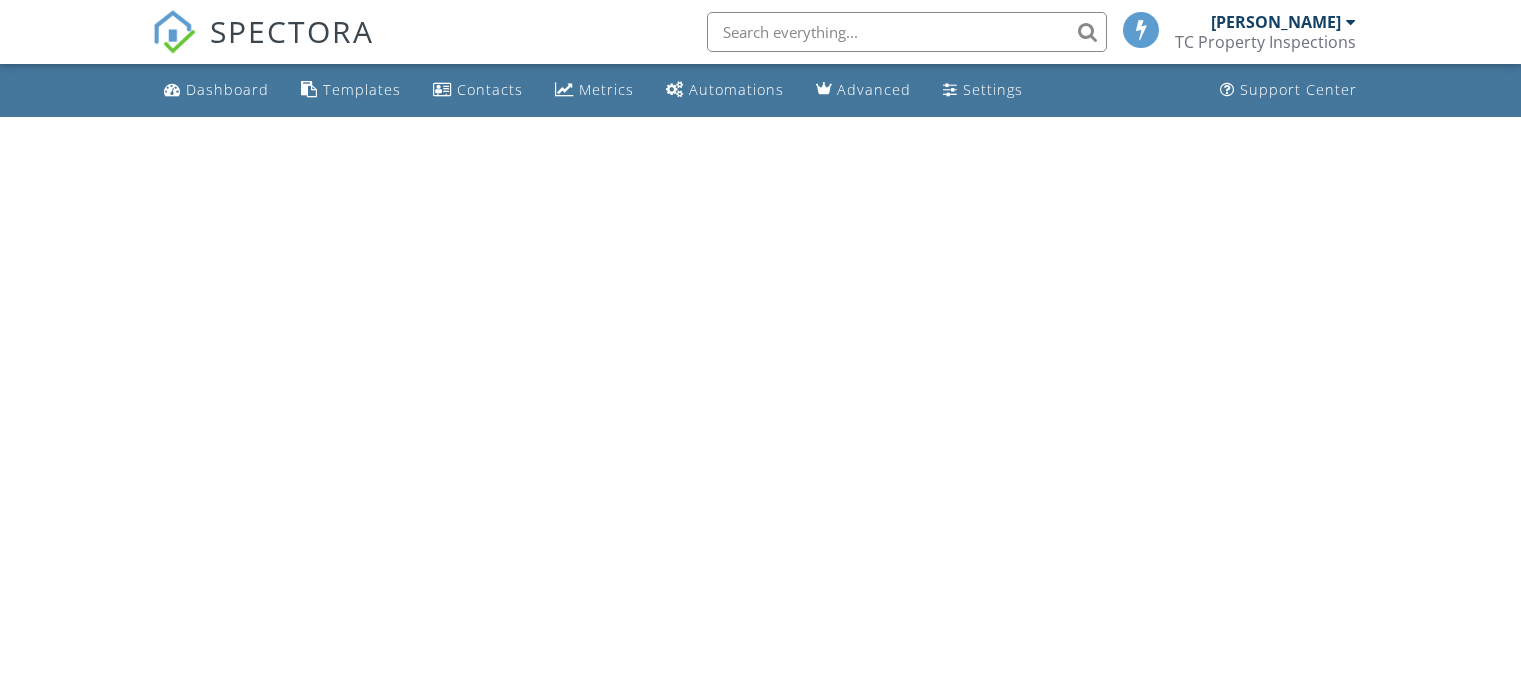 scroll, scrollTop: 0, scrollLeft: 0, axis: both 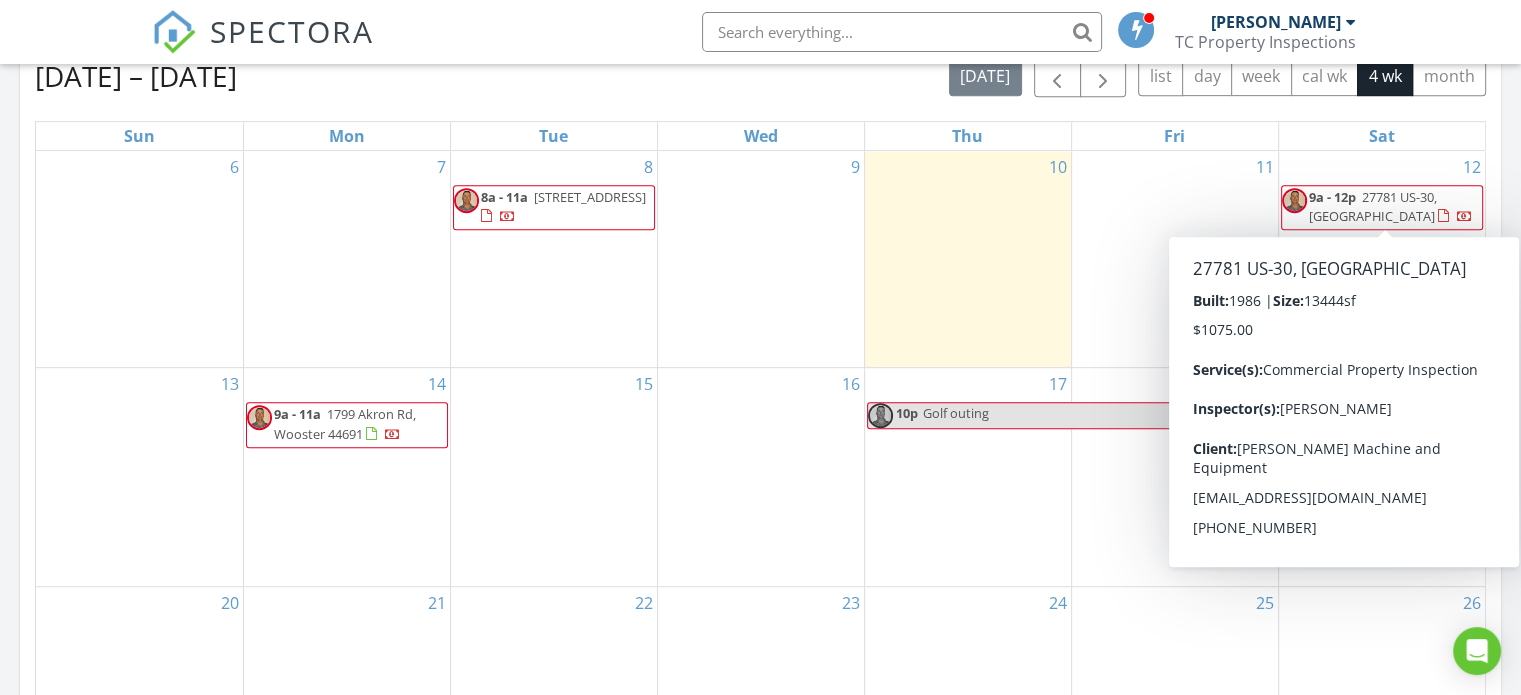 click on "9a - 12p" at bounding box center [1332, 197] 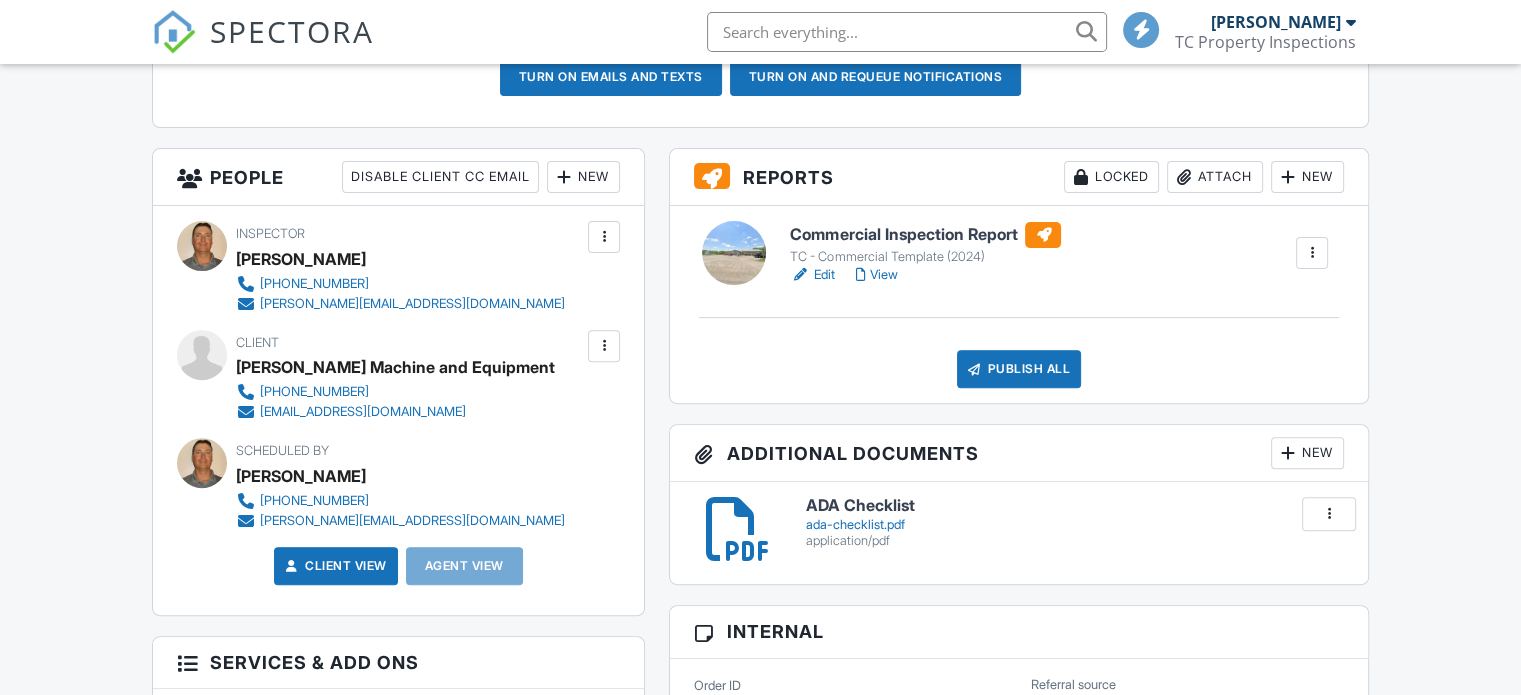 scroll, scrollTop: 916, scrollLeft: 0, axis: vertical 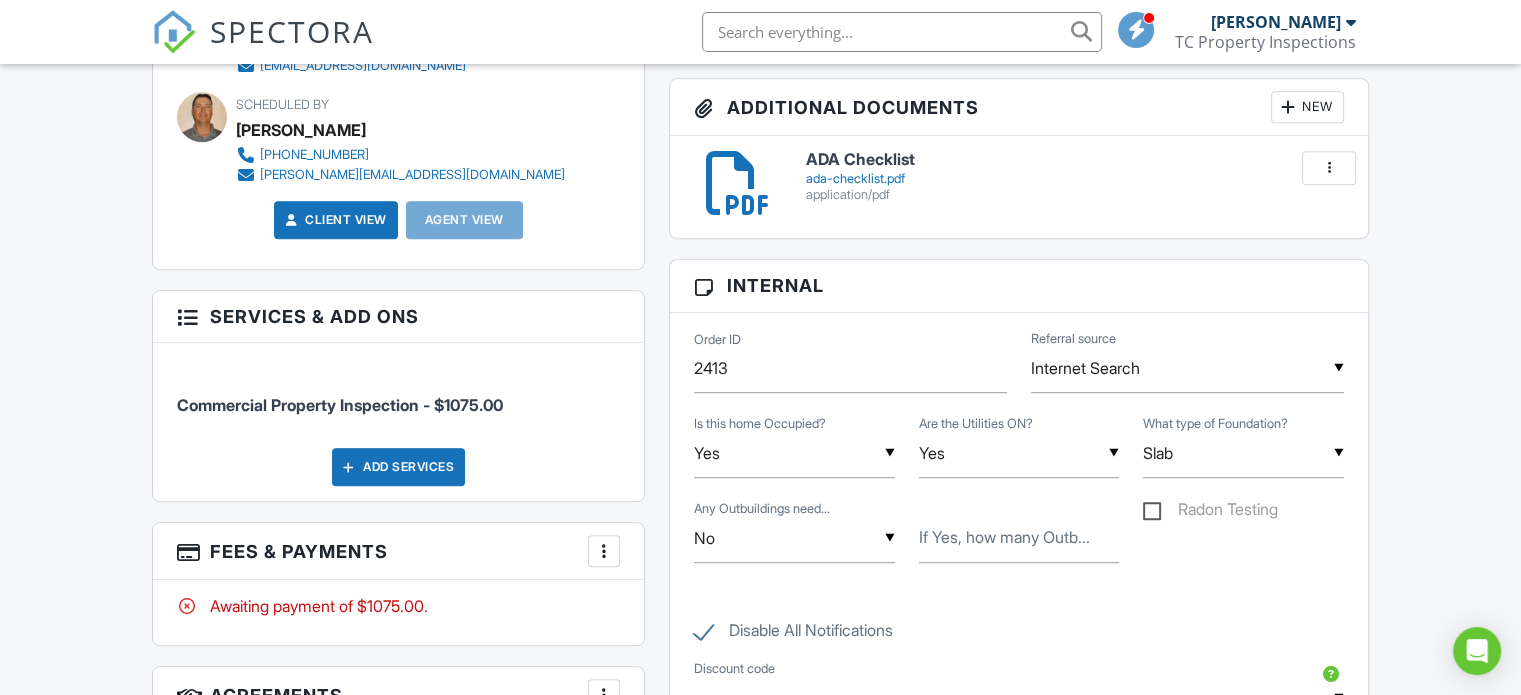 click at bounding box center (1329, 168) 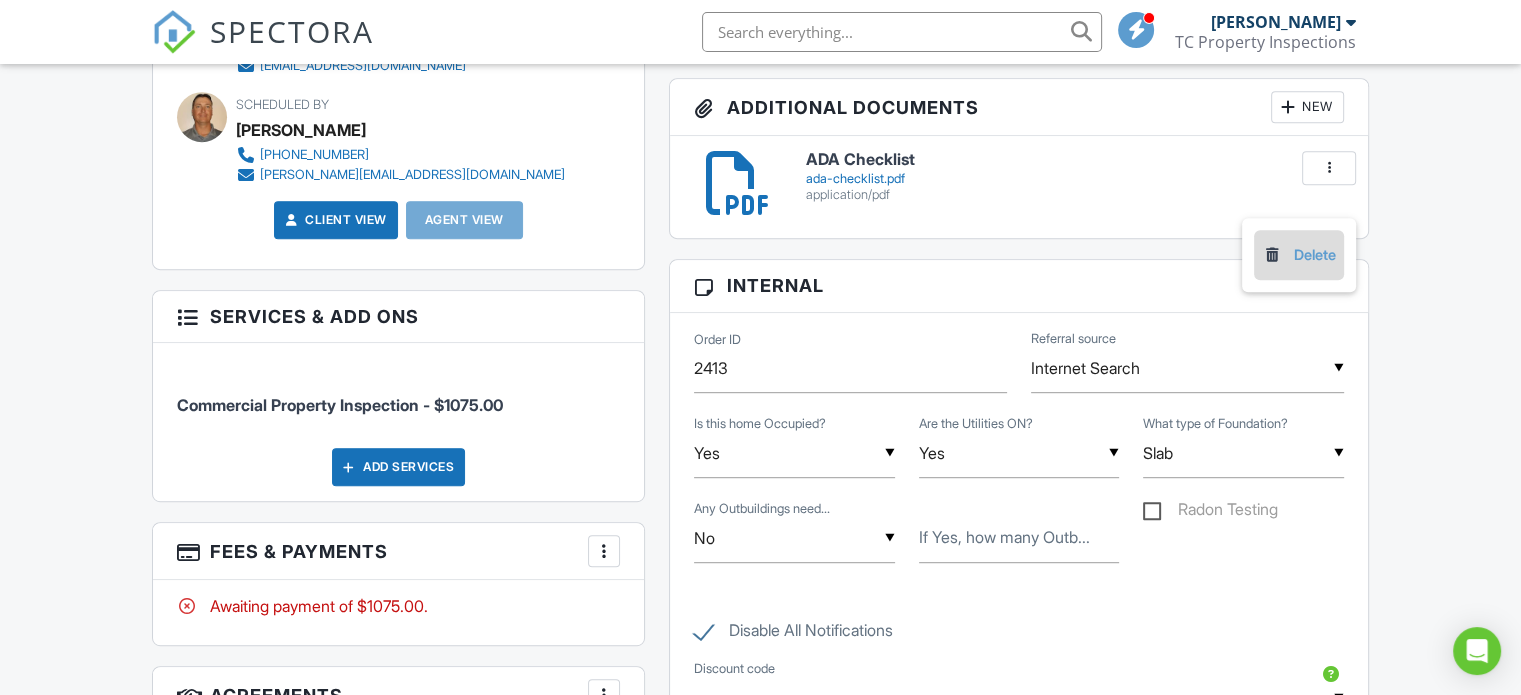 click on "Delete" at bounding box center [1299, 255] 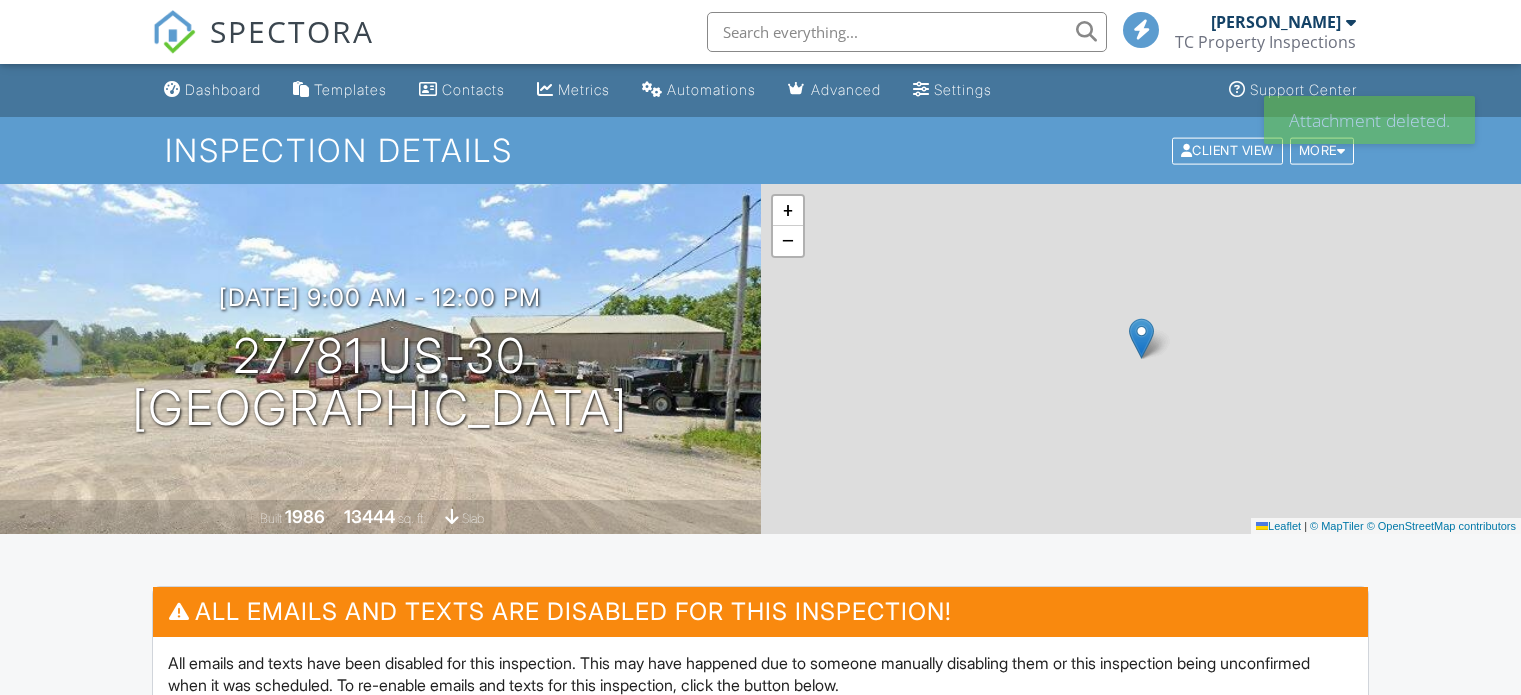 scroll, scrollTop: 0, scrollLeft: 0, axis: both 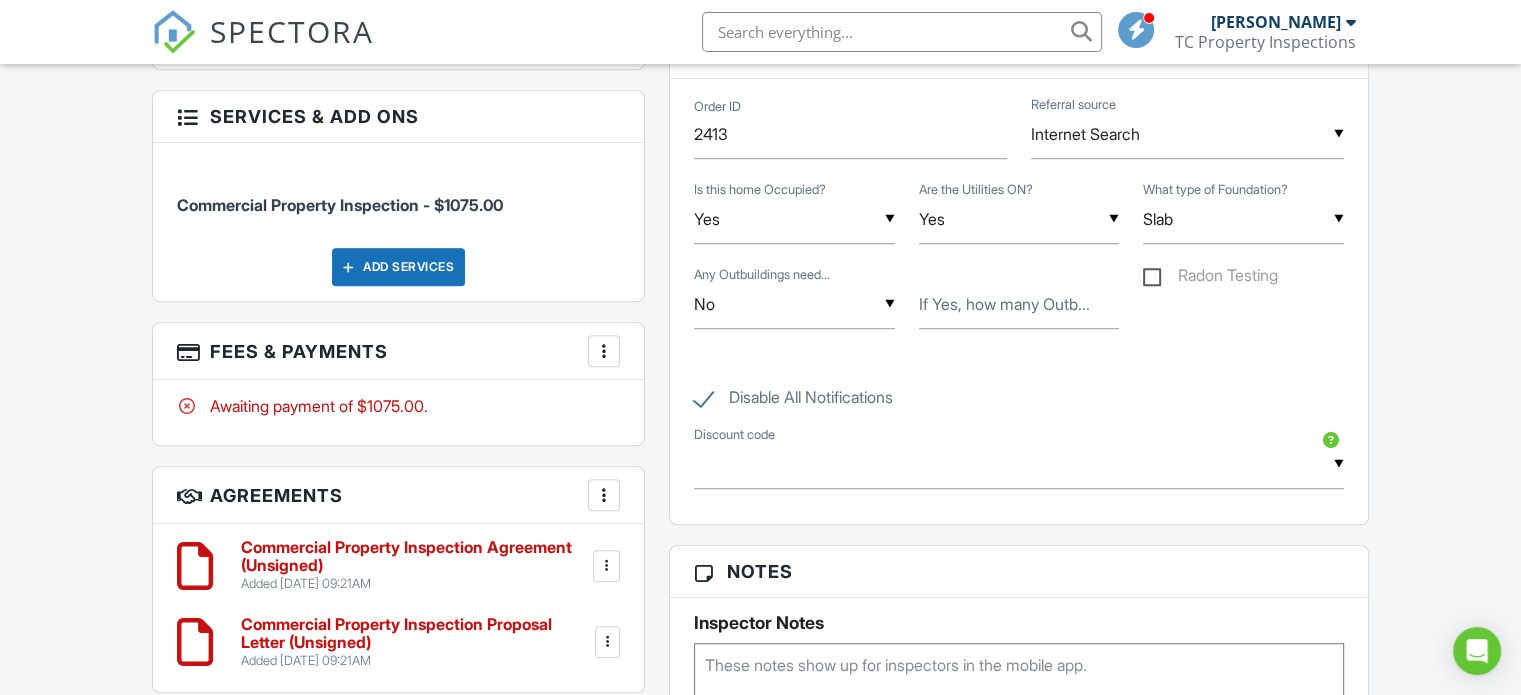 click at bounding box center [607, 642] 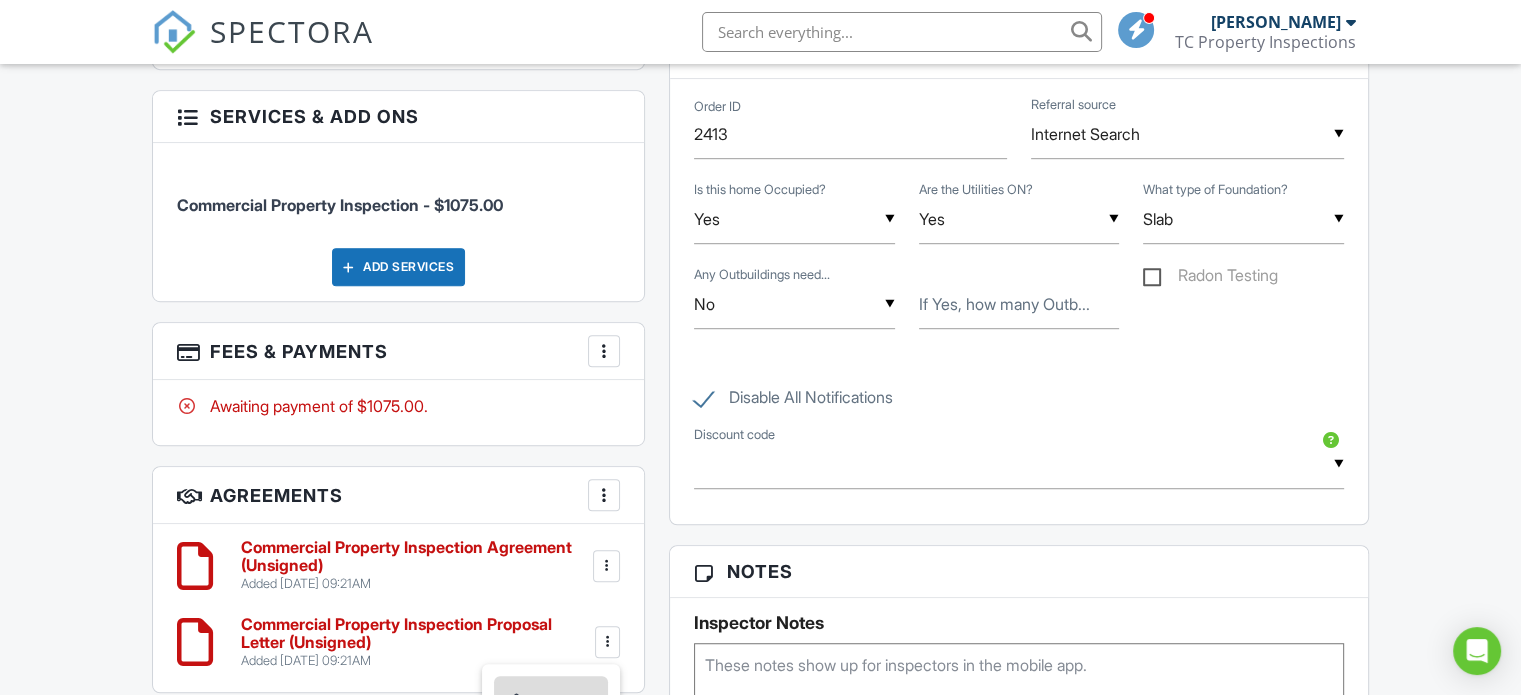 click on "Edit" at bounding box center (551, 701) 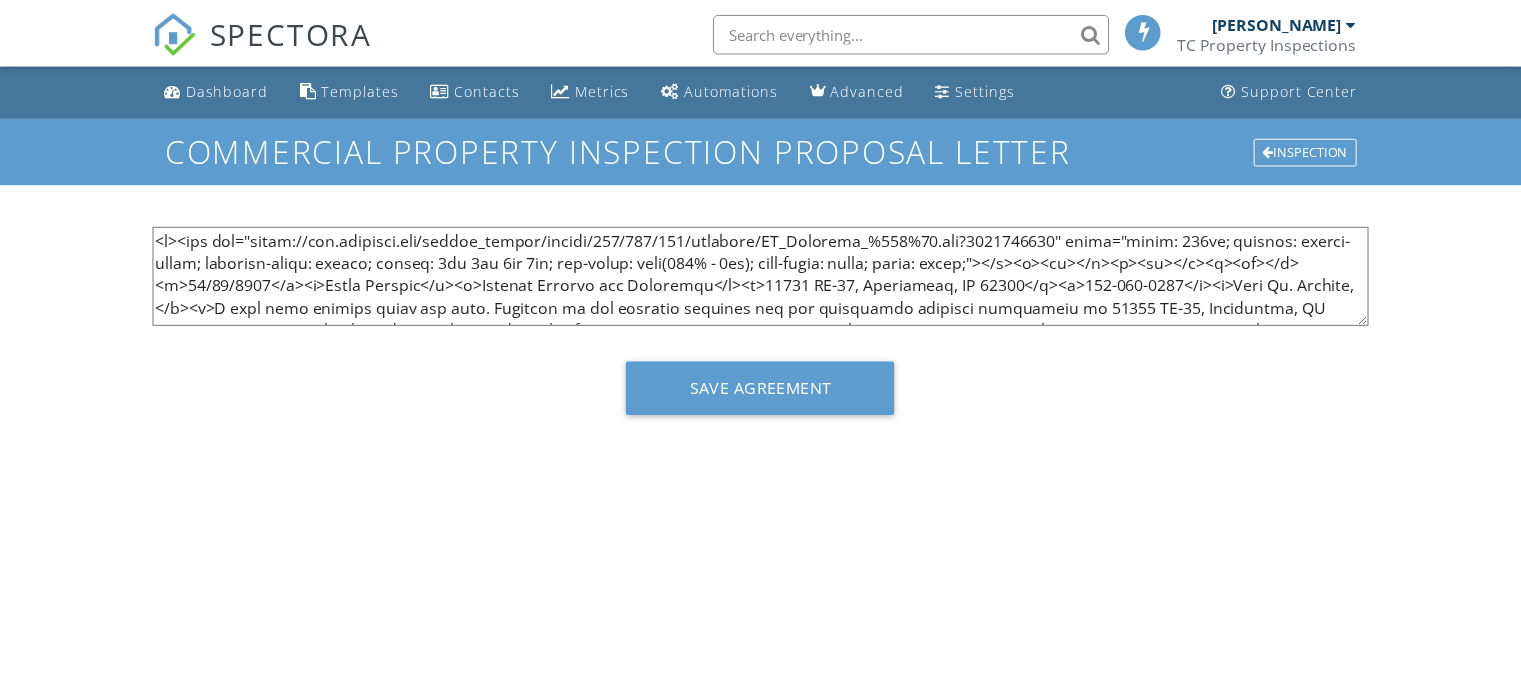 scroll, scrollTop: 0, scrollLeft: 0, axis: both 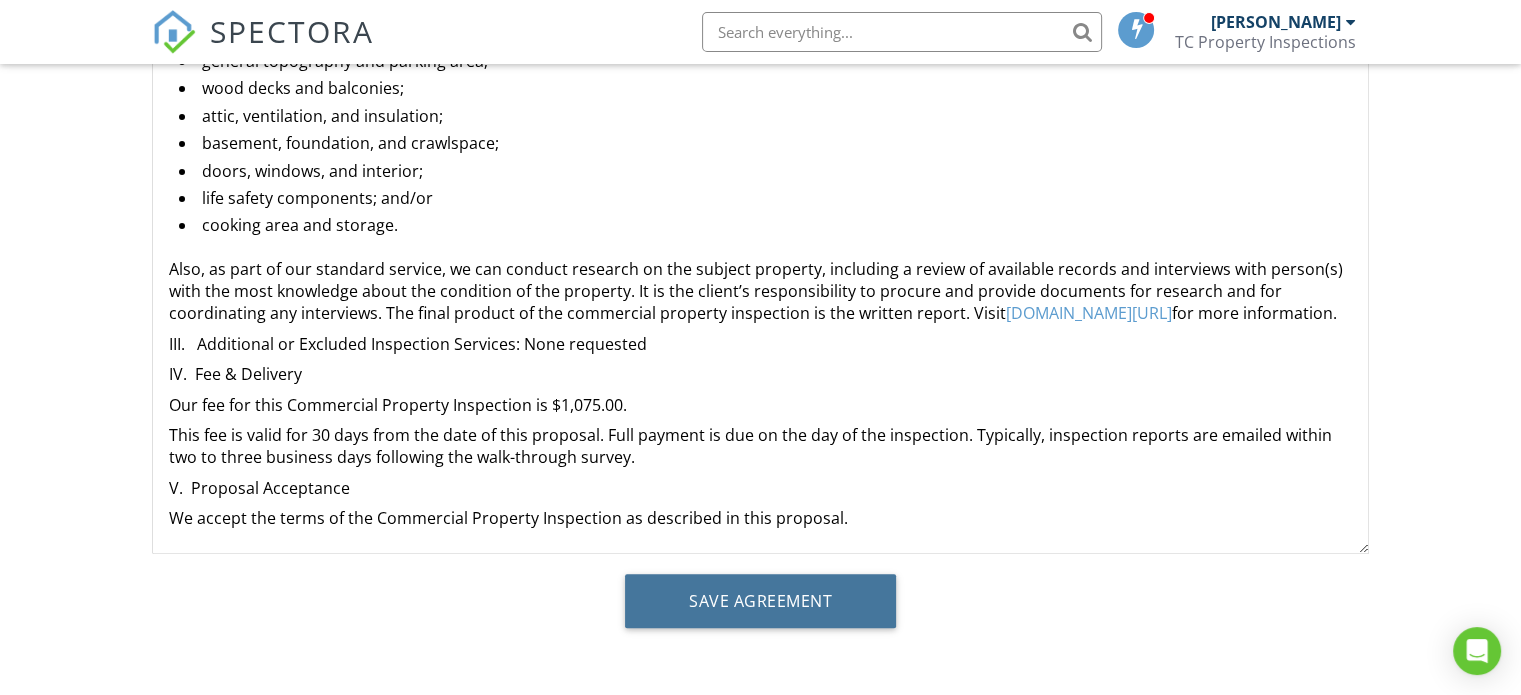 click on "Save Agreement" at bounding box center (760, 601) 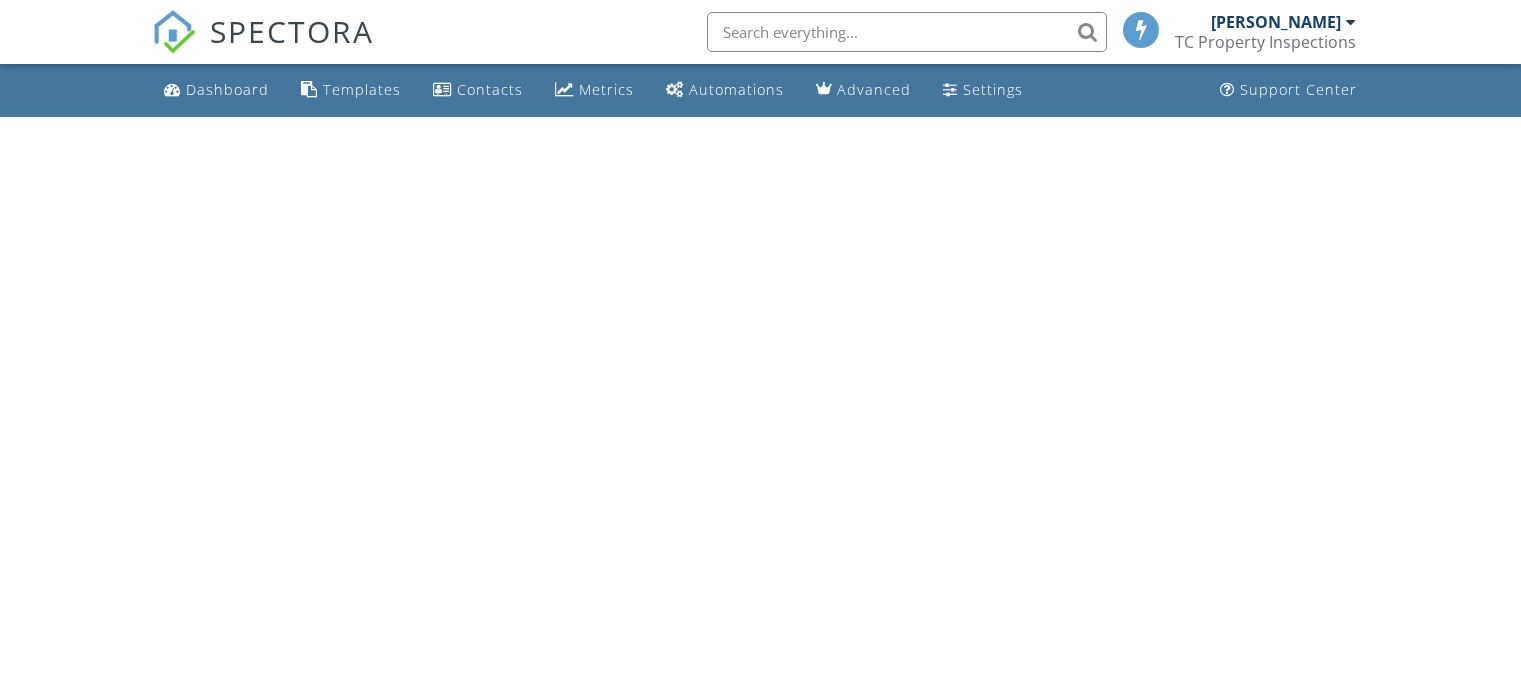 scroll, scrollTop: 0, scrollLeft: 0, axis: both 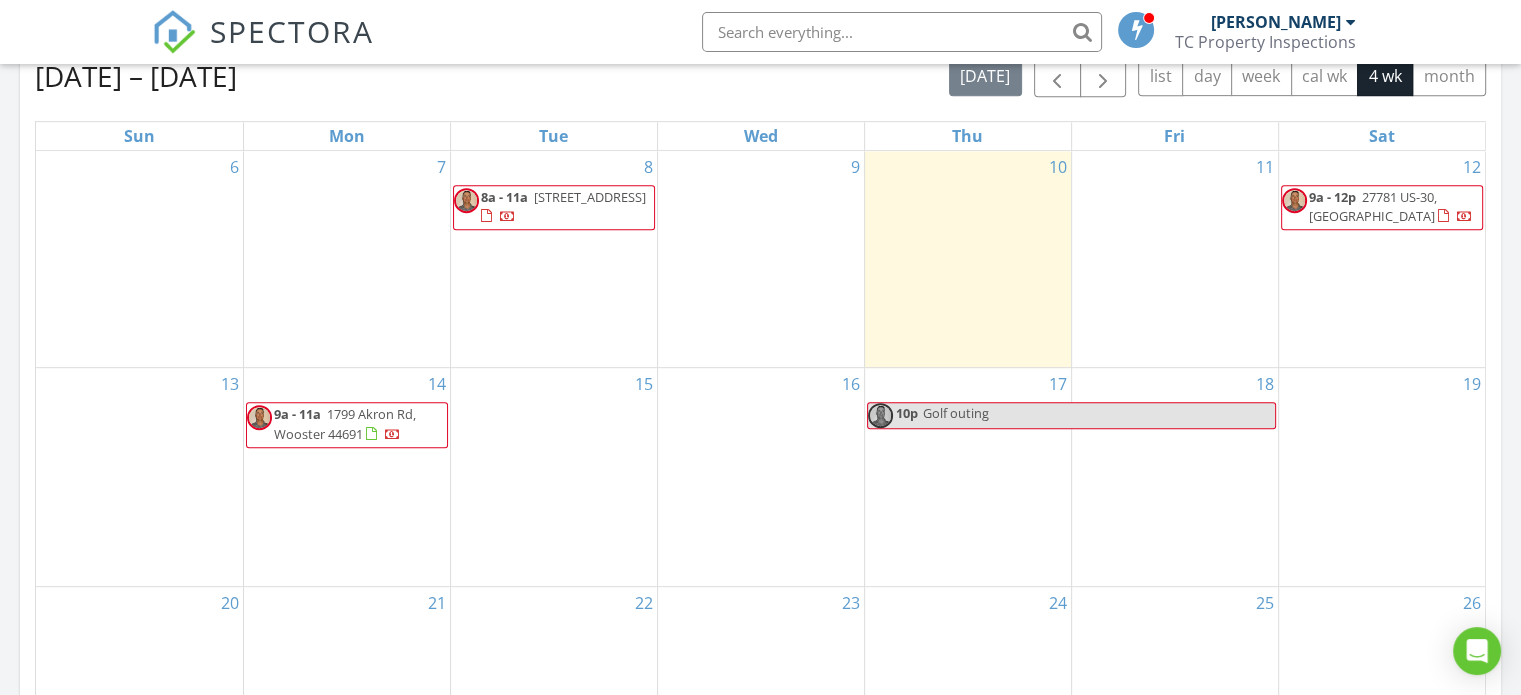 click on "27781 US-30, Kensington 44427" at bounding box center (1373, 206) 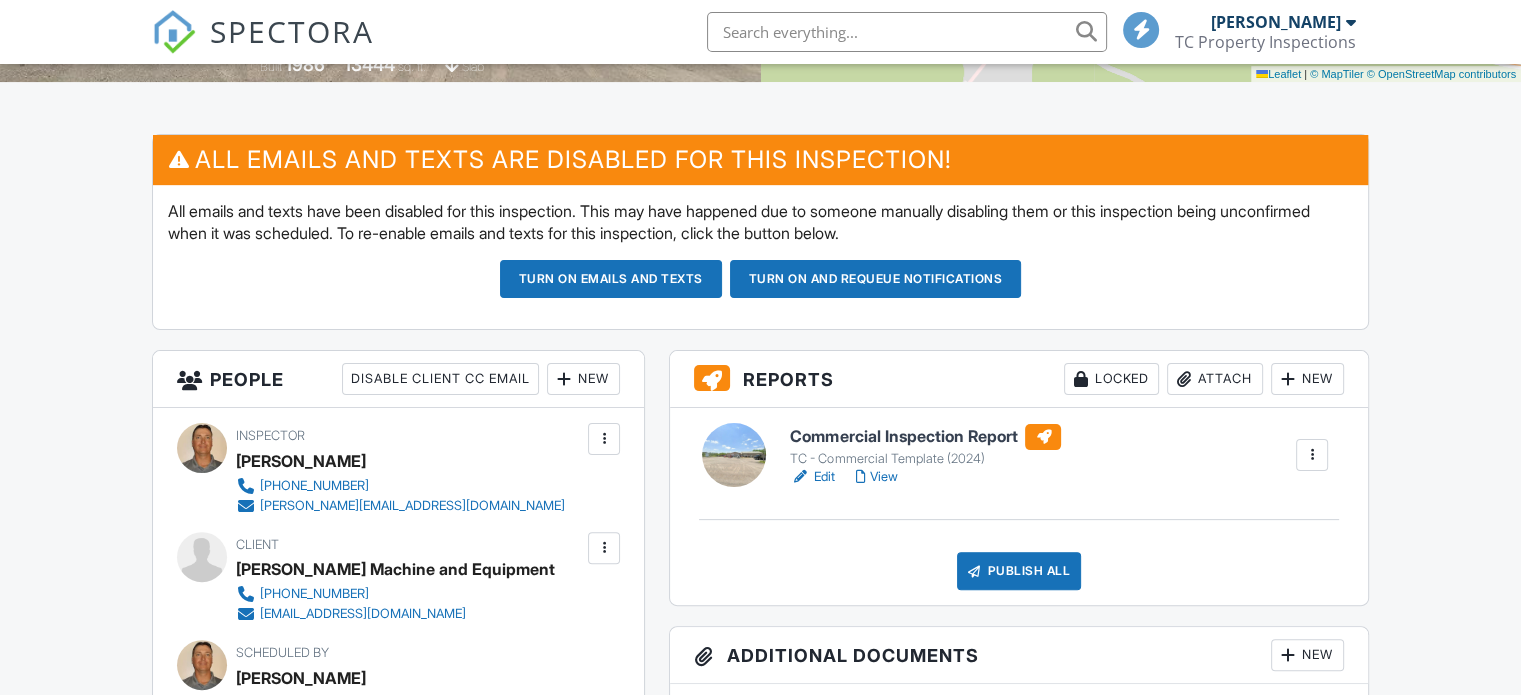scroll, scrollTop: 500, scrollLeft: 0, axis: vertical 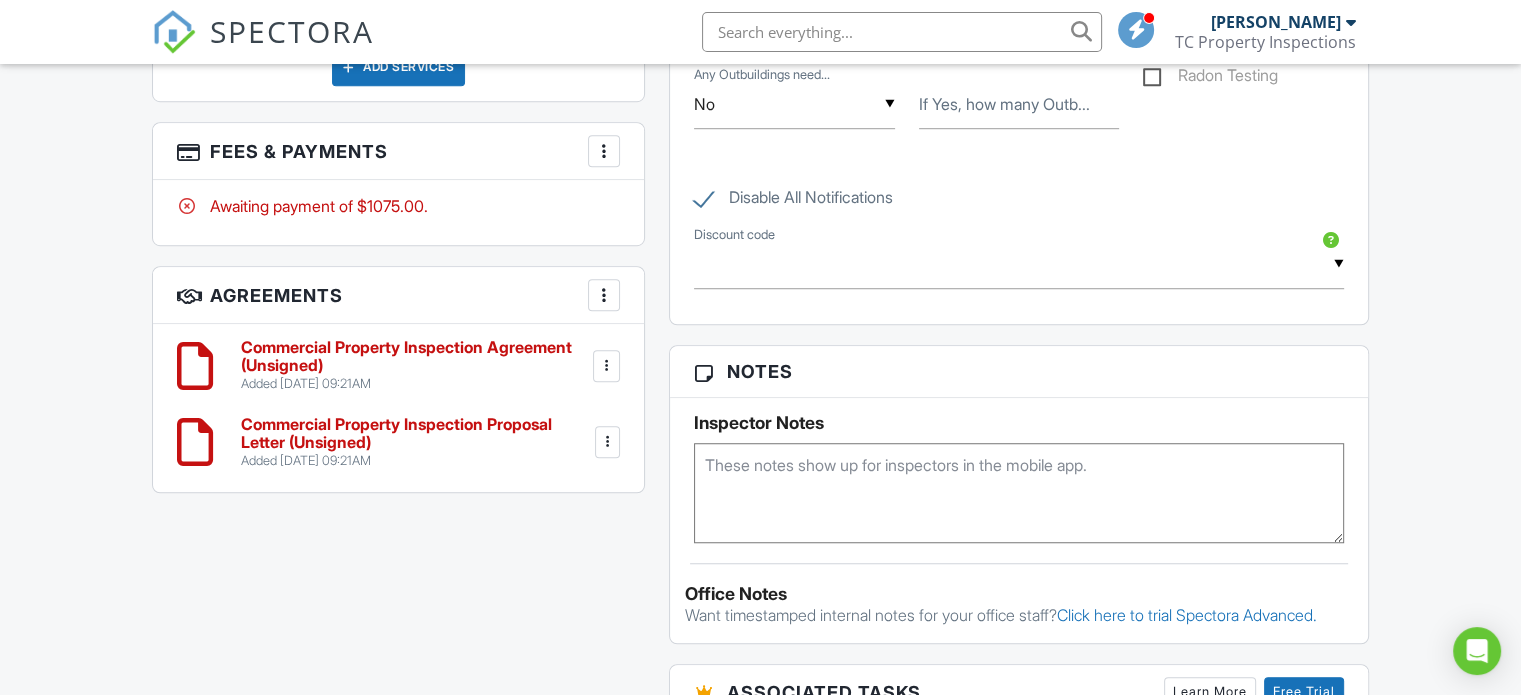 click at bounding box center (607, 366) 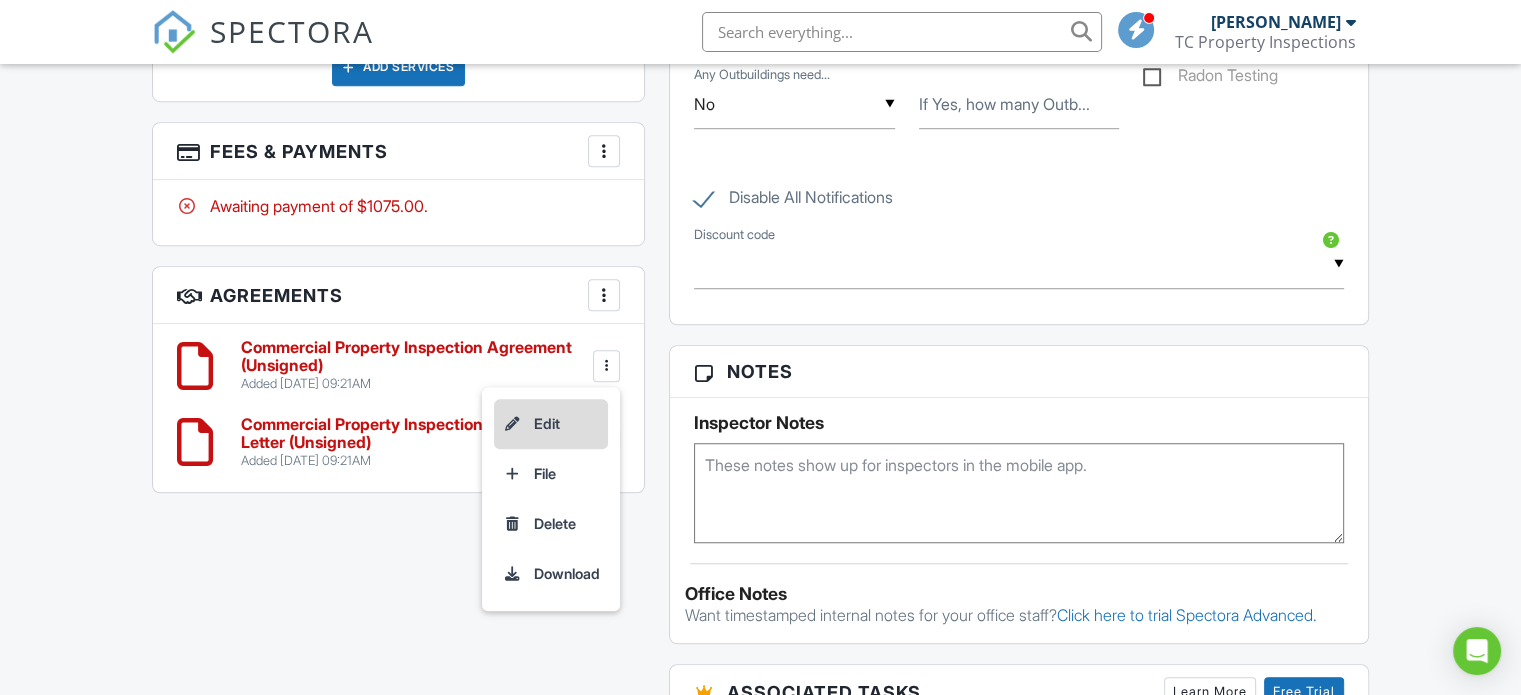 click on "Edit" at bounding box center (551, 424) 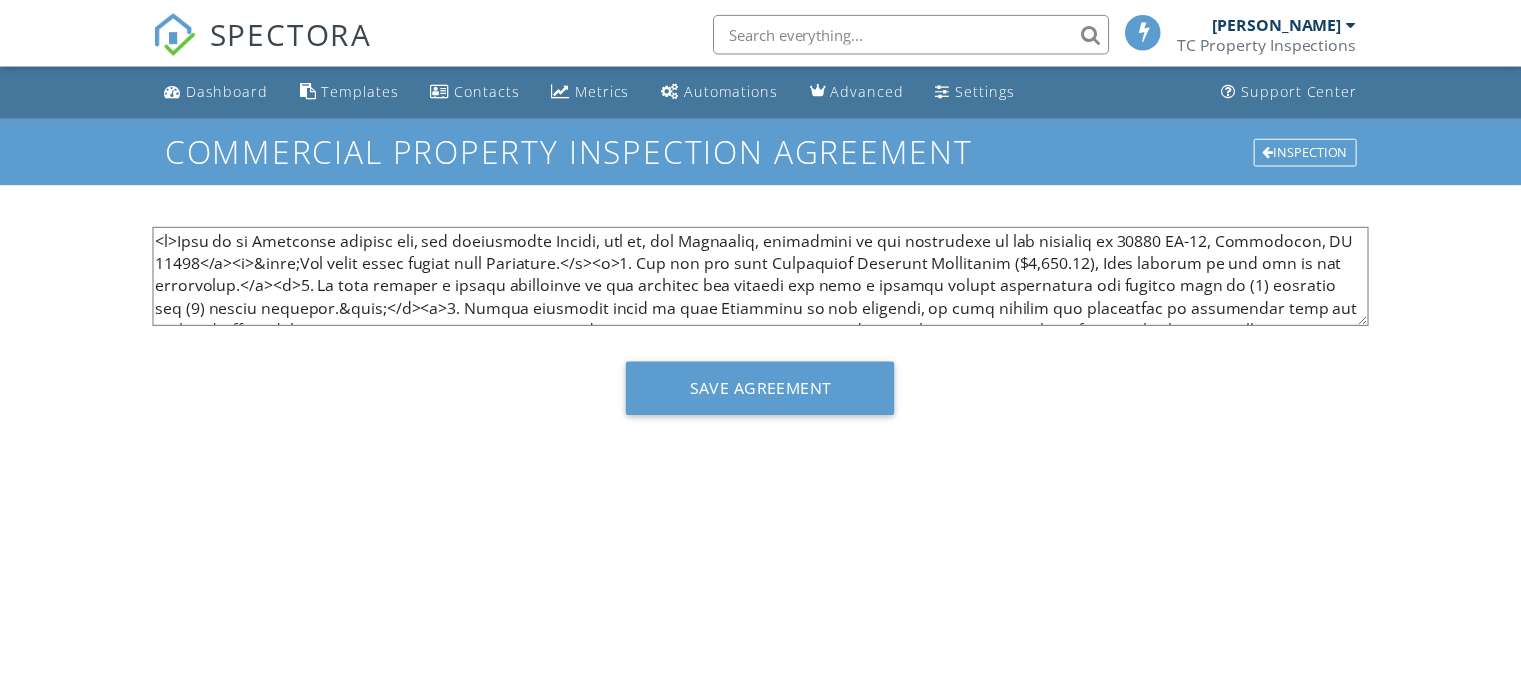 scroll, scrollTop: 0, scrollLeft: 0, axis: both 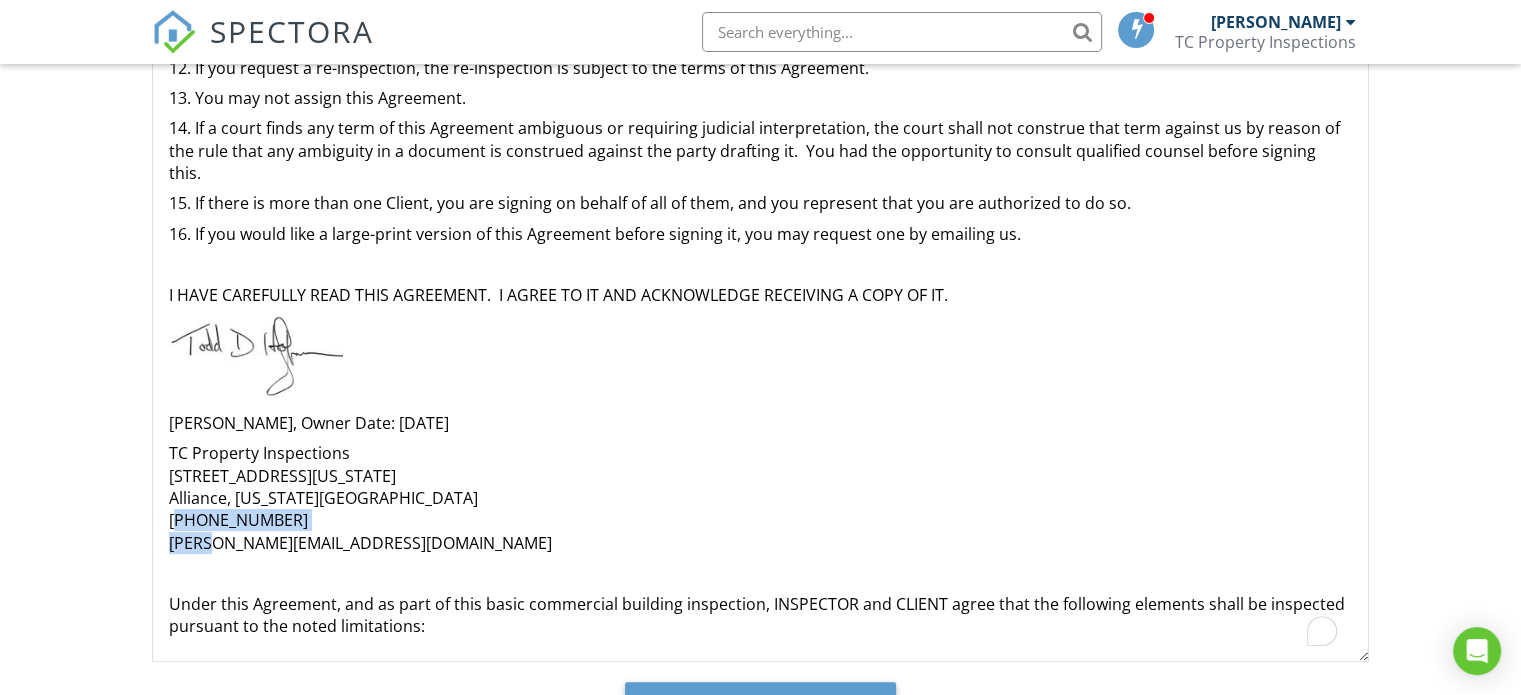 drag, startPoint x: 222, startPoint y: 537, endPoint x: 174, endPoint y: 532, distance: 48.259712 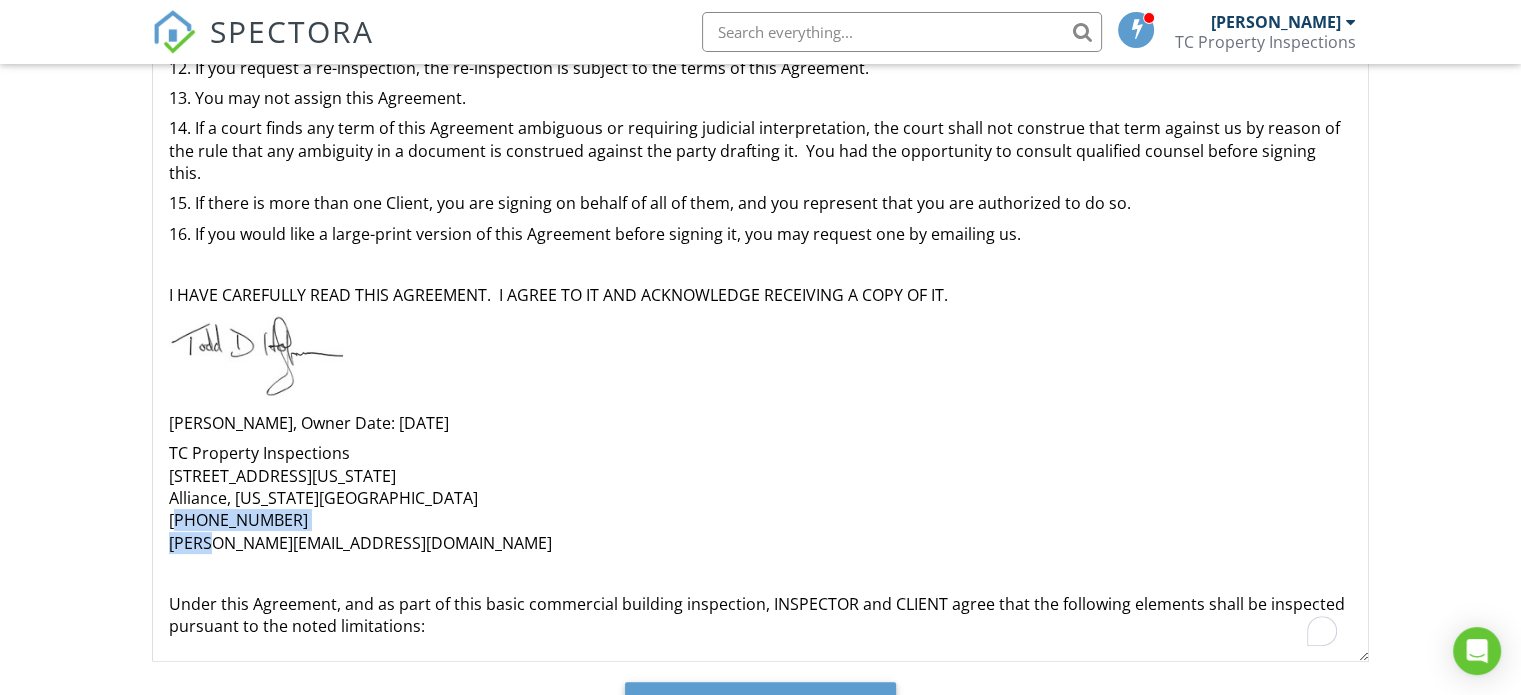 click on "TC Property Inspections 12841 Iowa Ave NE Alliance, Ohio 44601 330-614-0054 Todd@TCPropertyInspector.com" at bounding box center [760, 498] 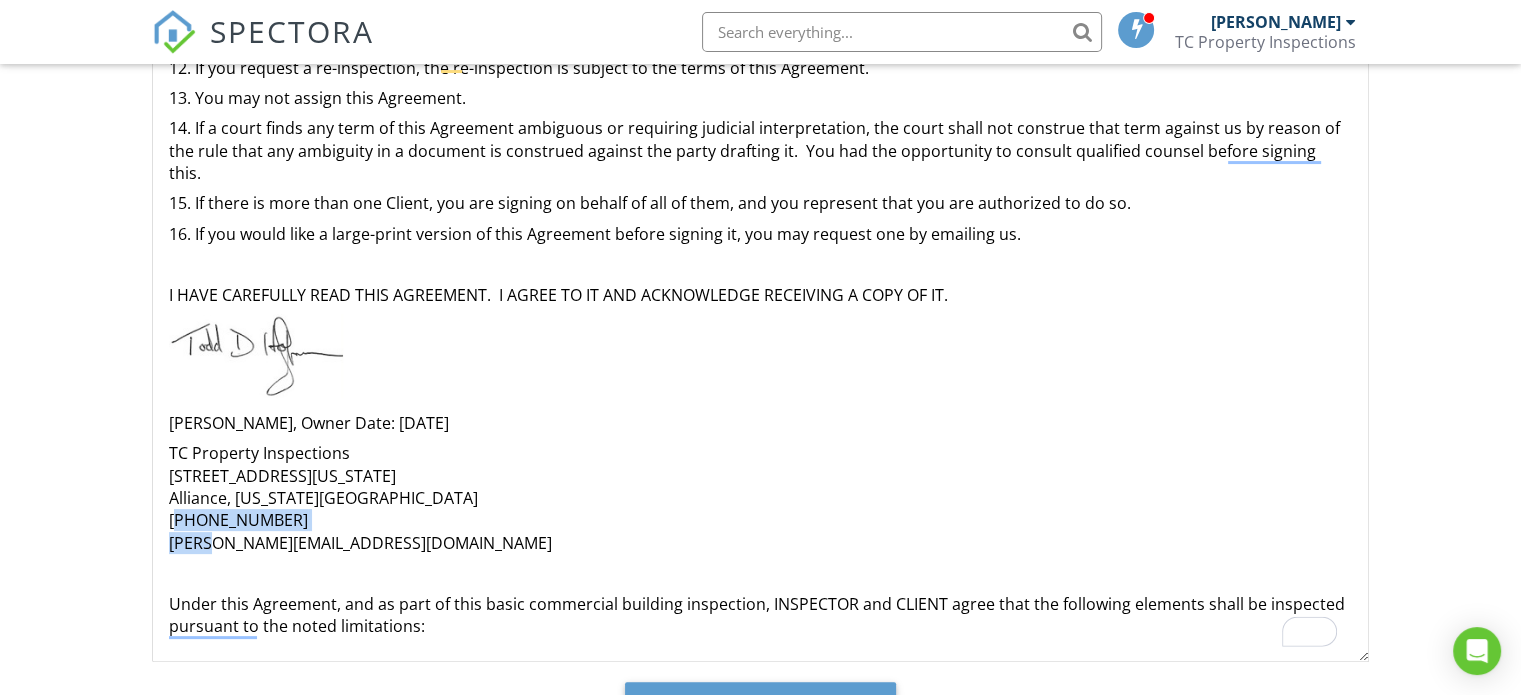click on "TC Property Inspections 12841 Iowa Ave NE Alliance, Ohio 44601 330-614-0054 Todd@TCPropertyInspector.com" at bounding box center (760, 498) 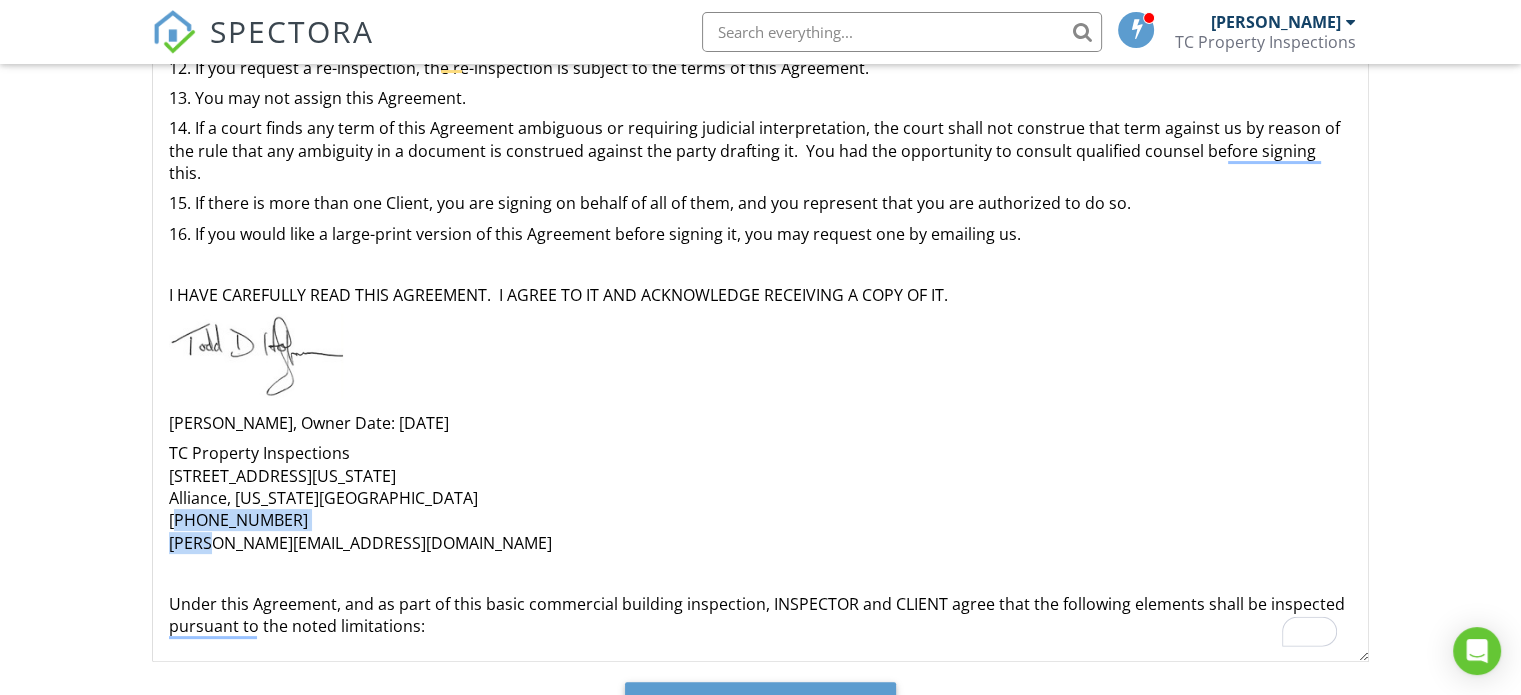 scroll, scrollTop: 1023, scrollLeft: 0, axis: vertical 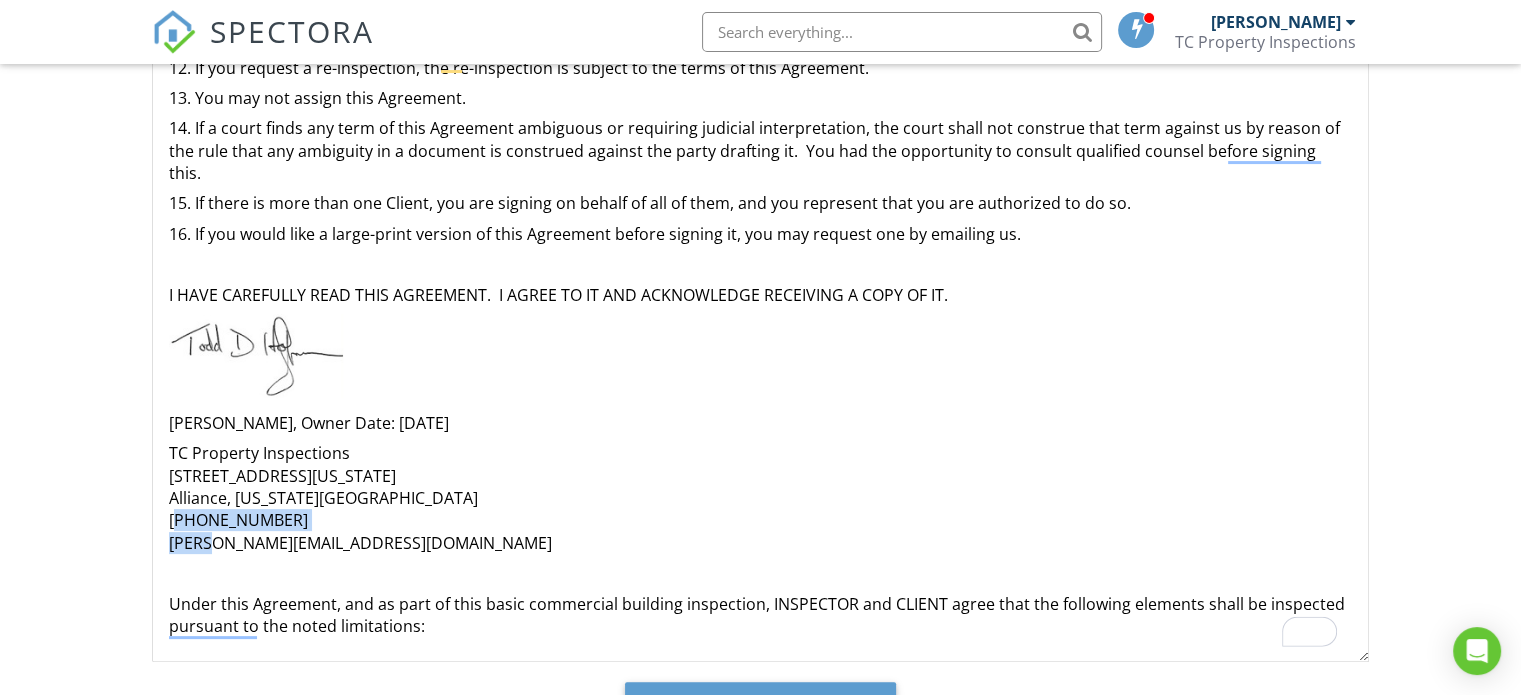 click on "TC Property Inspections 12841 Iowa Ave NE Alliance, Ohio 44601 330-614-0054 Todd@TCPropertyInspector.com" at bounding box center (760, 498) 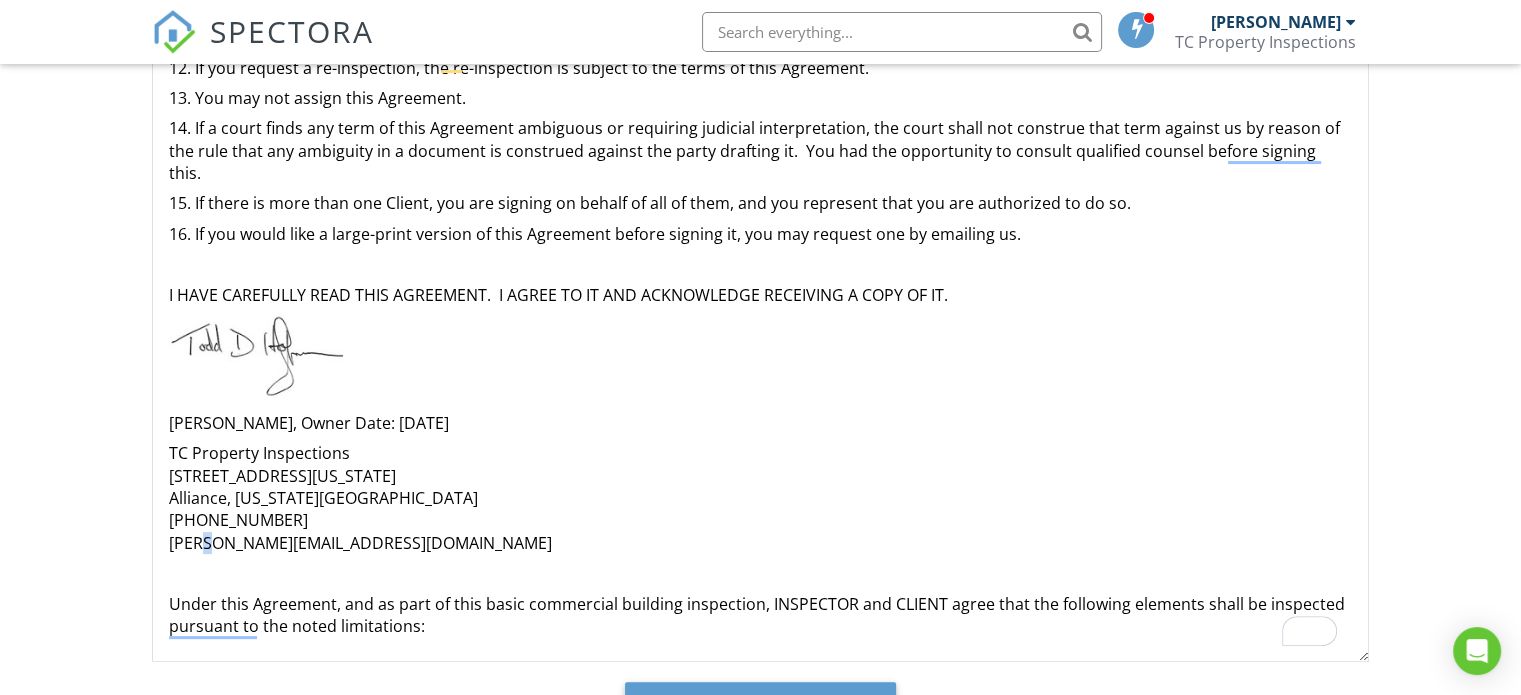 click on "TC Property Inspections 12841 Iowa Ave NE Alliance, Ohio 44601 330-614-0054 Todd@TCPropertyInspector.com" at bounding box center [760, 498] 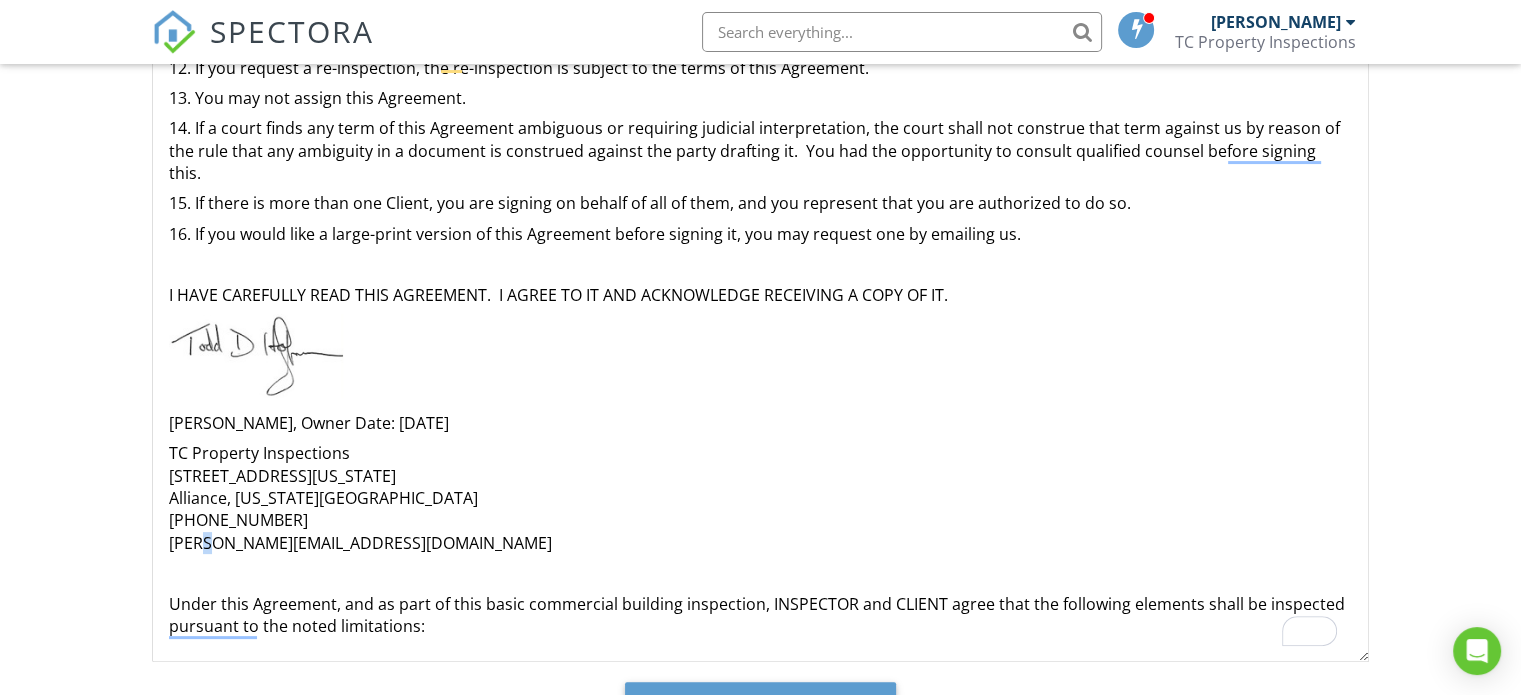click on "TC Property Inspections 12841 Iowa Ave NE Alliance, Ohio 44601 330-614-0054 Todd@TCPropertyInspector.com" at bounding box center (760, 498) 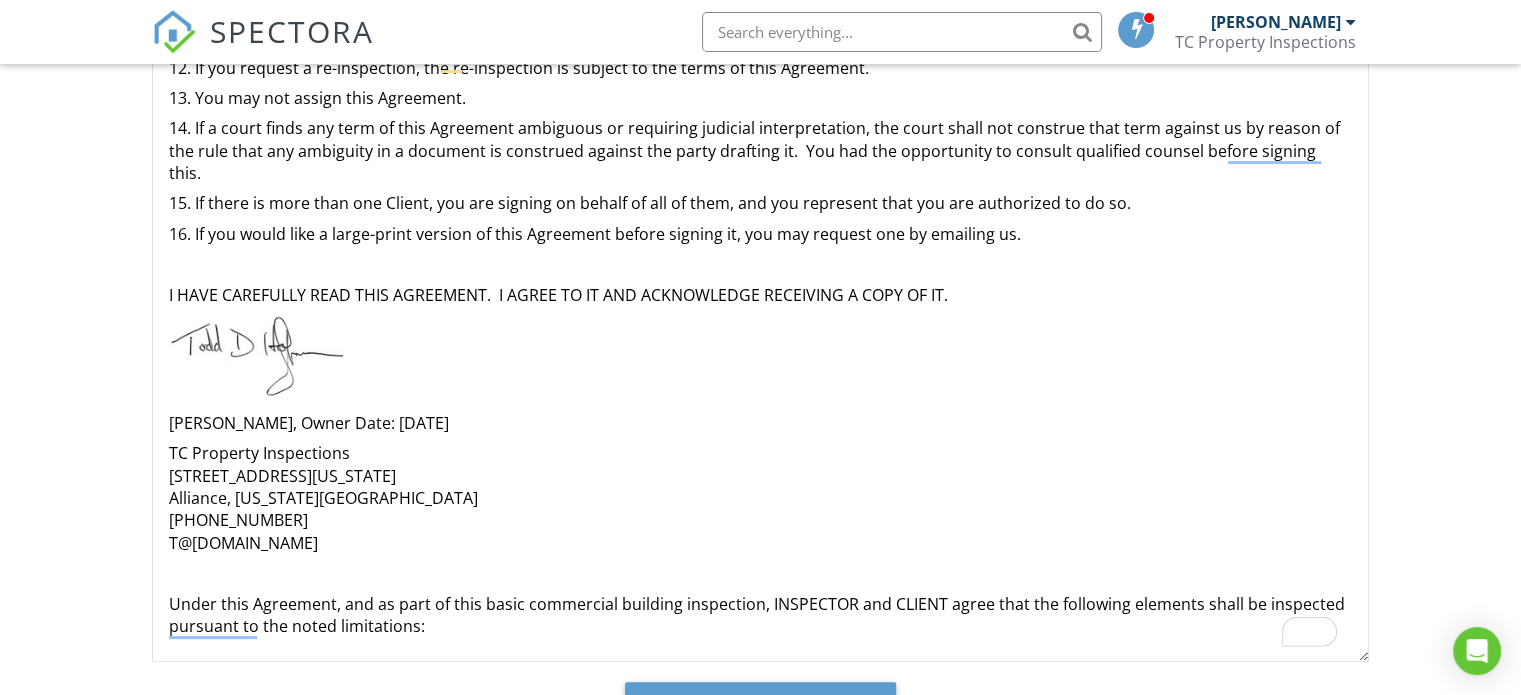 click on "TC Property Inspections 12841 Iowa Ave NE Alliance, Ohio 44601 330-614-0054 T@TCPropertyInspector.com" at bounding box center (760, 498) 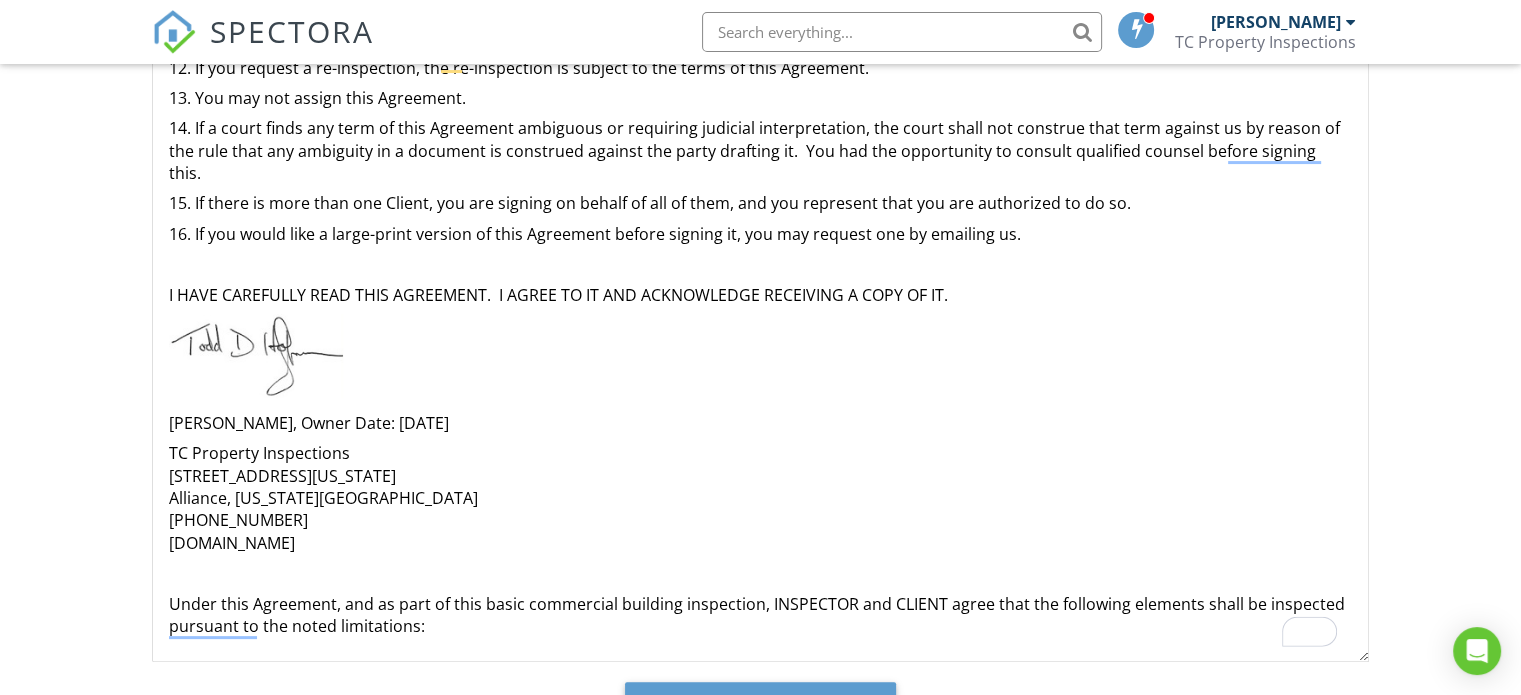 click on "TC Property Inspections 12841 Iowa Ave NE Alliance, Ohio 44601 330-614-0054 TCPropertyInspector.com" at bounding box center (760, 498) 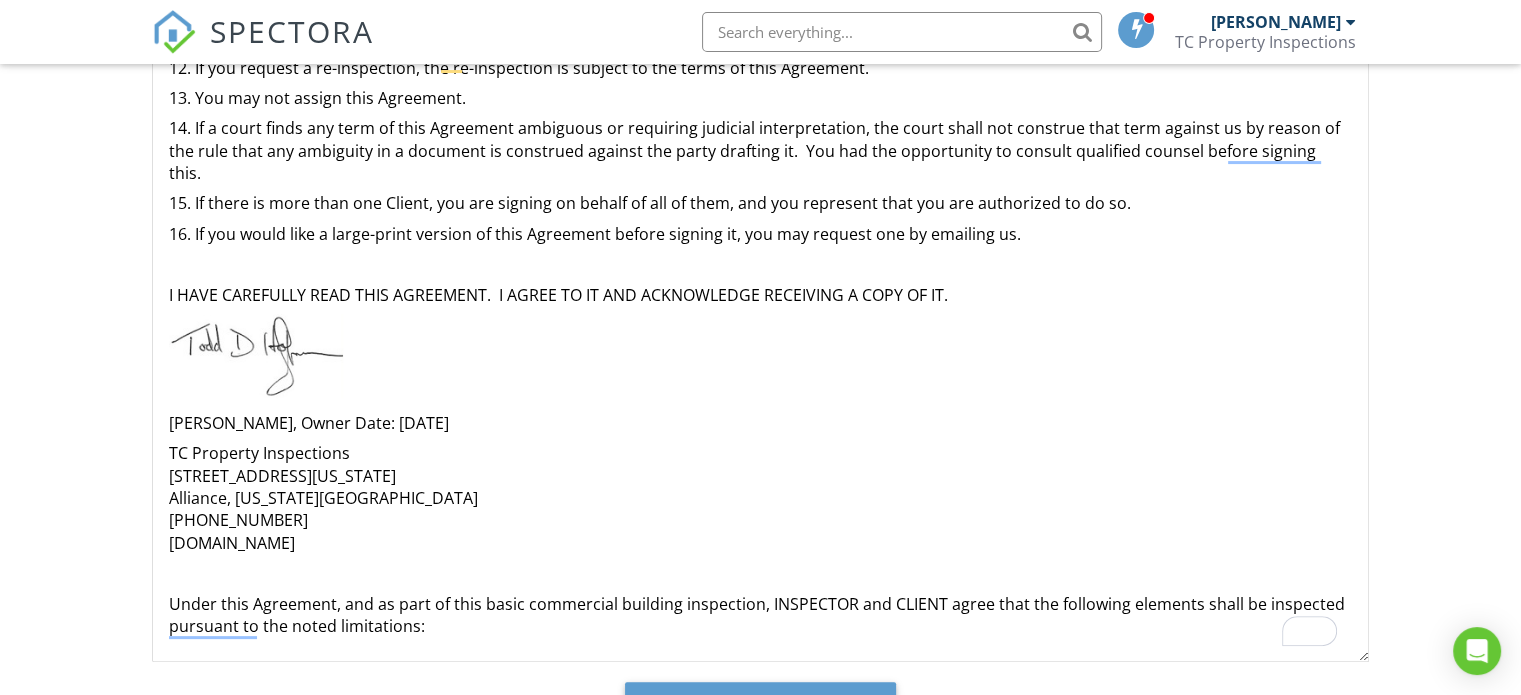 type 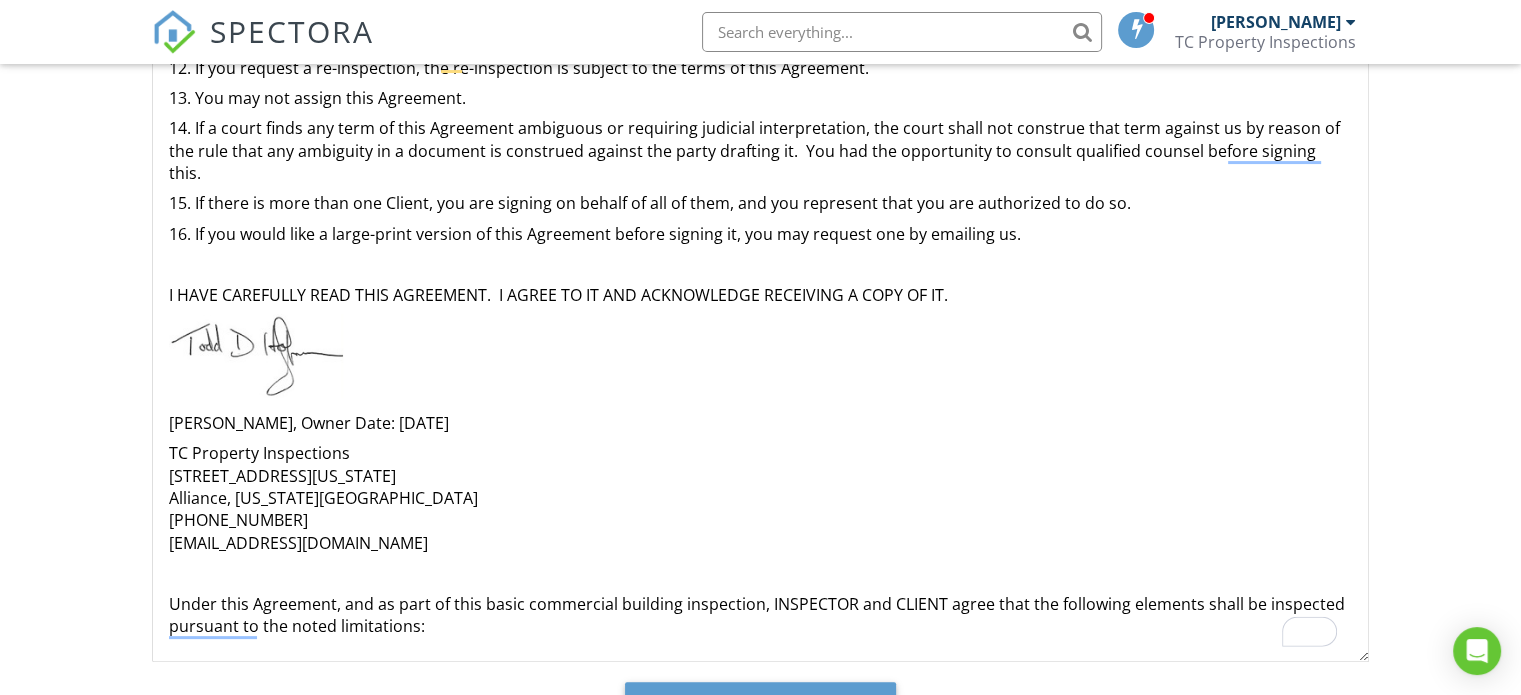 drag, startPoint x: 424, startPoint y: 549, endPoint x: 172, endPoint y: 555, distance: 252.07141 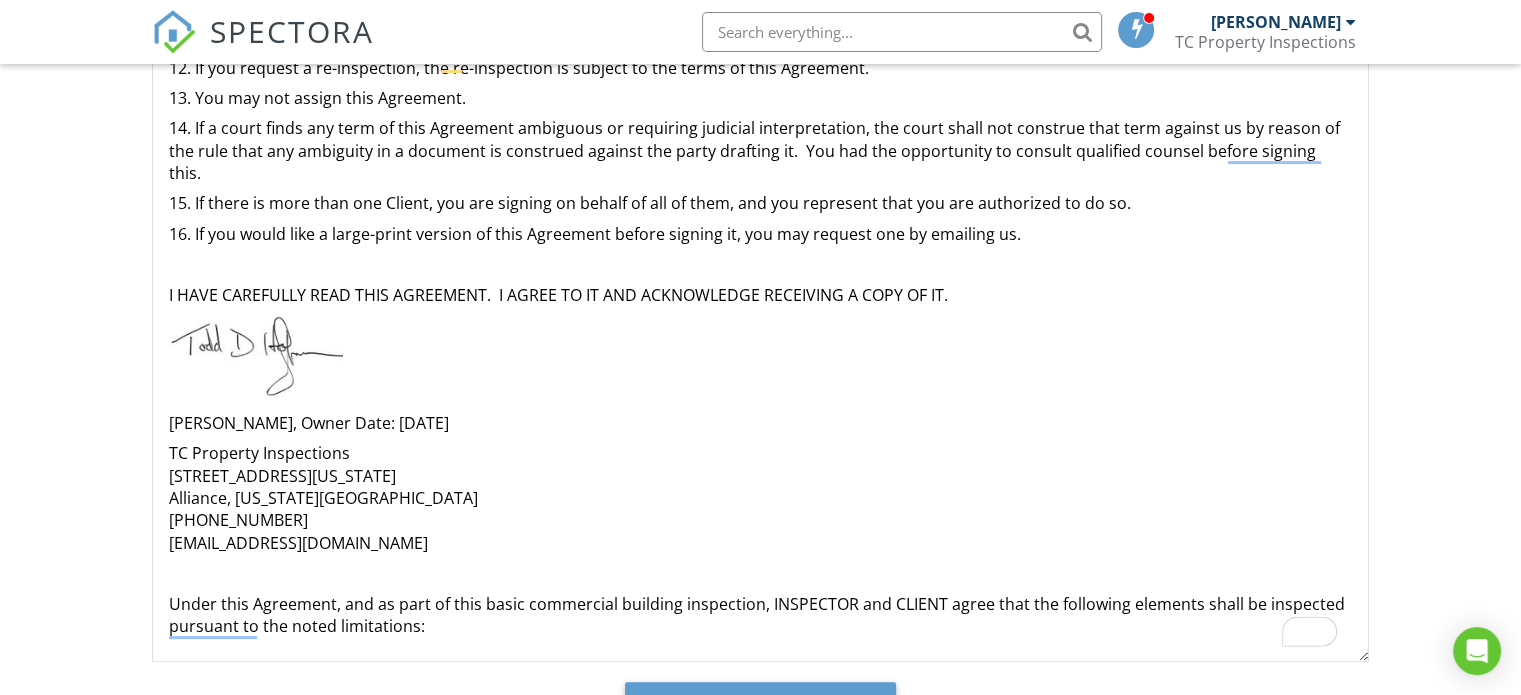 click on "This is an Agreement between you, the undersigned Client, and us, the Inspector, pertaining to our inspection of the building at 27781 US-30, Kensington, OH 44427  The terms below govern this Agreement. 1. The fee for this Commercial Property Inspection ($1,075.00), Full payment is due day of the inspection. 2. We will perform a visual inspection of the building and provide you with a written report identifying the defects that we (1) observed and (2) deemed material.  7. We do not perform engineering, architectural, plumbing, or any other job function requiring an occupational license in the jurisdiction where the building is located.  If we hold a valid occupational license, we may inform you of this and you may hire us to perform additional functions. Any agreement for such additional services shall be in separate writing. 12. If you request a re-inspection, the re-inspection is subject to the terms of this Agreement. 13. You may not assign this Agreement.   Todd Hoffmeyer, Owner Date: 07/12/2025" at bounding box center [760, -250] 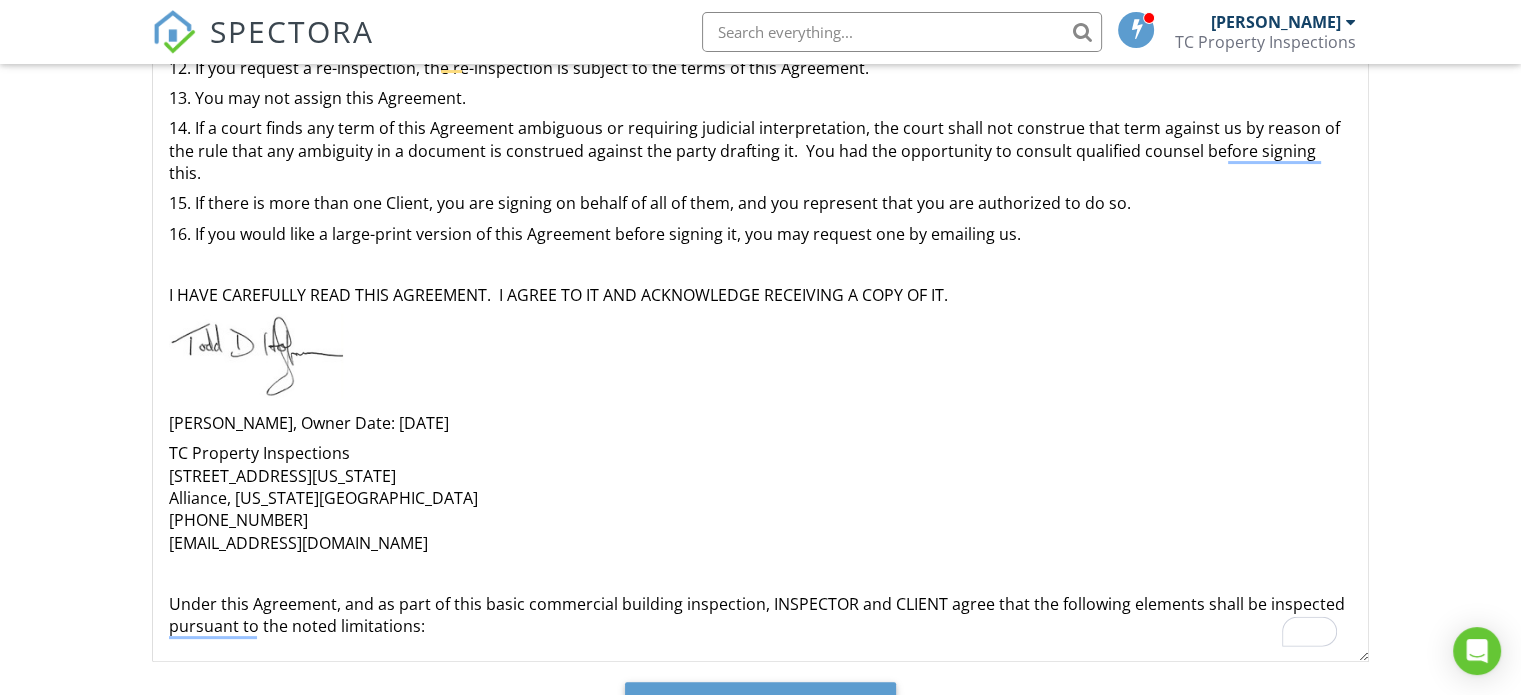 copy on "TCPropertyInspector@gmail.com" 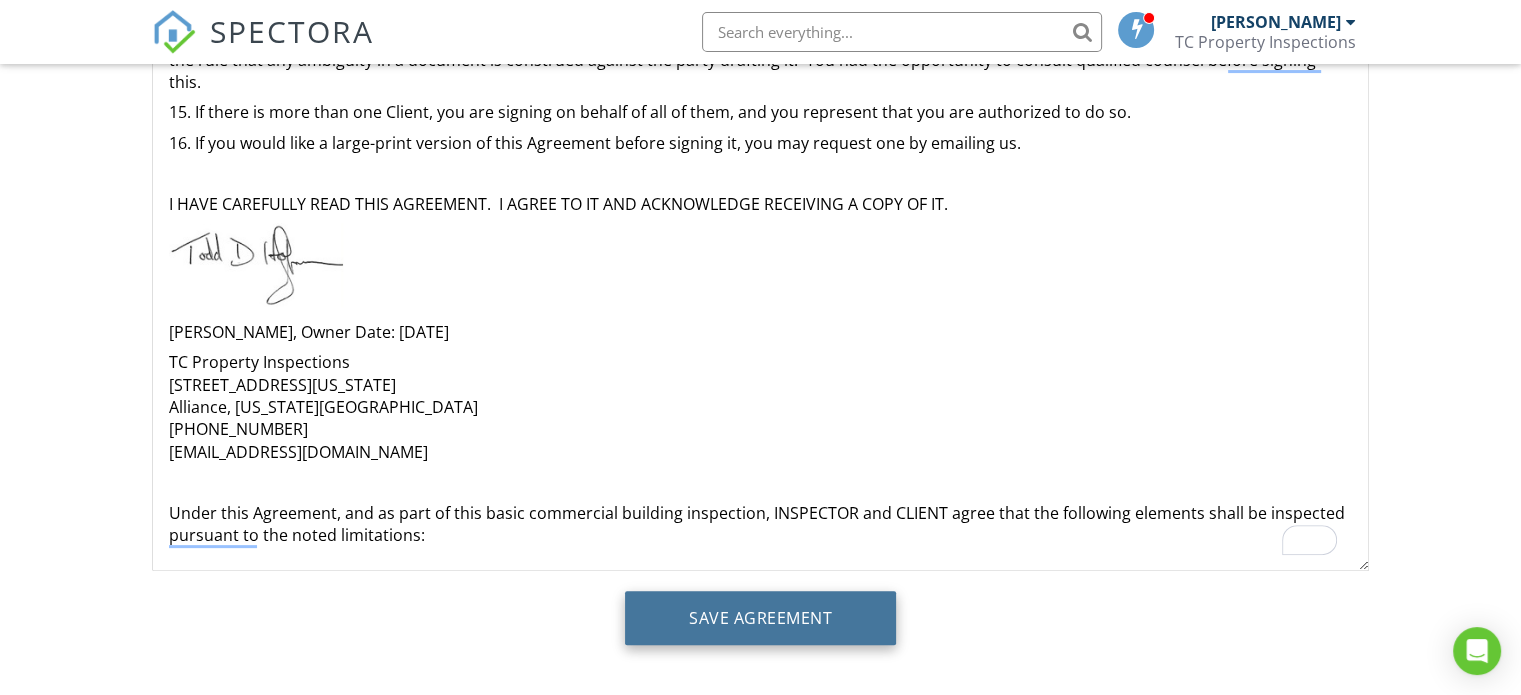scroll, scrollTop: 508, scrollLeft: 0, axis: vertical 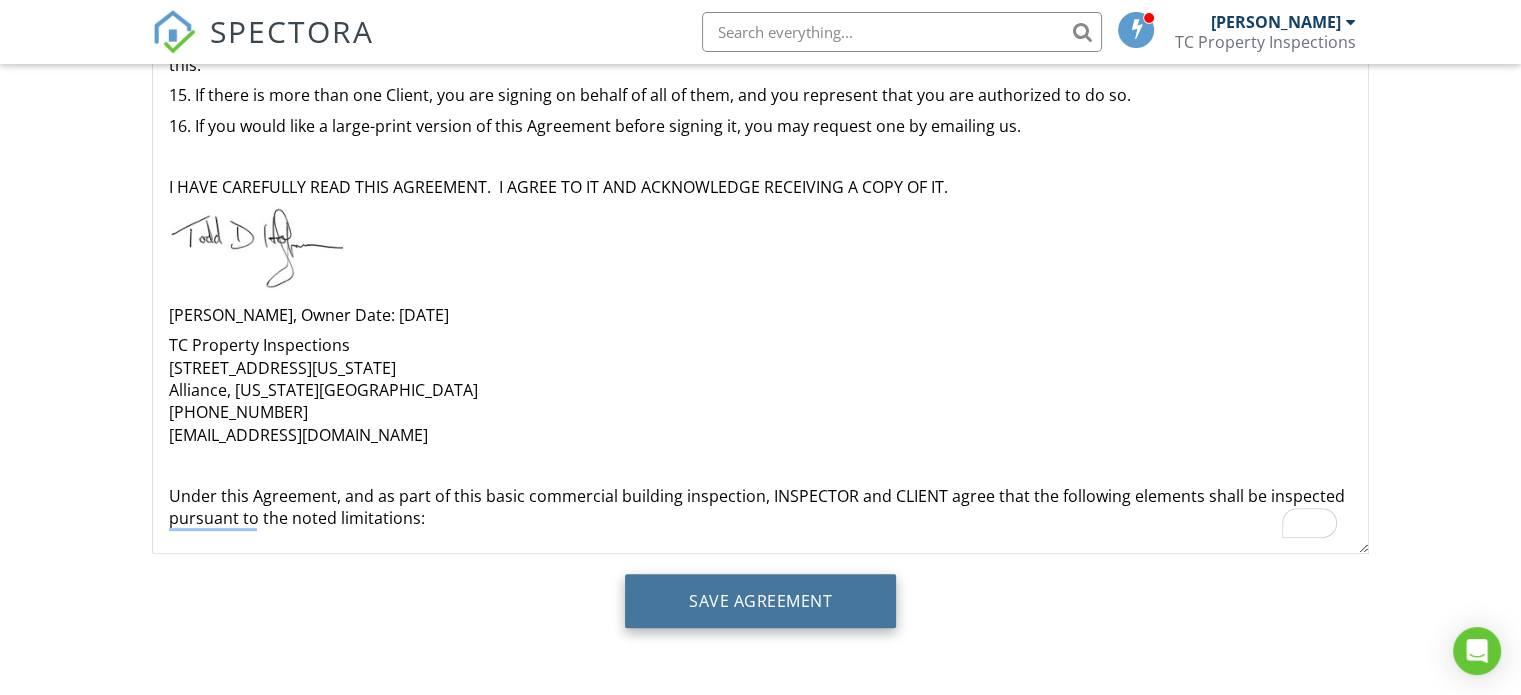 click on "Save Agreement" at bounding box center (760, 601) 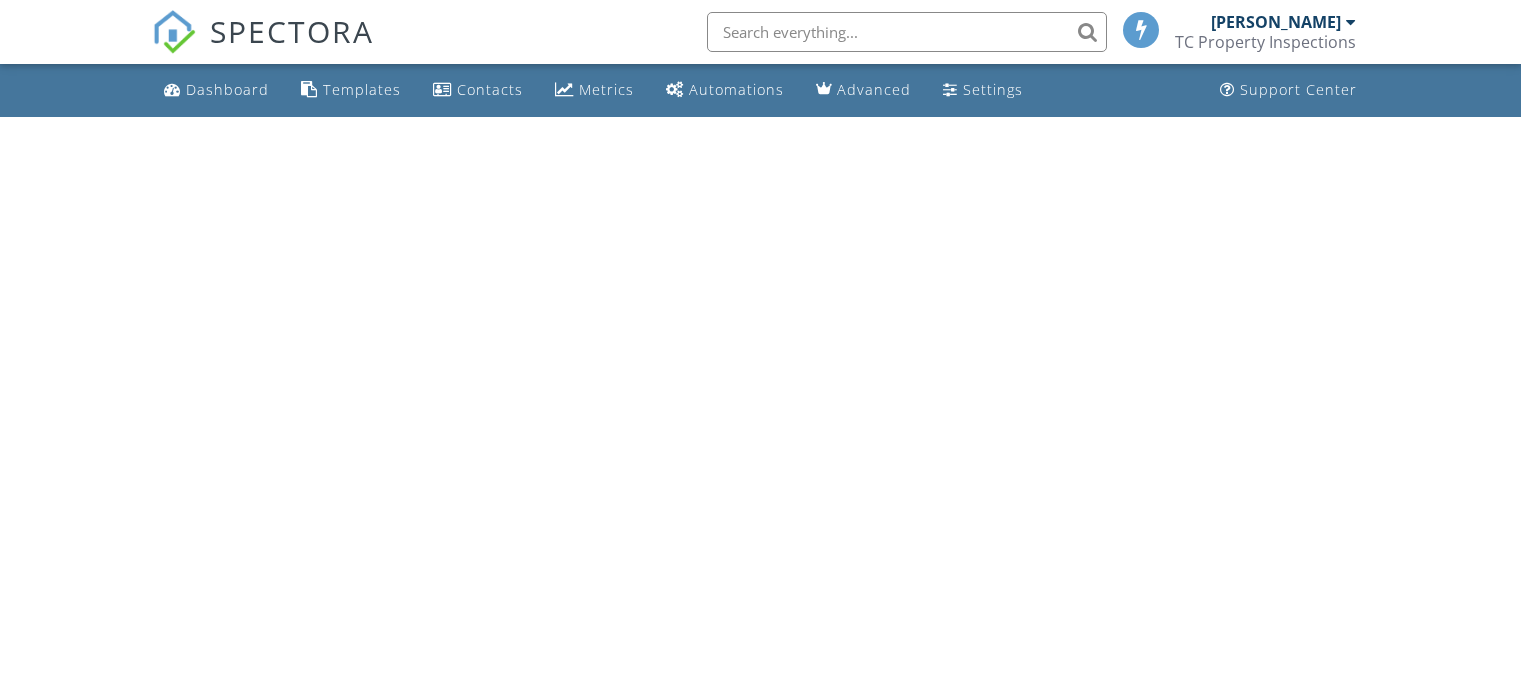 scroll, scrollTop: 0, scrollLeft: 0, axis: both 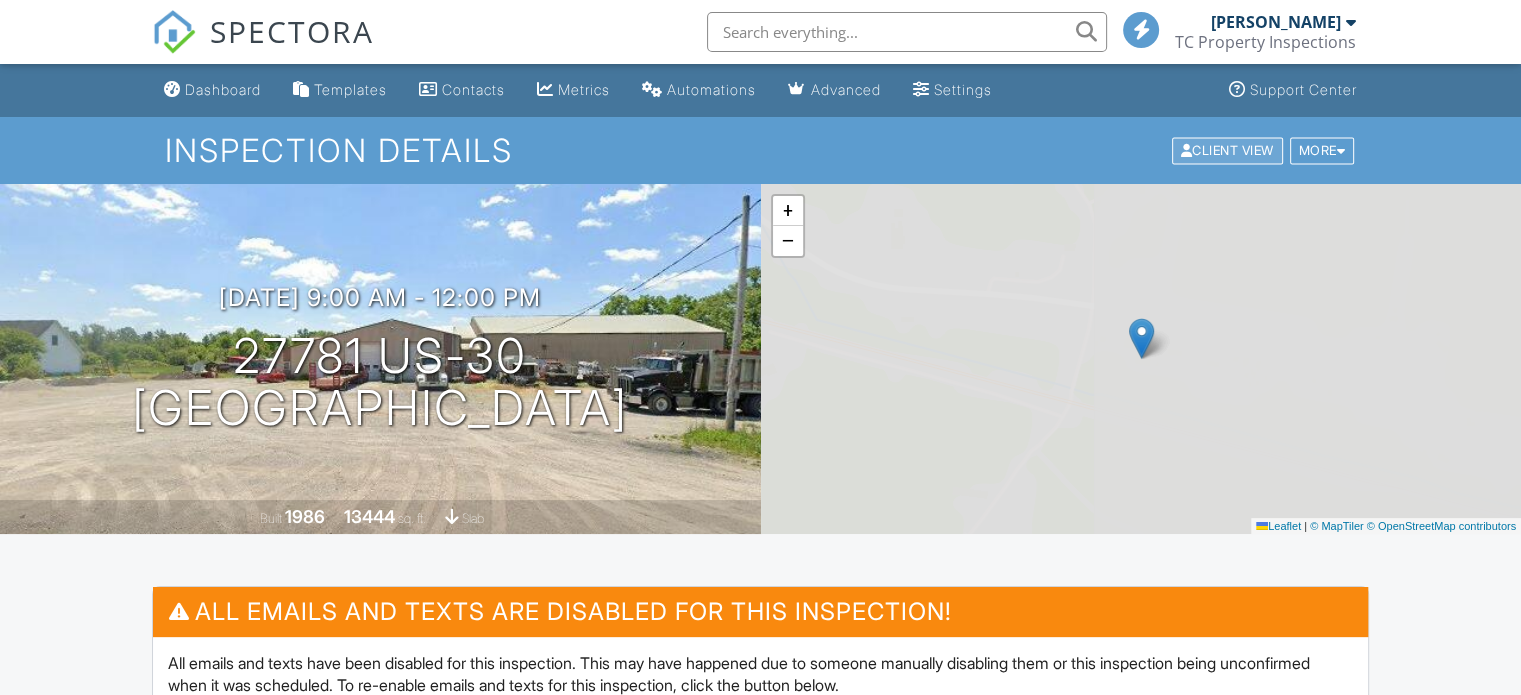 click on "Client View" at bounding box center (1227, 150) 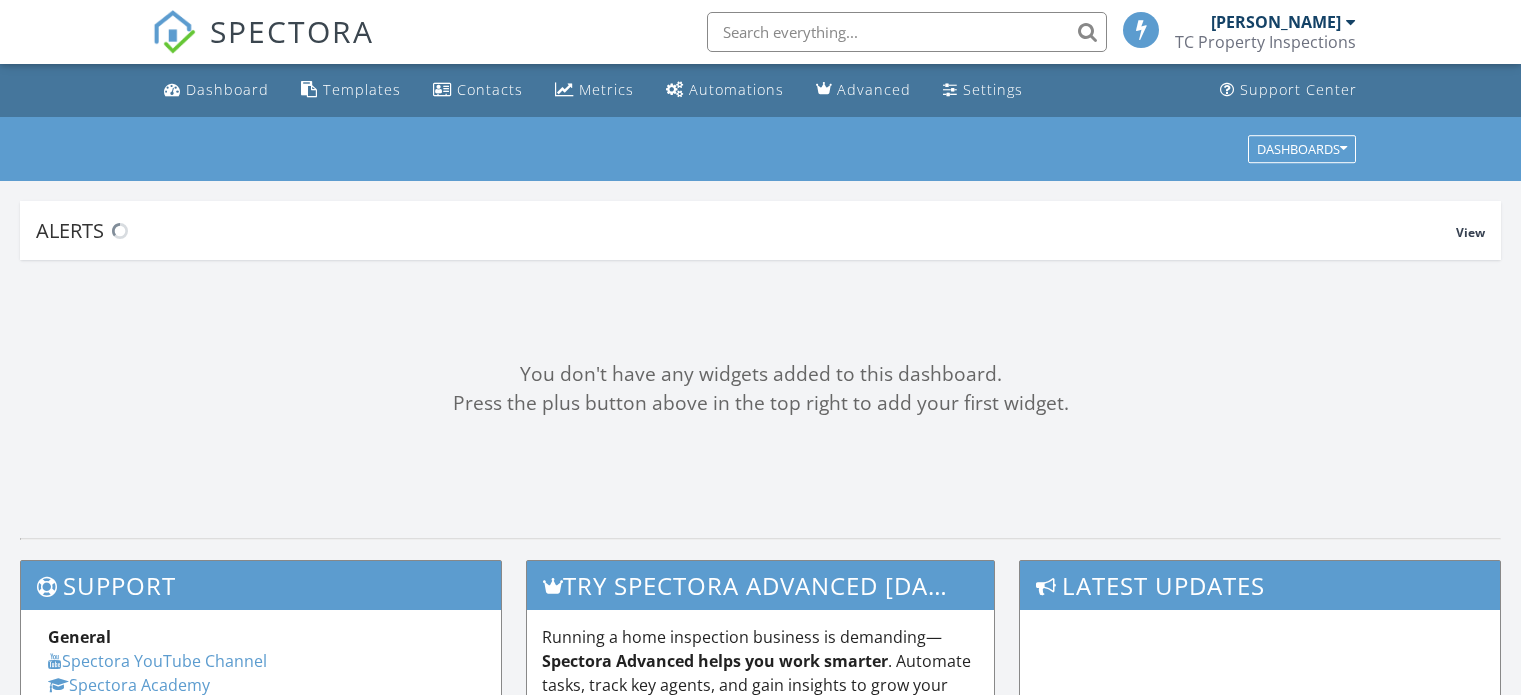 scroll, scrollTop: 0, scrollLeft: 0, axis: both 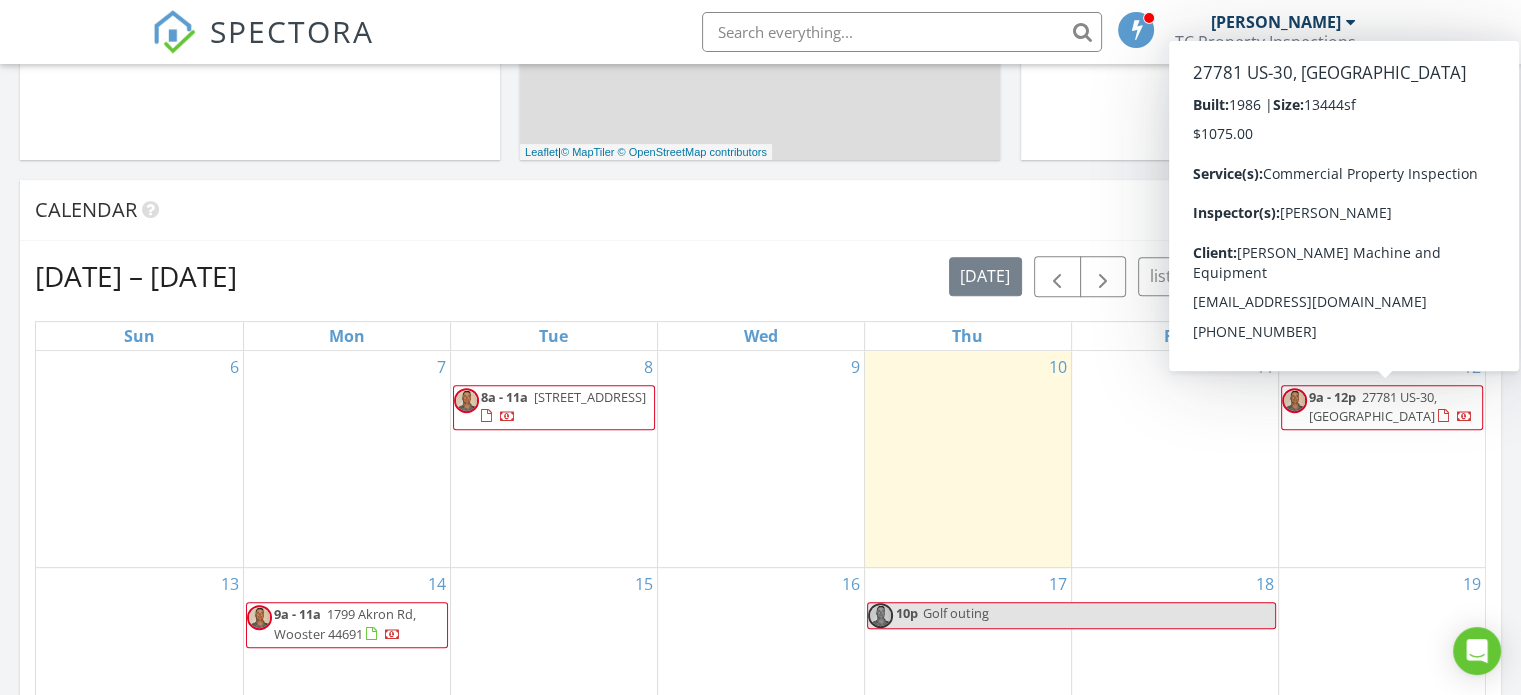 click on "27781 US-30, Kensington 44427" at bounding box center [1373, 406] 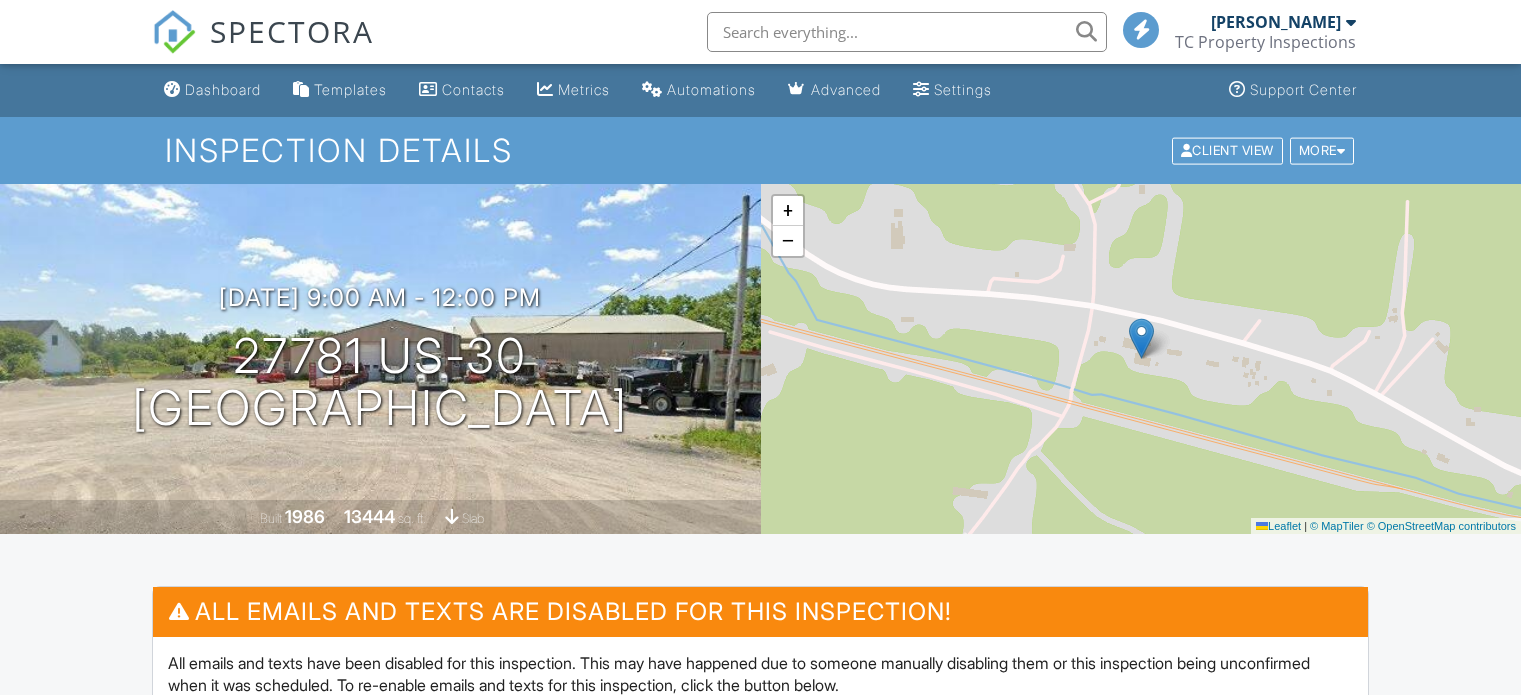 scroll, scrollTop: 0, scrollLeft: 0, axis: both 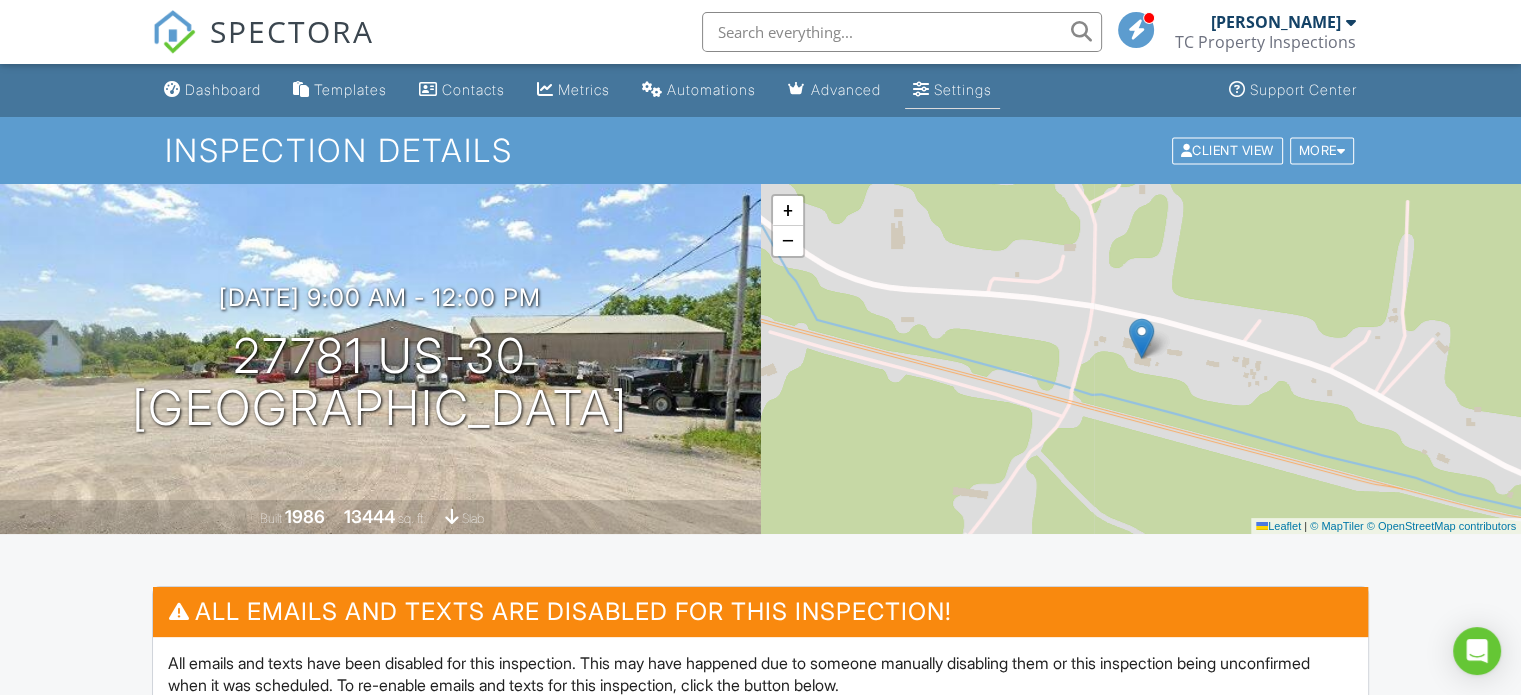 click on "Settings" at bounding box center (963, 89) 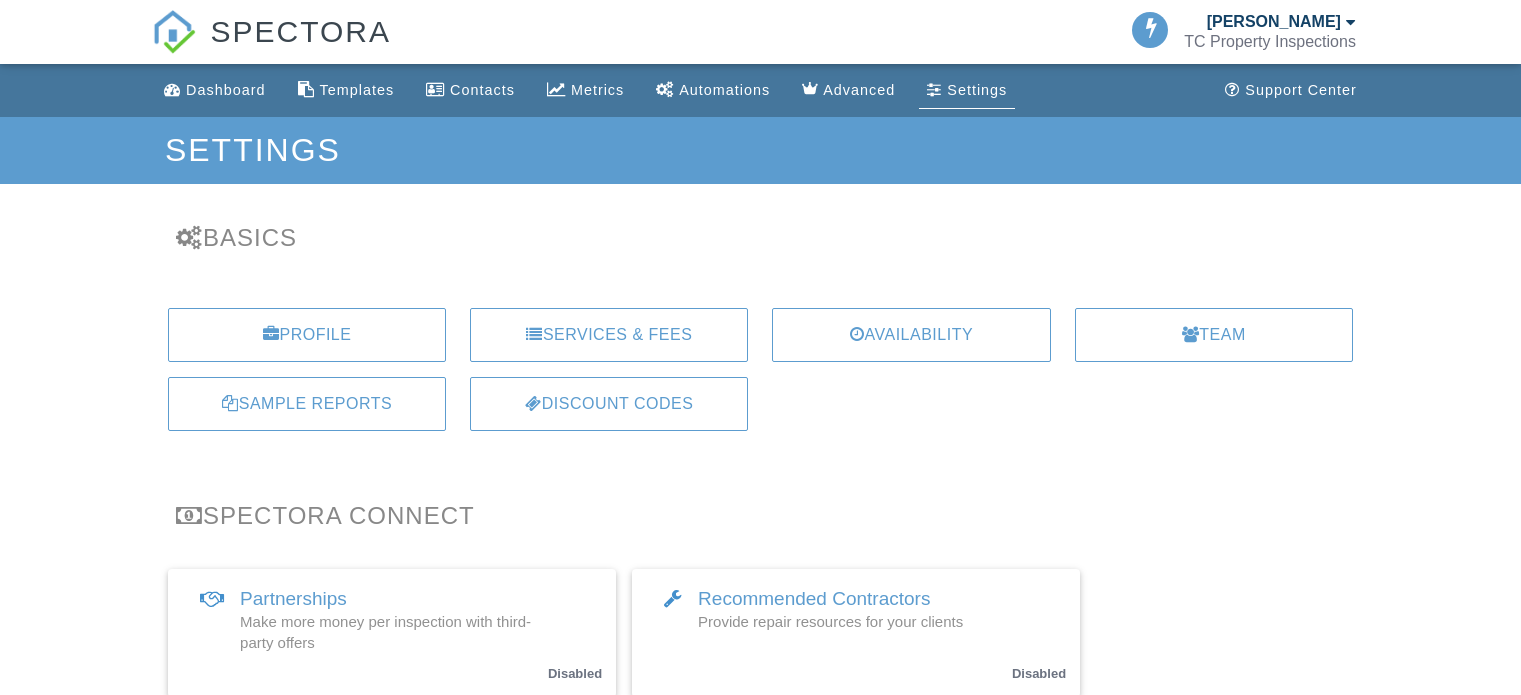 scroll, scrollTop: 0, scrollLeft: 0, axis: both 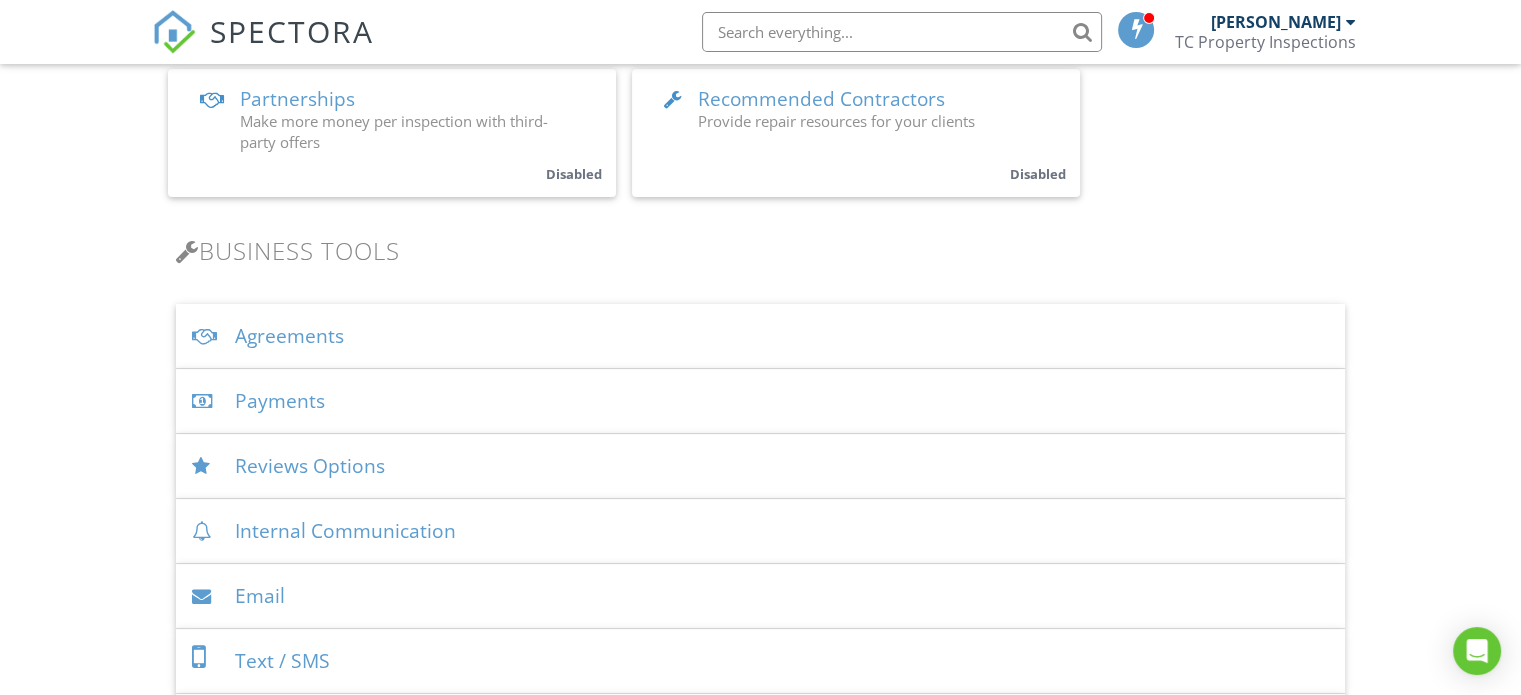 click on "Agreements" at bounding box center [760, 336] 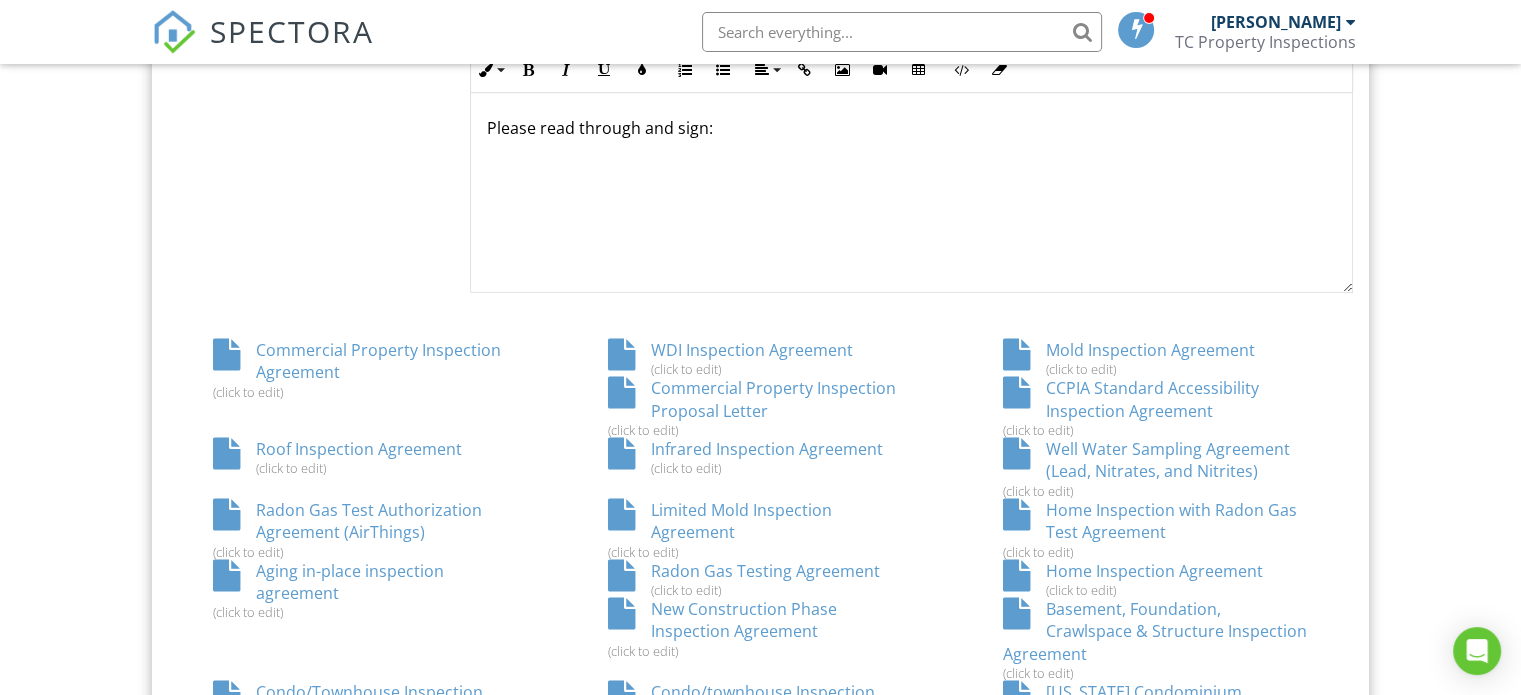 scroll, scrollTop: 1000, scrollLeft: 0, axis: vertical 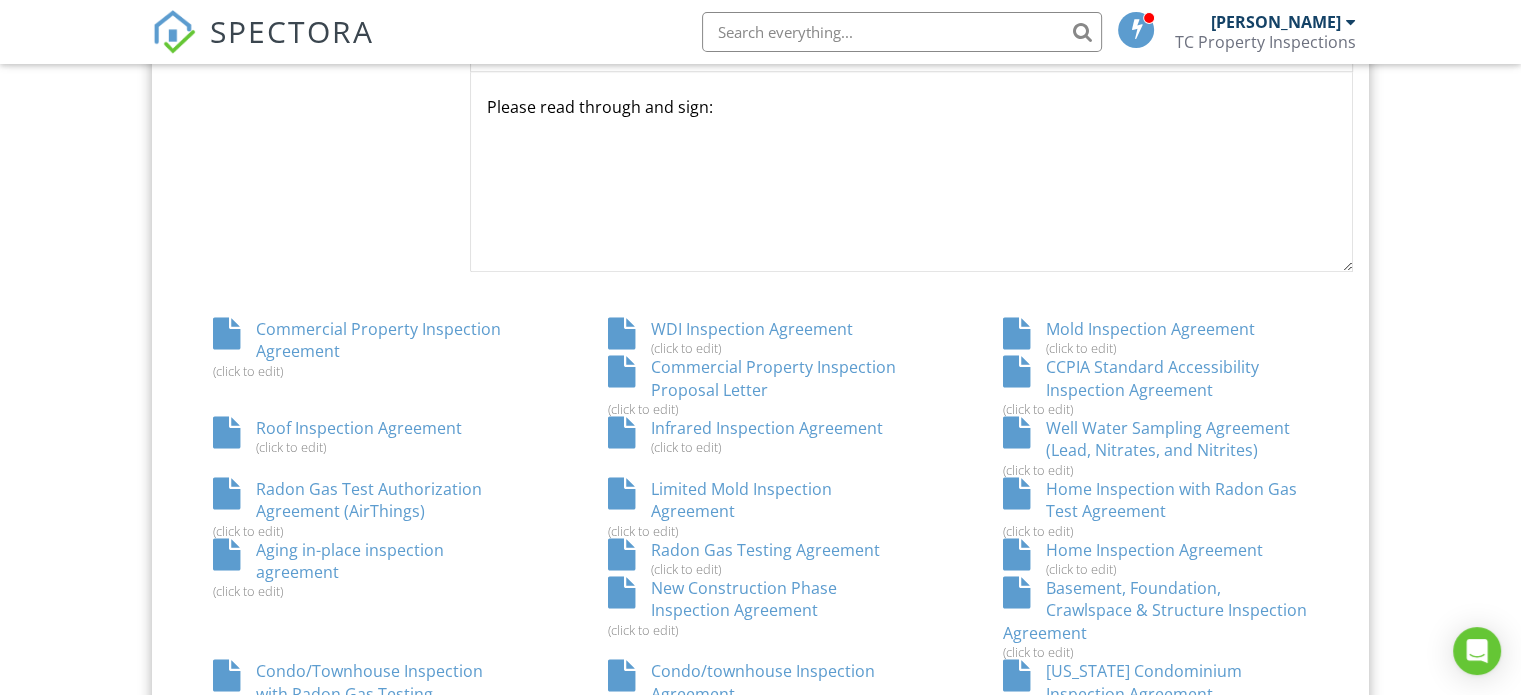 click on "Commercial Property Inspection Agreement
(click to edit)" at bounding box center [365, 348] 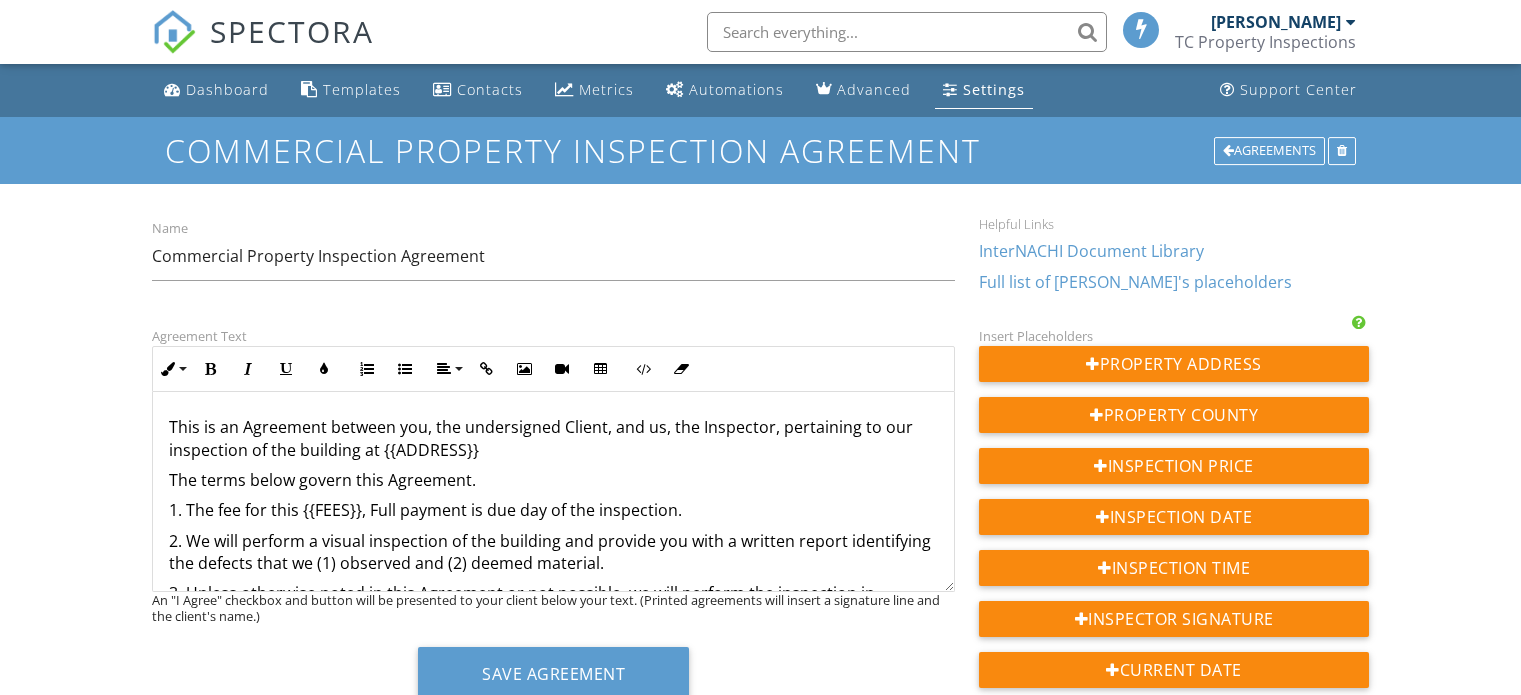 scroll, scrollTop: 0, scrollLeft: 0, axis: both 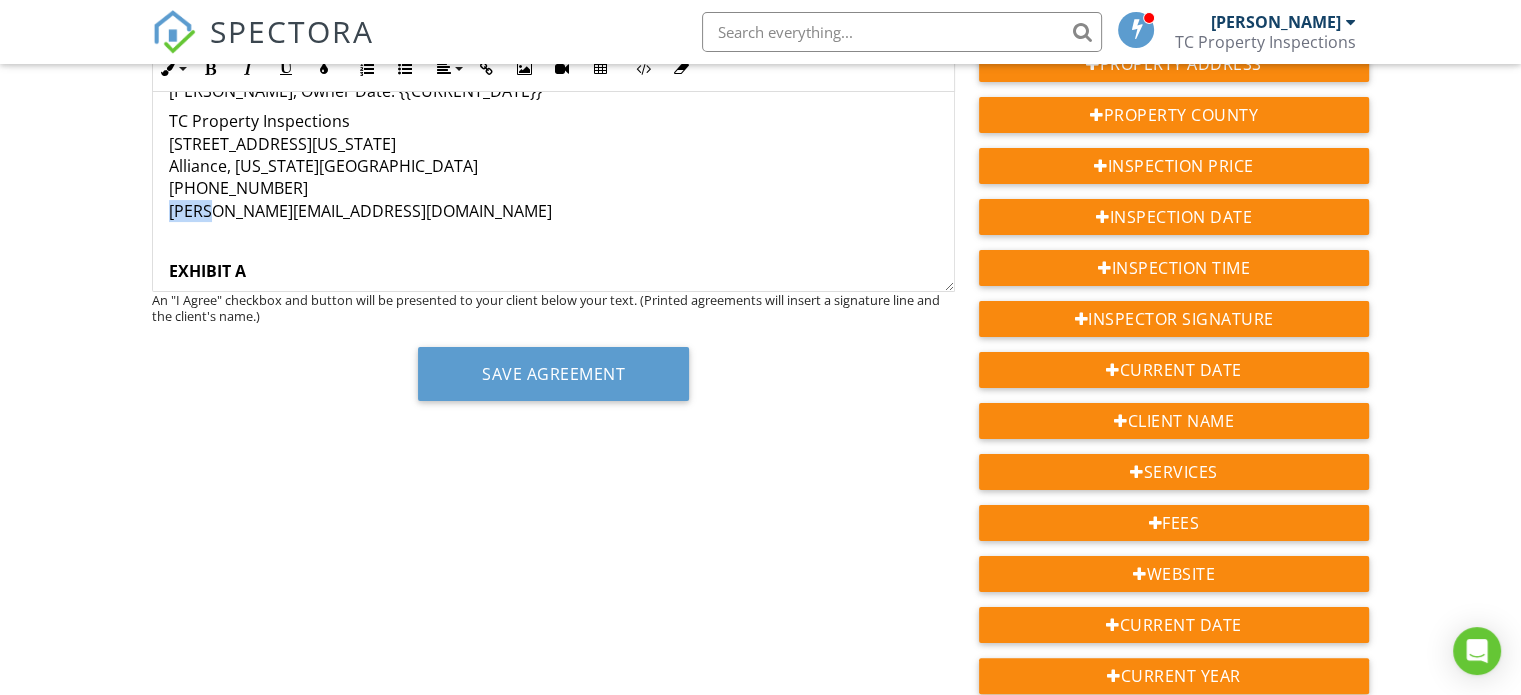 drag, startPoint x: 220, startPoint y: 208, endPoint x: 160, endPoint y: 205, distance: 60.074955 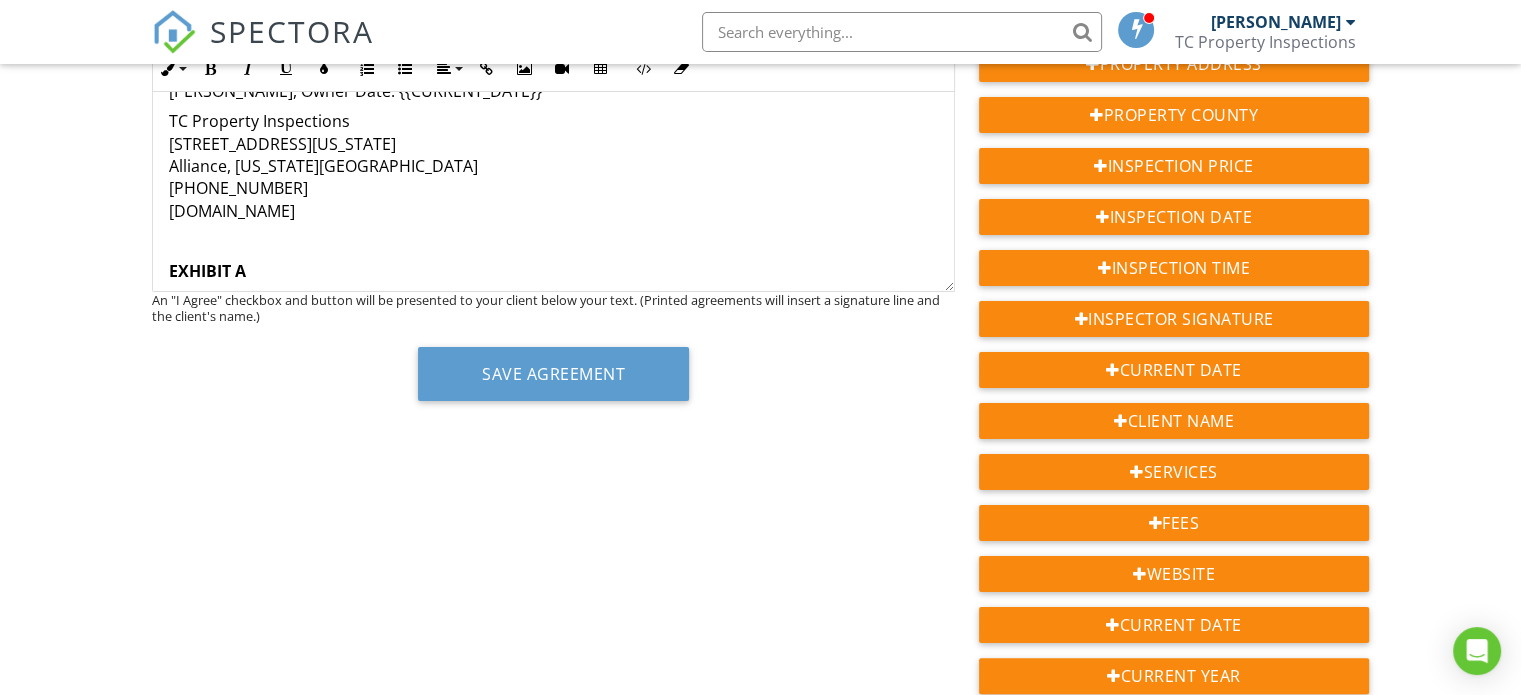 scroll, scrollTop: 2167, scrollLeft: 0, axis: vertical 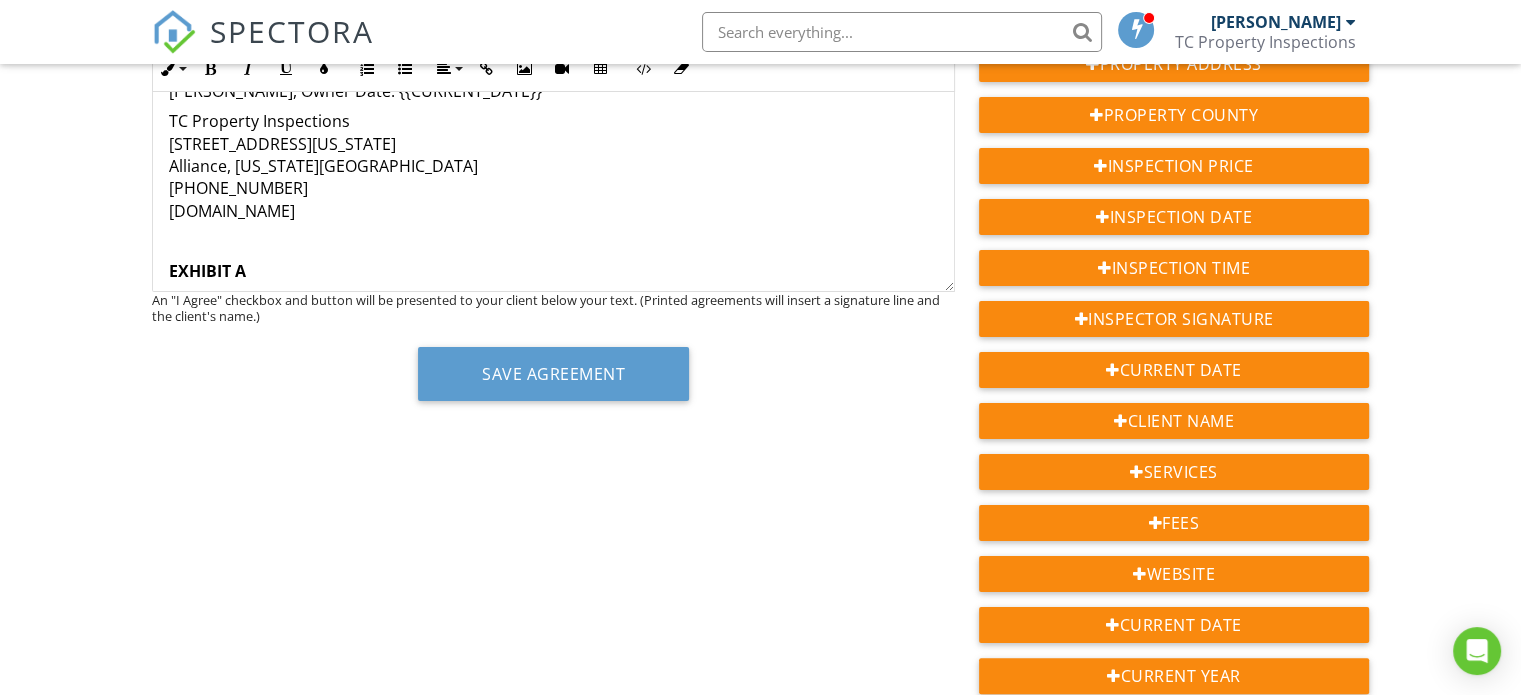 click on "TC Property Inspections 12841 Iowa Ave NE Alliance, Ohio 44601 330-614-0054 tcpropertyinspector.com" at bounding box center [553, 166] 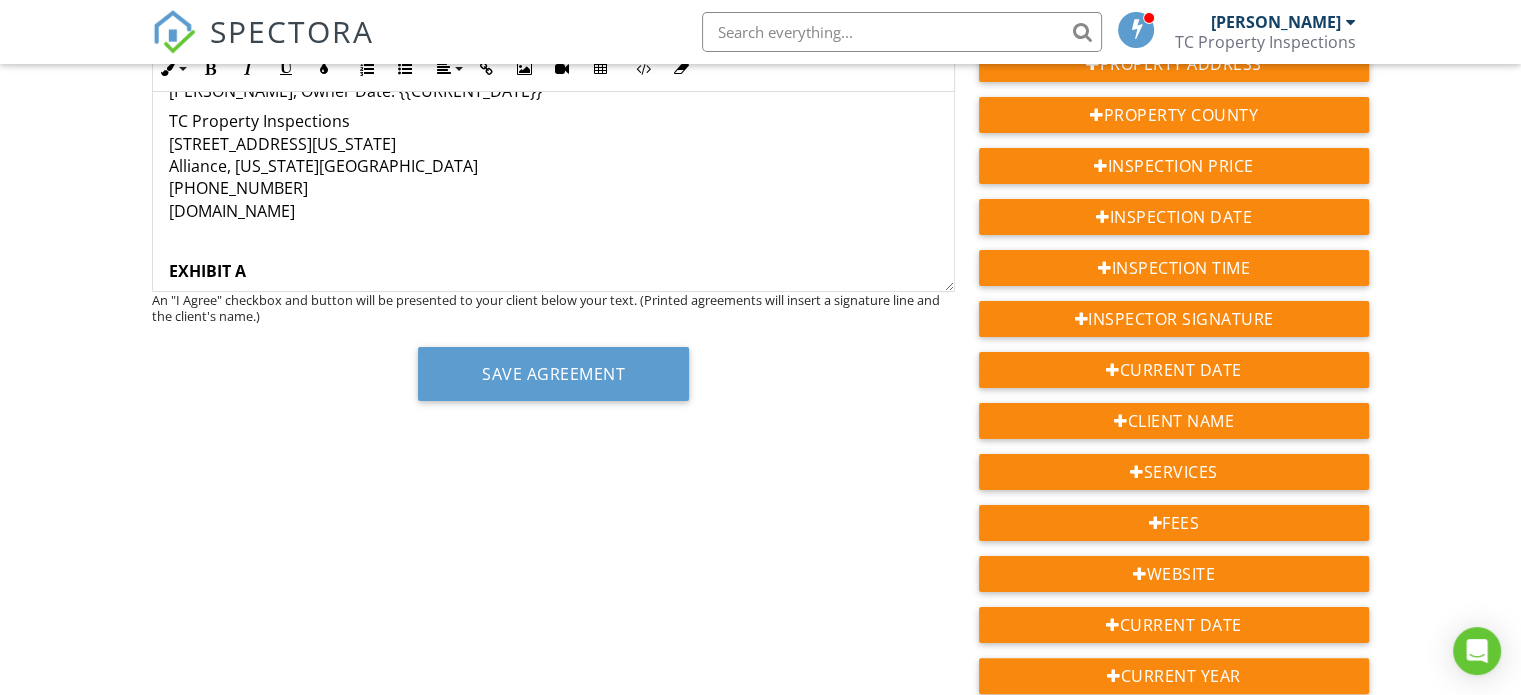type 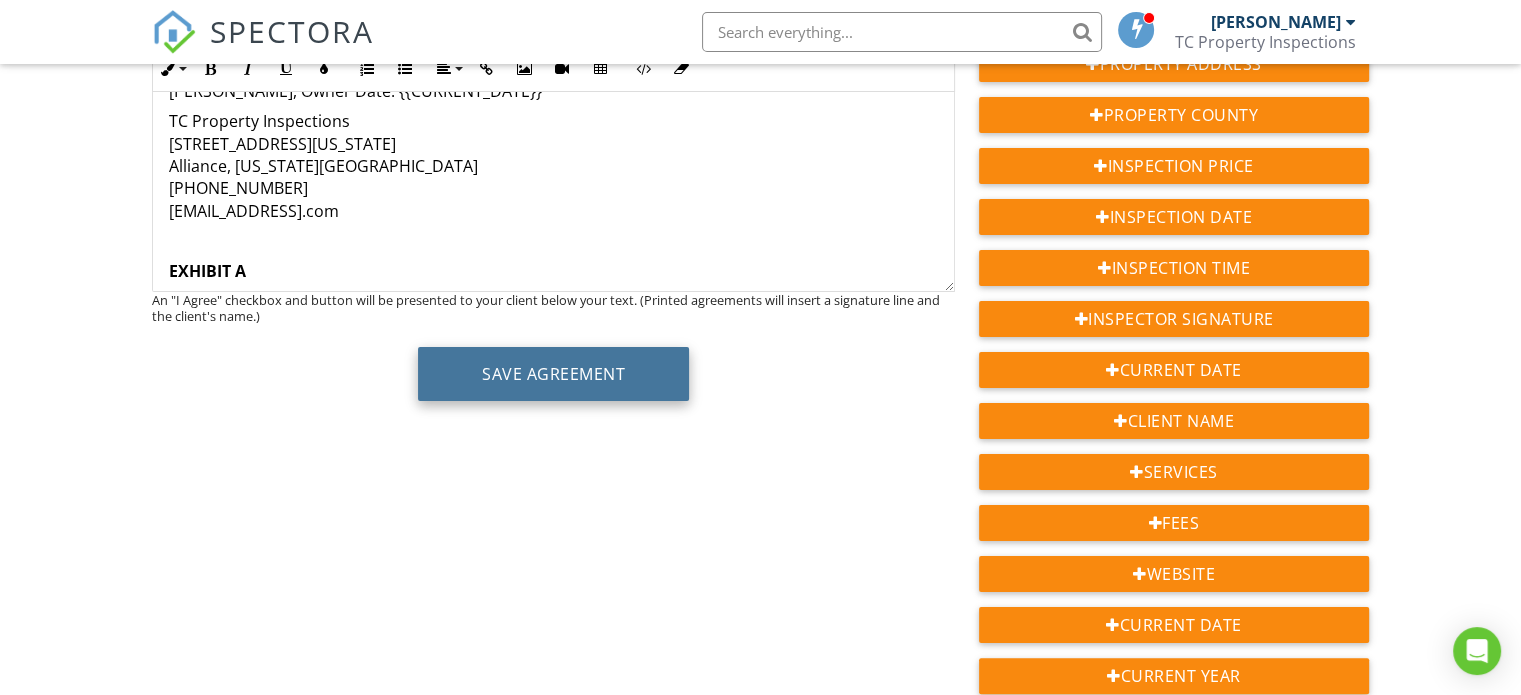 click on "Save Agreement" at bounding box center [553, 374] 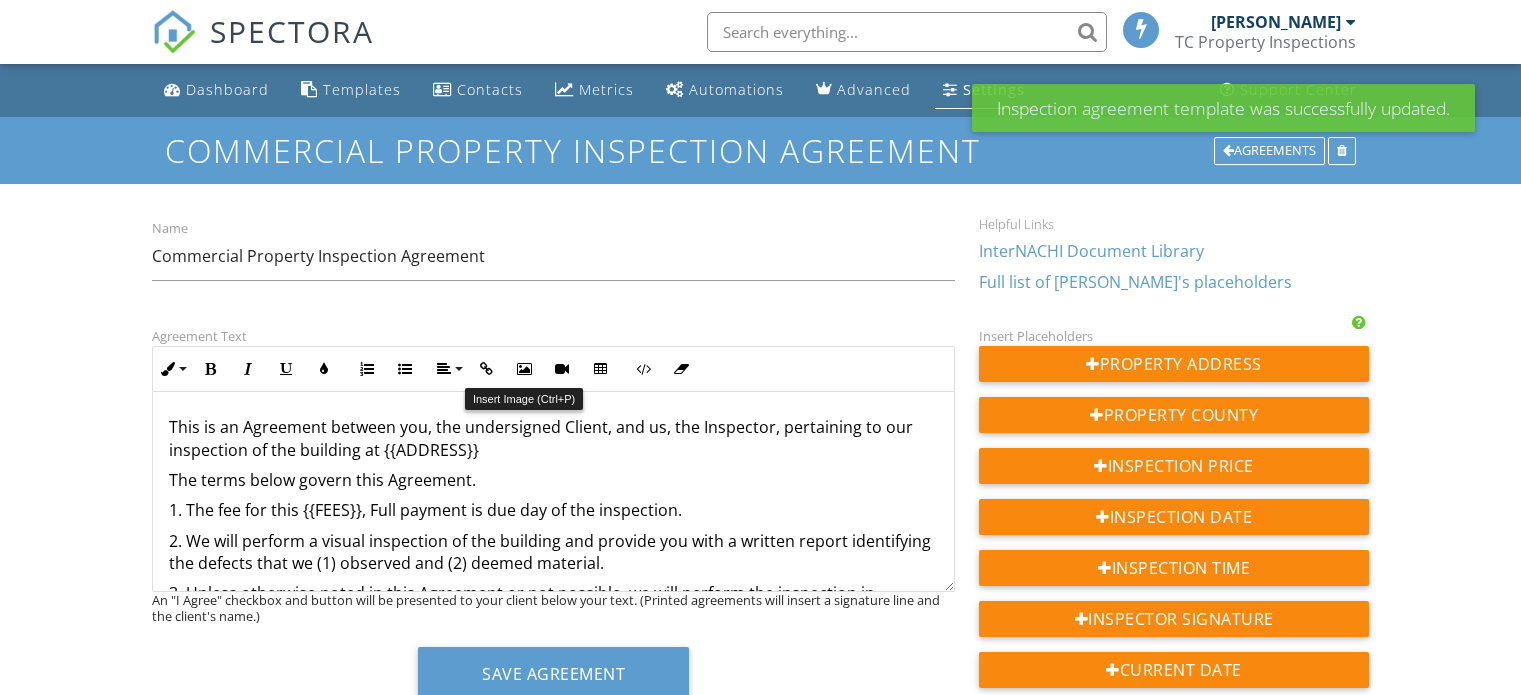 scroll, scrollTop: 0, scrollLeft: 0, axis: both 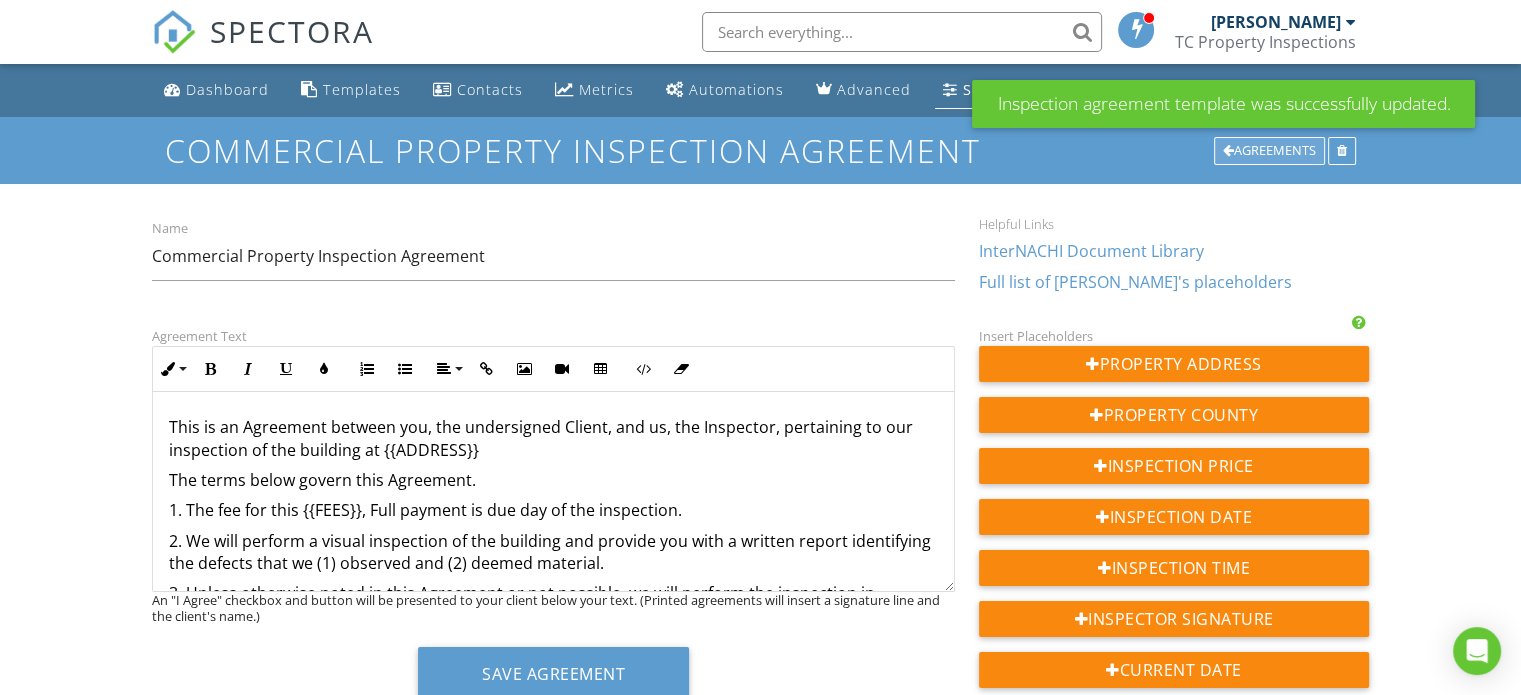 click on "Agreements" at bounding box center [1269, 151] 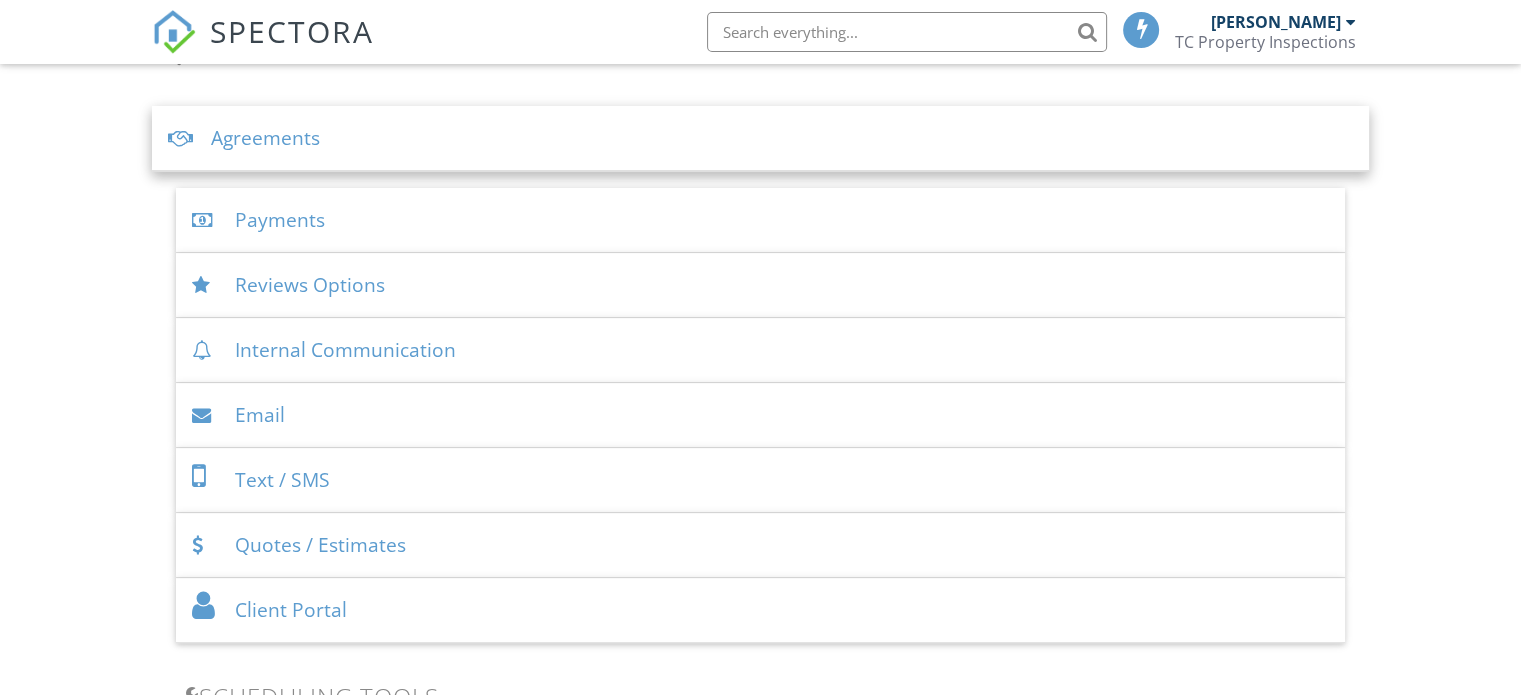 scroll, scrollTop: 744, scrollLeft: 0, axis: vertical 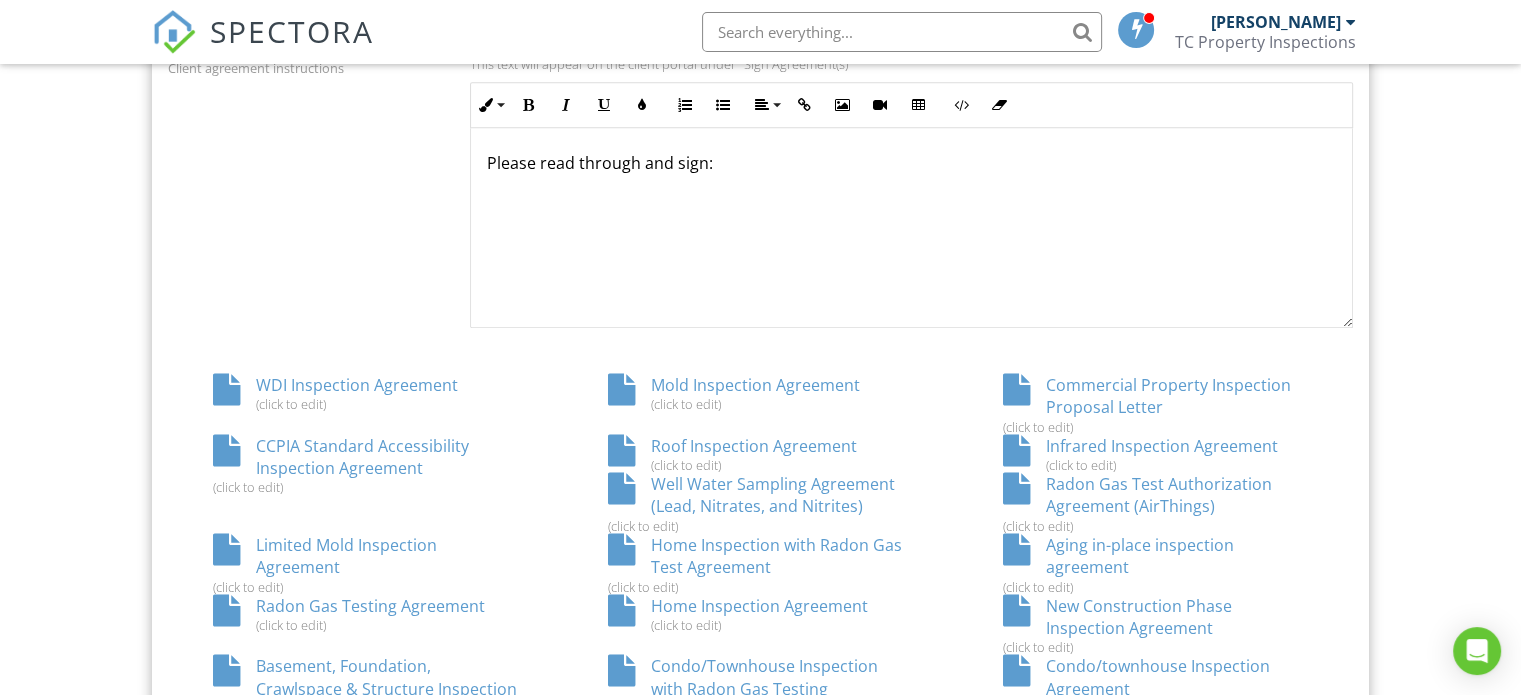 click on "Commercial Property Inspection Proposal Letter
(click to edit)" at bounding box center [1155, 404] 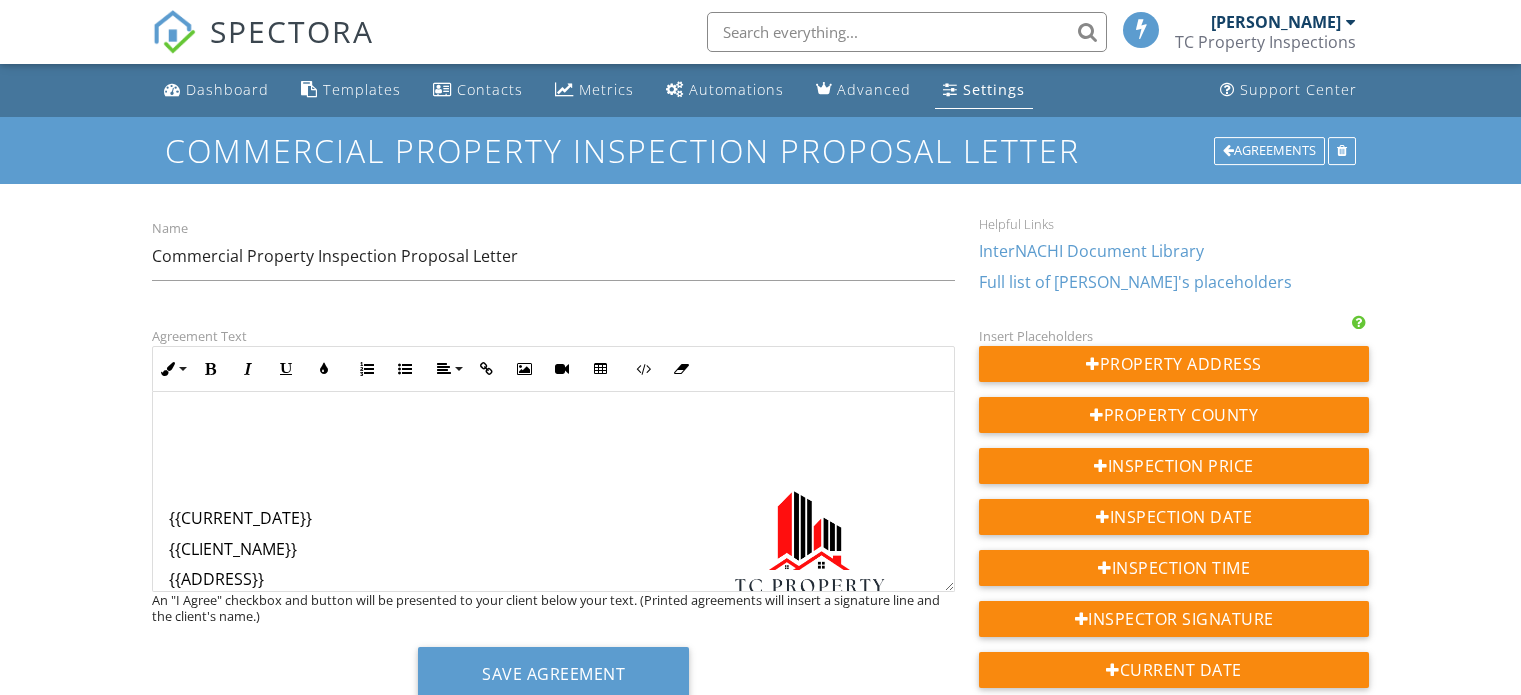 scroll, scrollTop: 0, scrollLeft: 0, axis: both 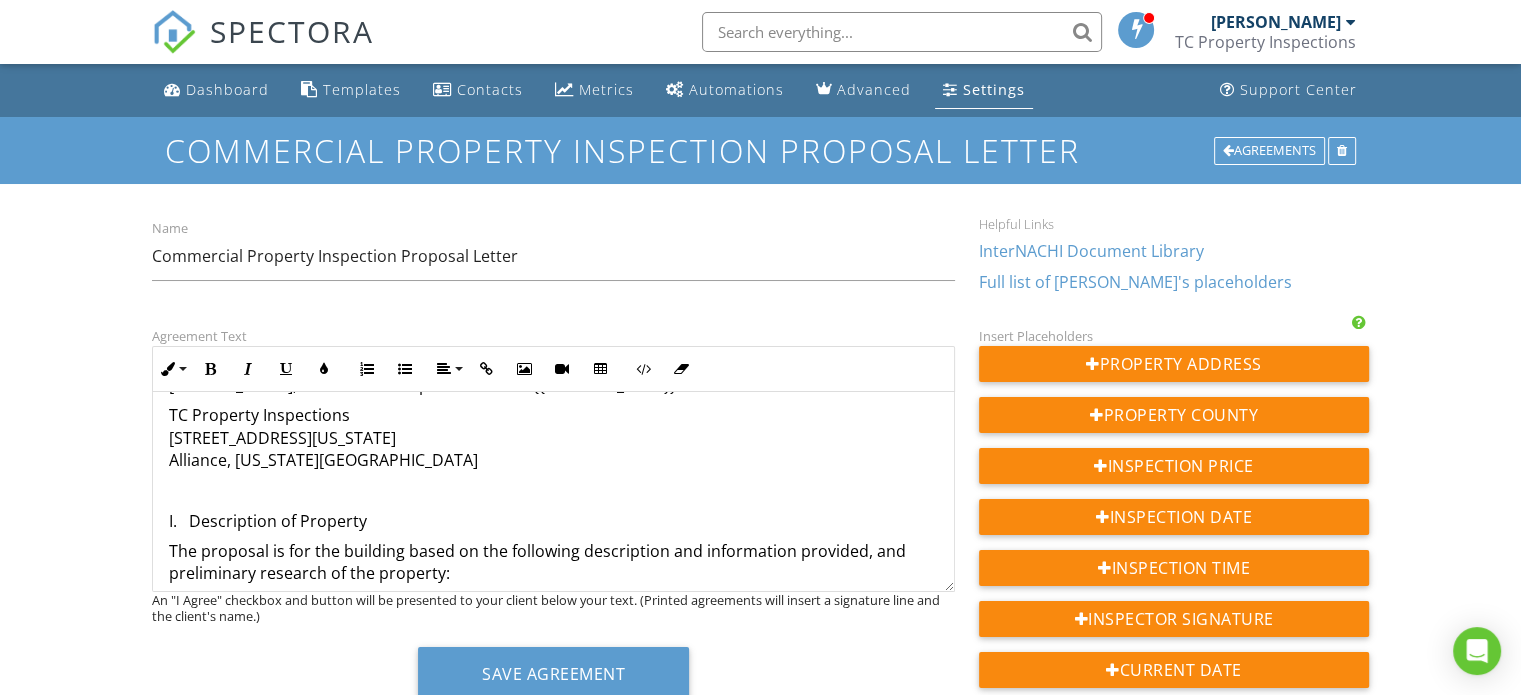 click on "TC Property Inspections [STREET_ADDRESS][US_STATE][US_STATE]" at bounding box center [553, 437] 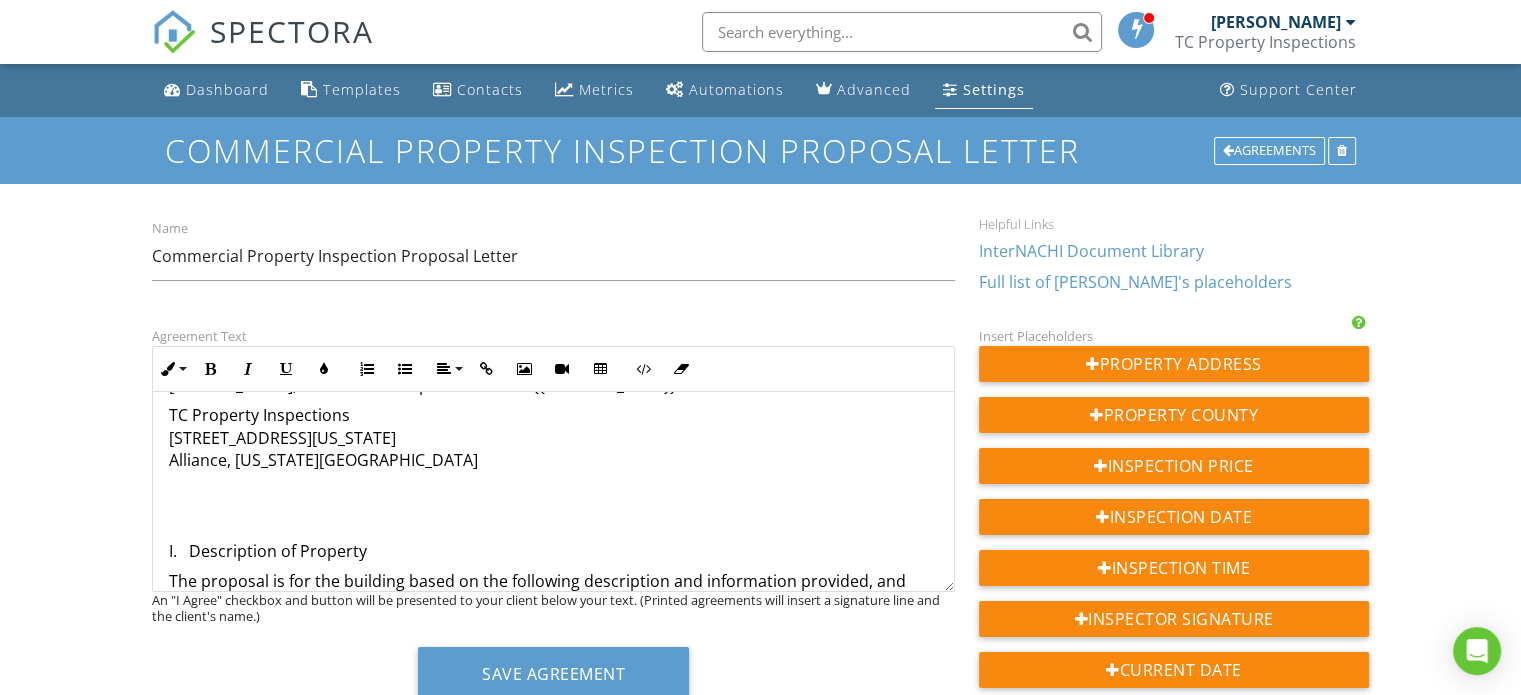 type 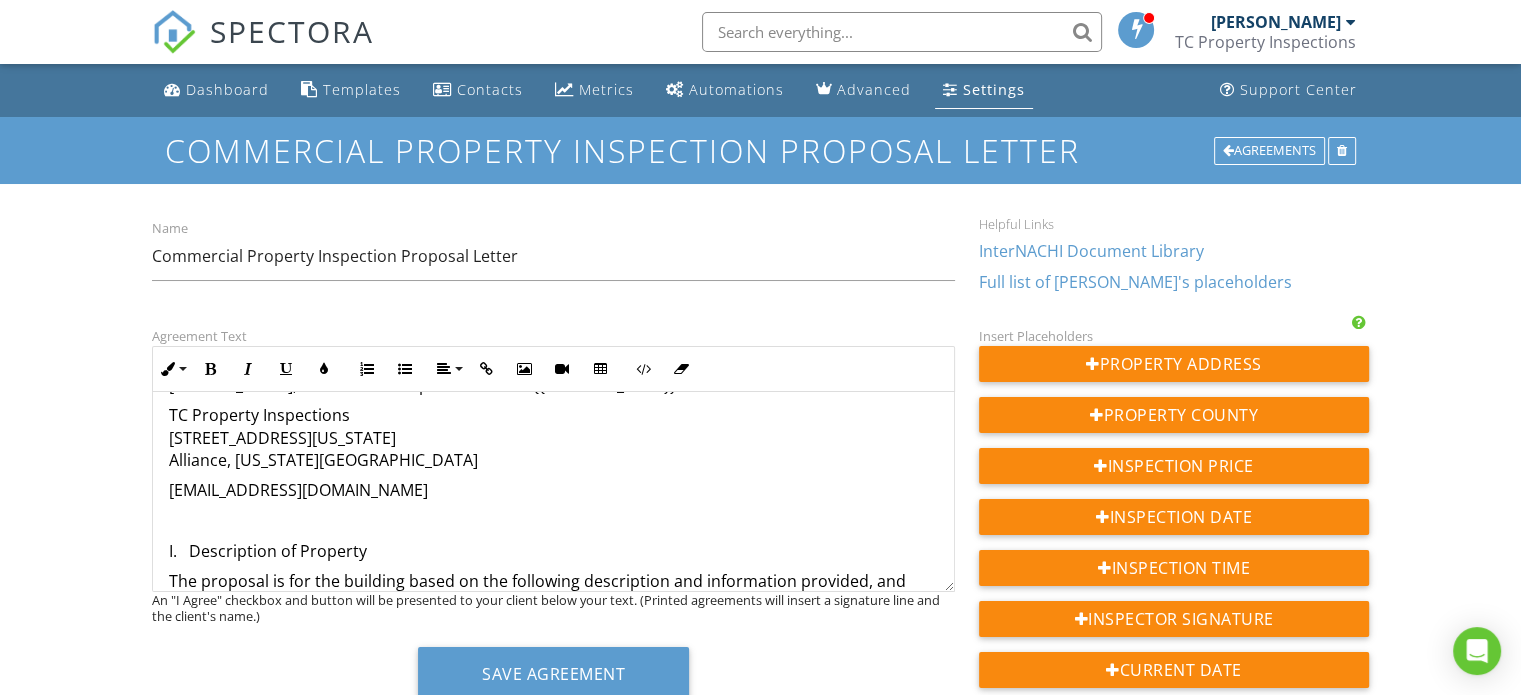 click on "[EMAIL_ADDRESS][DOMAIN_NAME]" at bounding box center [553, 490] 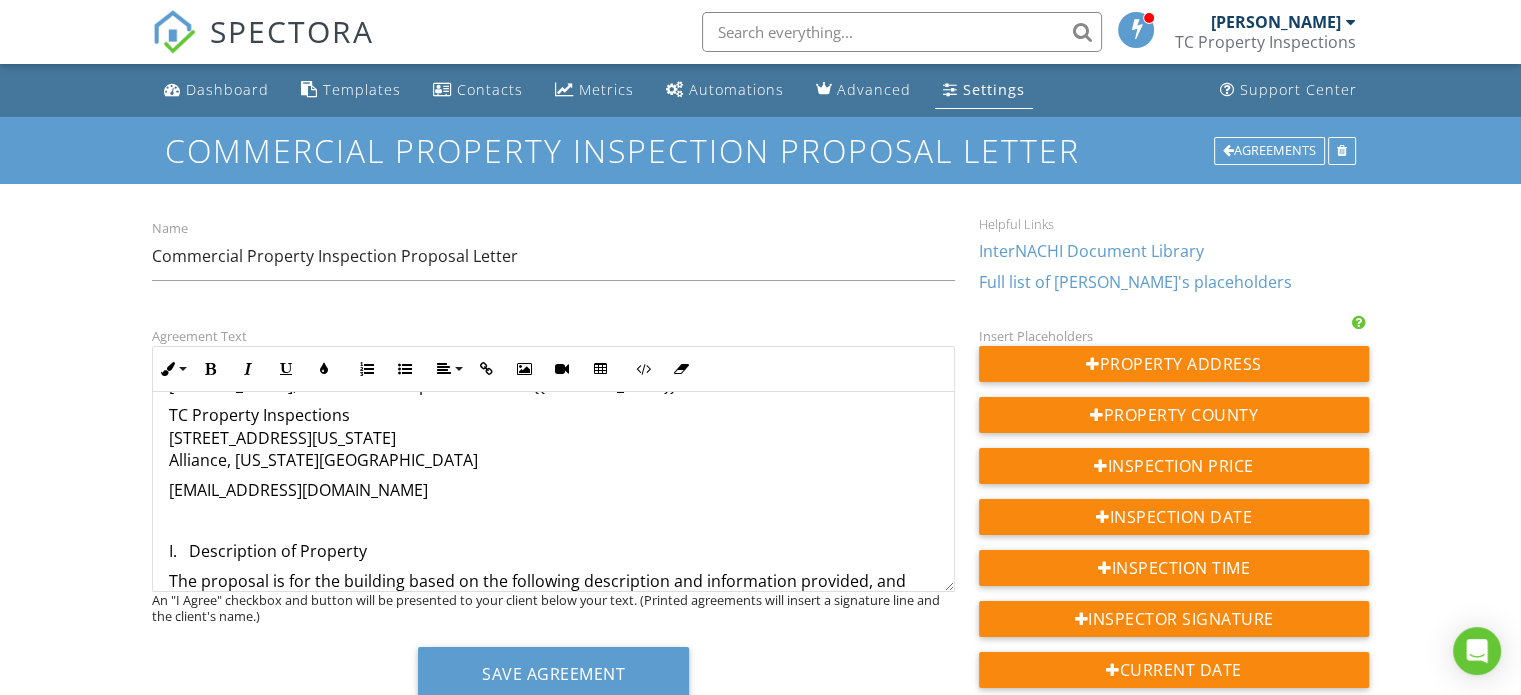scroll, scrollTop: 661, scrollLeft: 0, axis: vertical 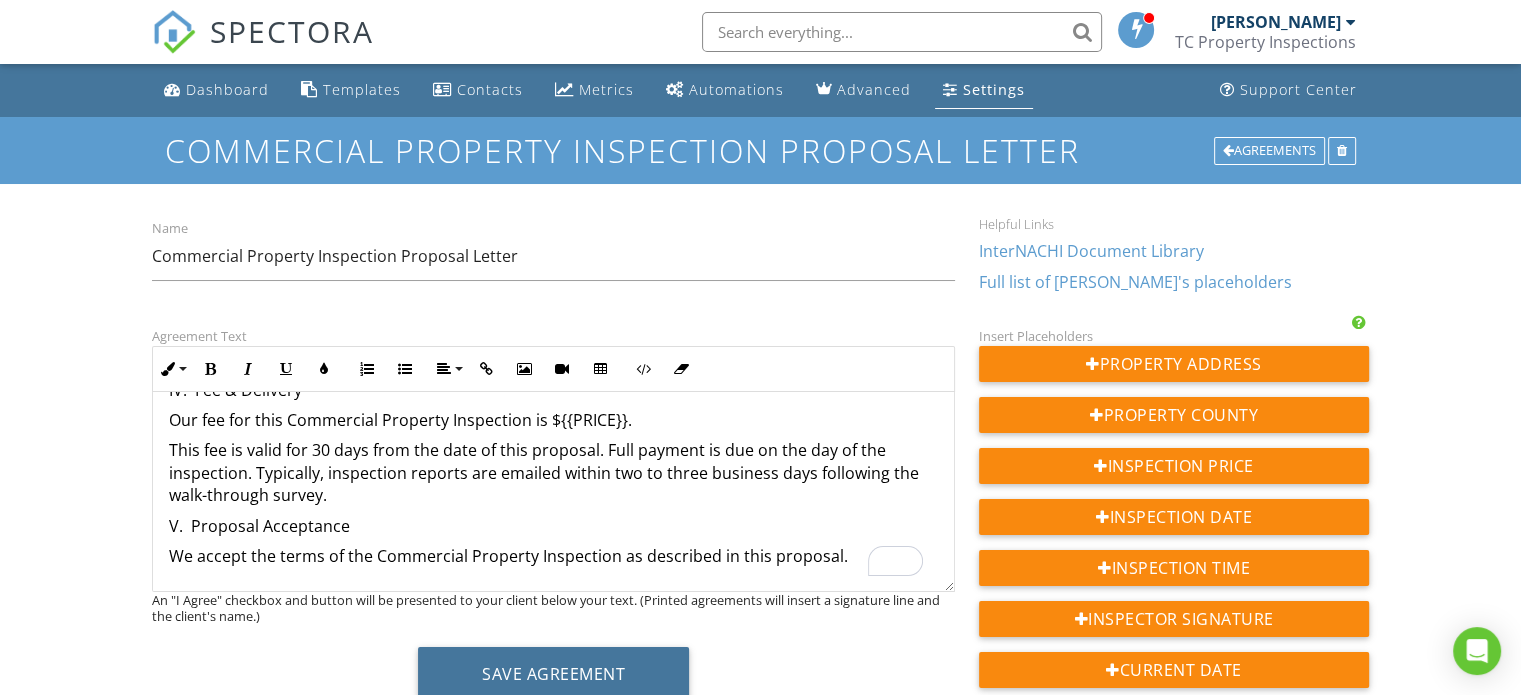 click on "Save Agreement" at bounding box center [553, 674] 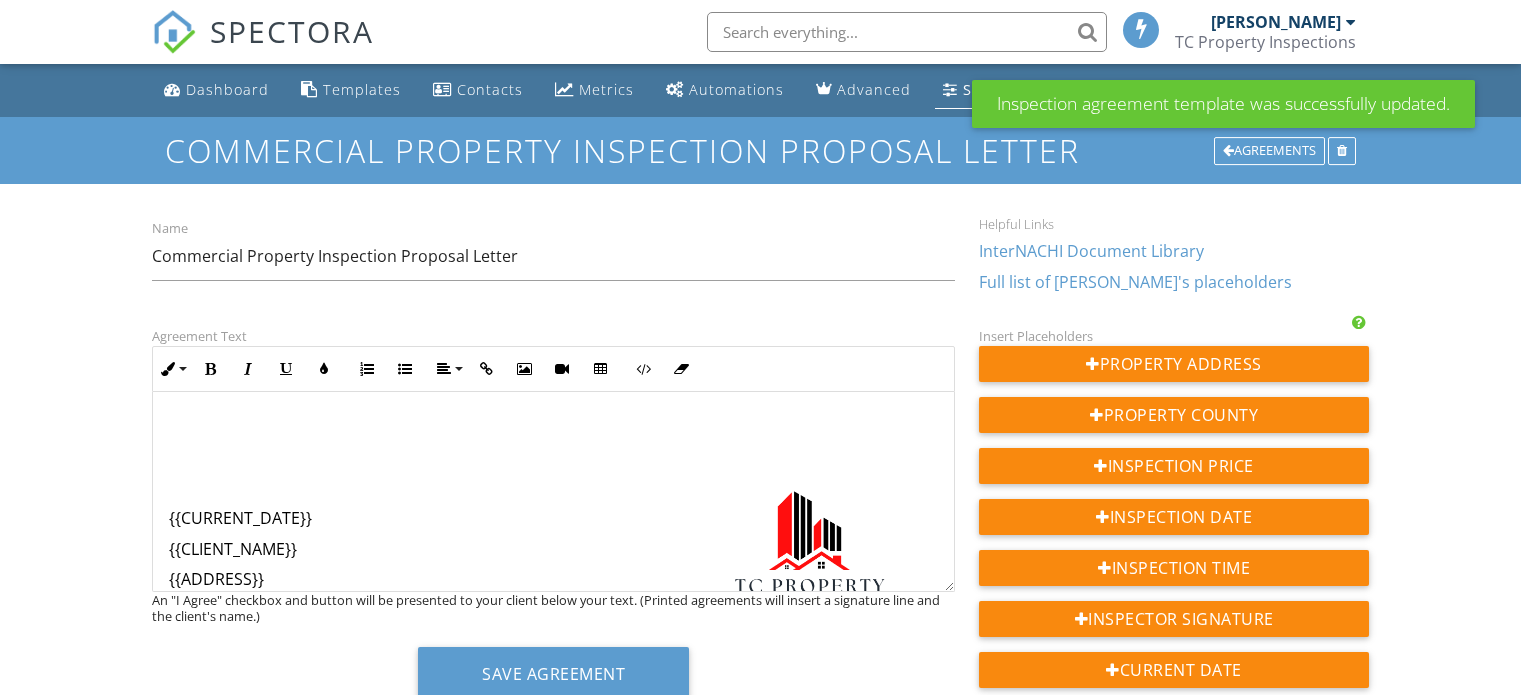 scroll, scrollTop: 0, scrollLeft: 0, axis: both 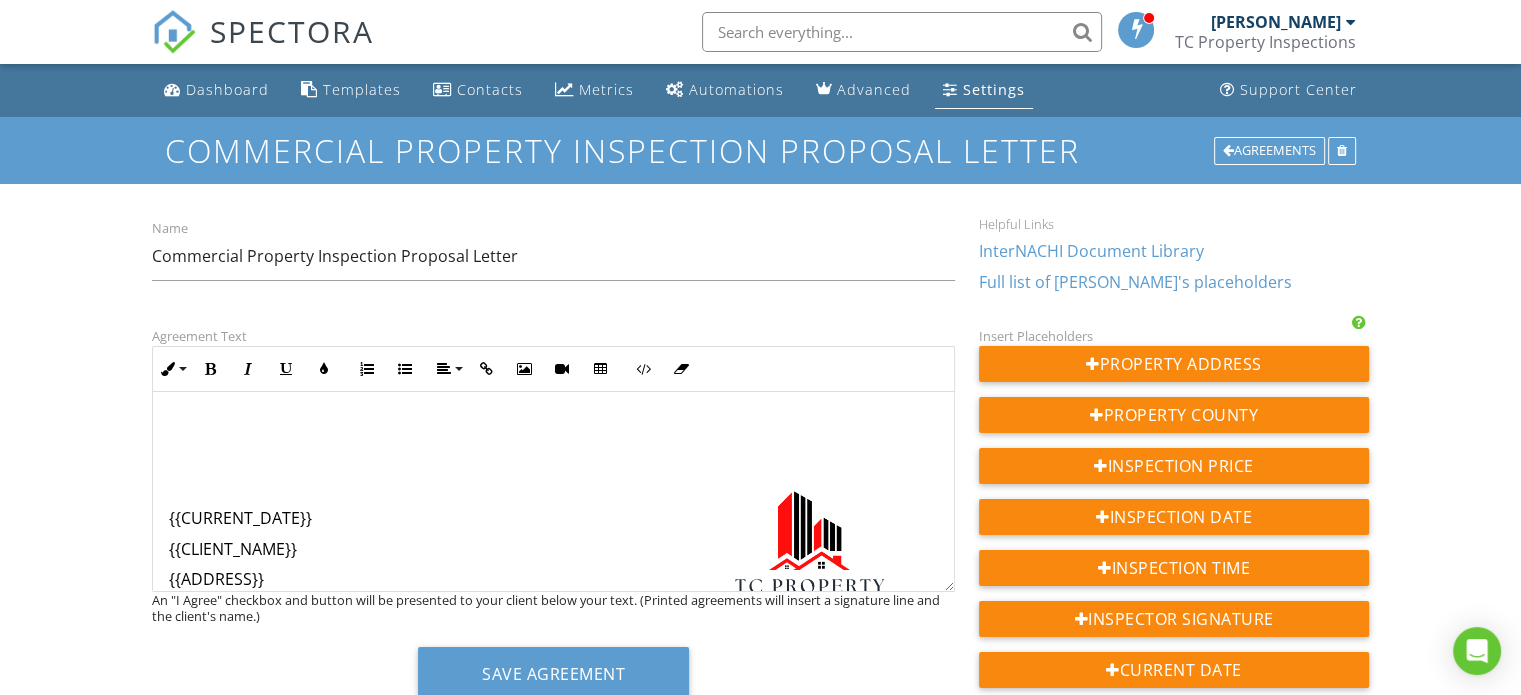 click on "Dashboard" at bounding box center [227, 89] 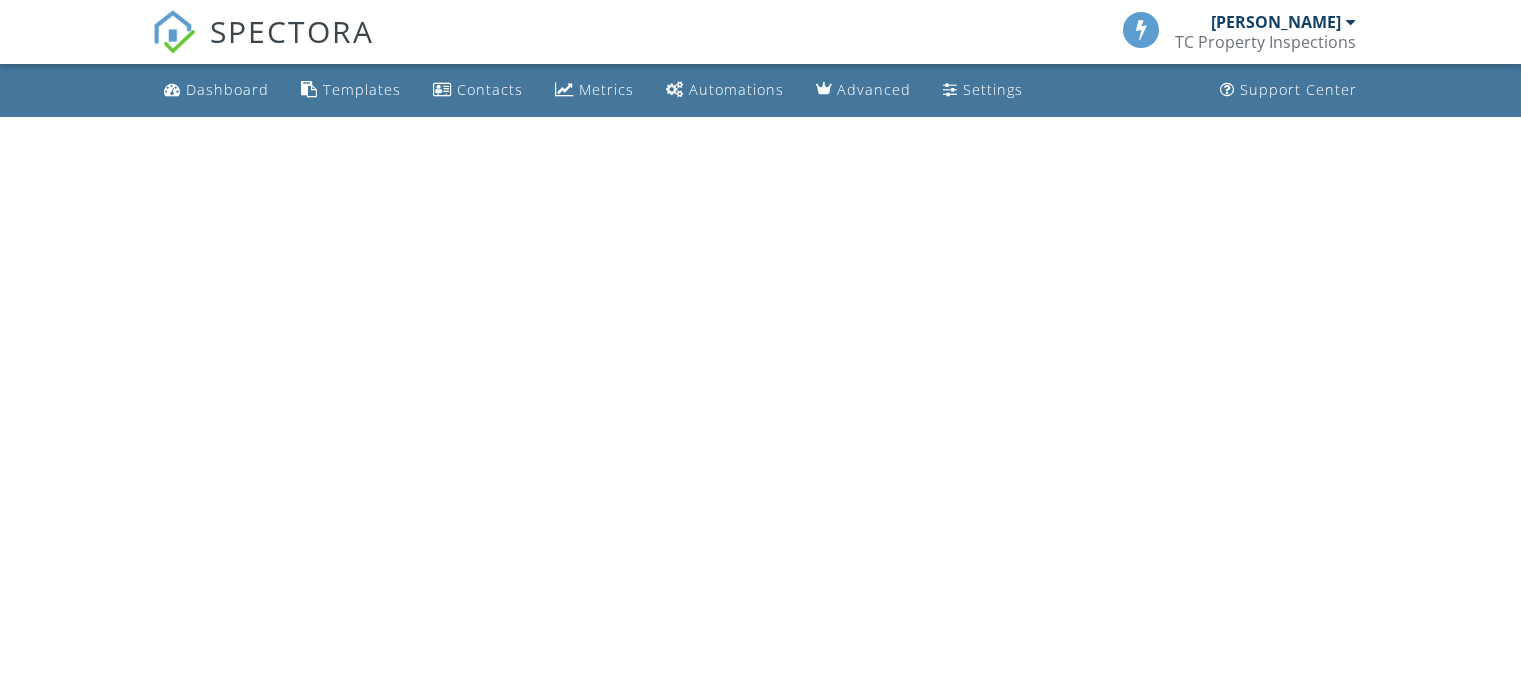 scroll, scrollTop: 0, scrollLeft: 0, axis: both 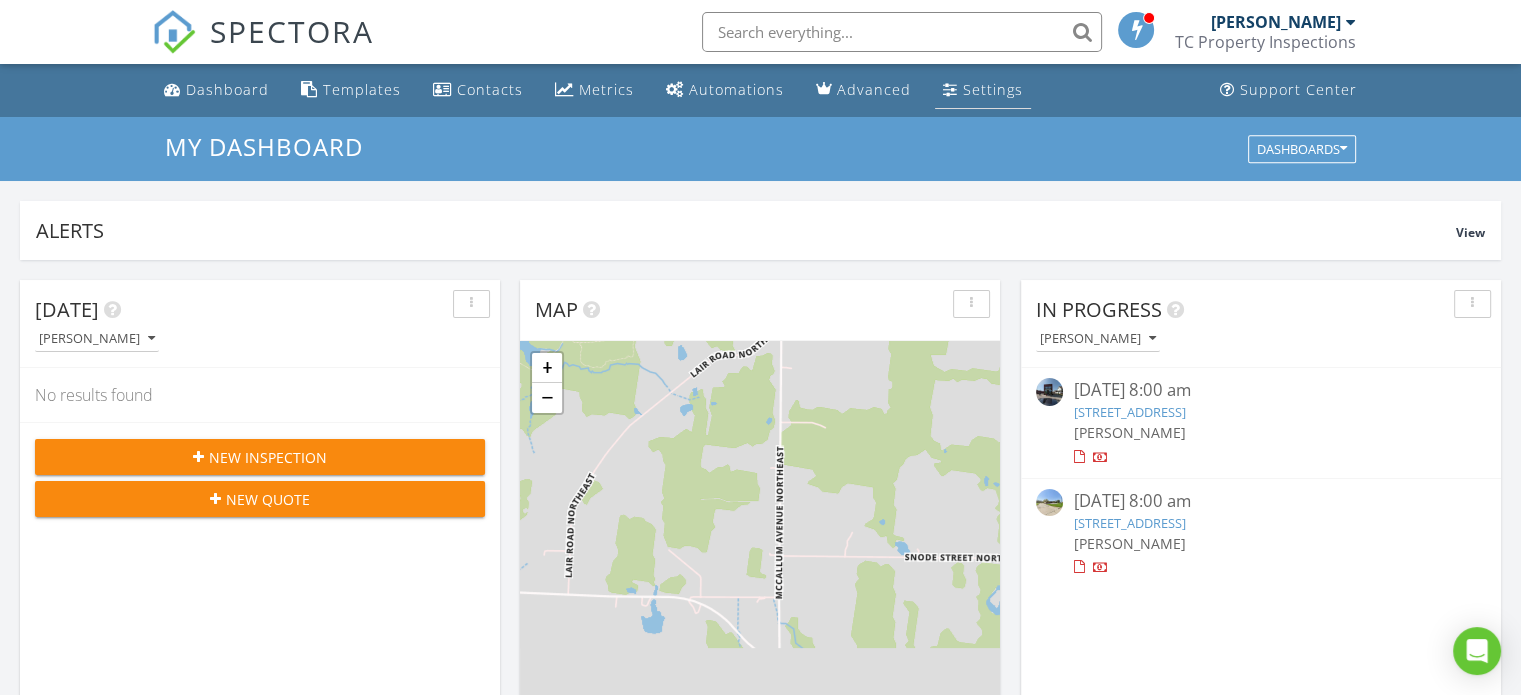 click on "Settings" at bounding box center [993, 89] 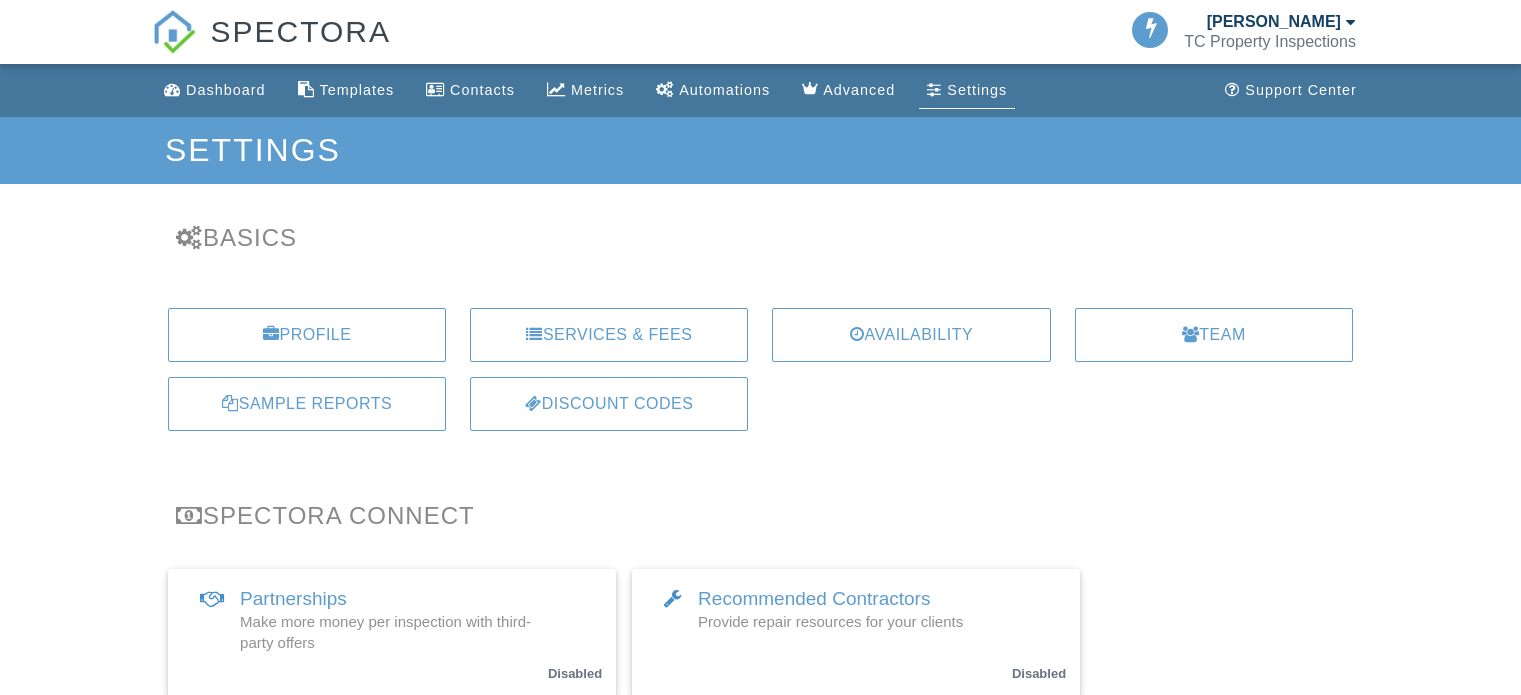 scroll, scrollTop: 0, scrollLeft: 0, axis: both 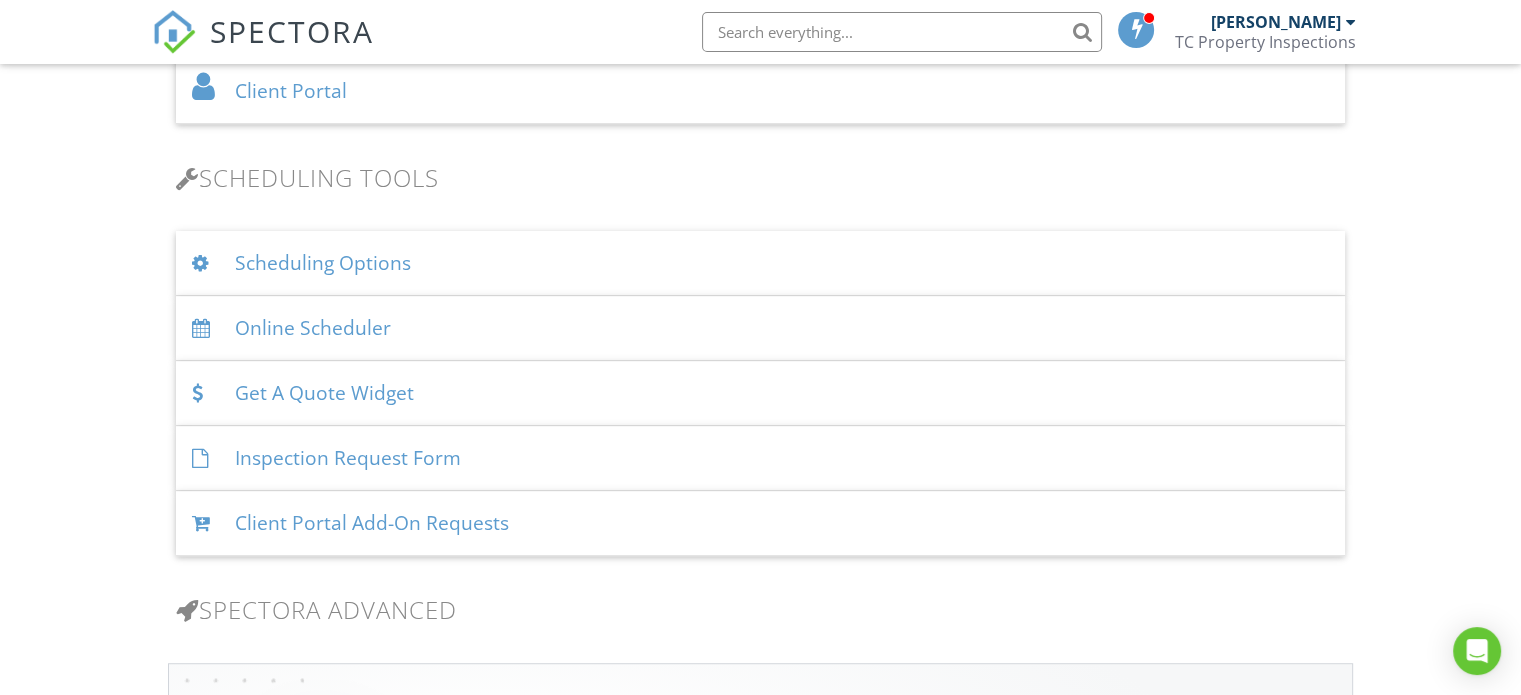 click on "Scheduling Options" at bounding box center (760, 263) 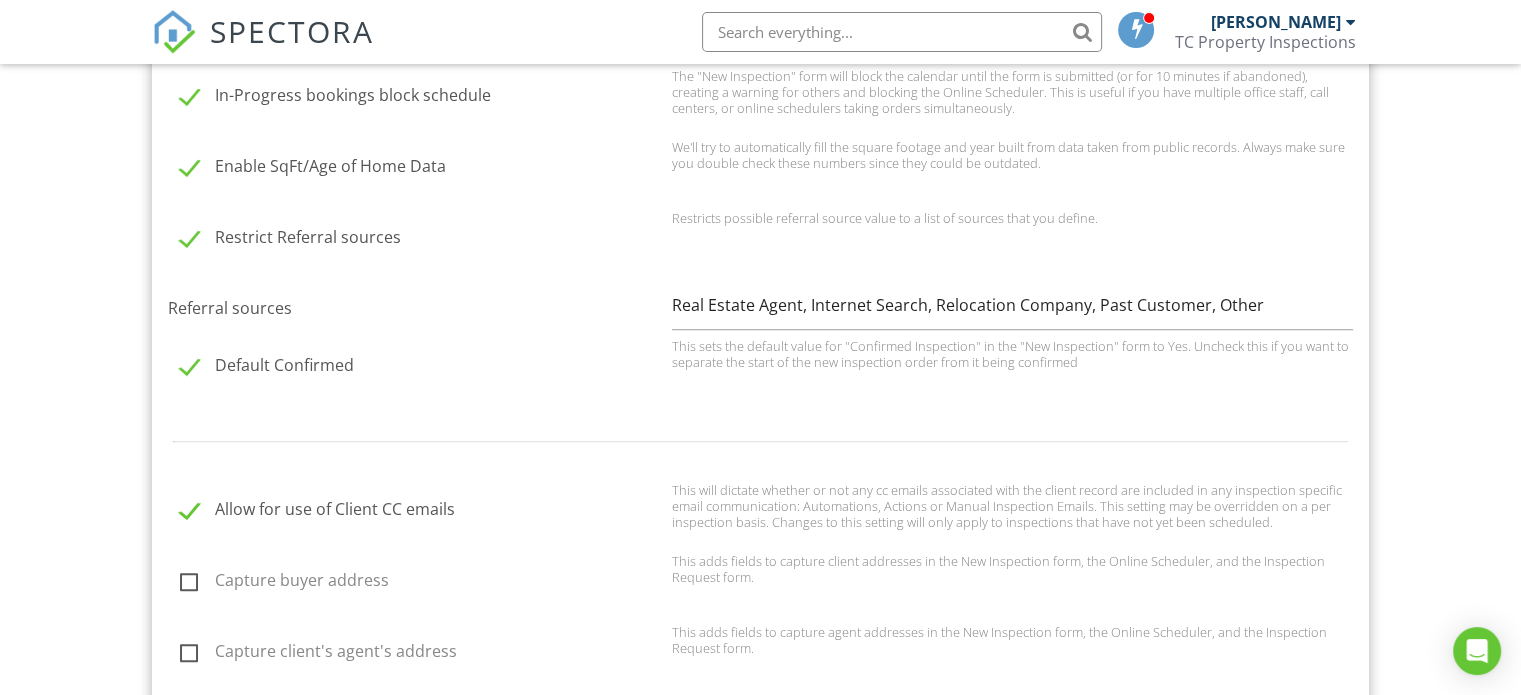scroll, scrollTop: 1500, scrollLeft: 0, axis: vertical 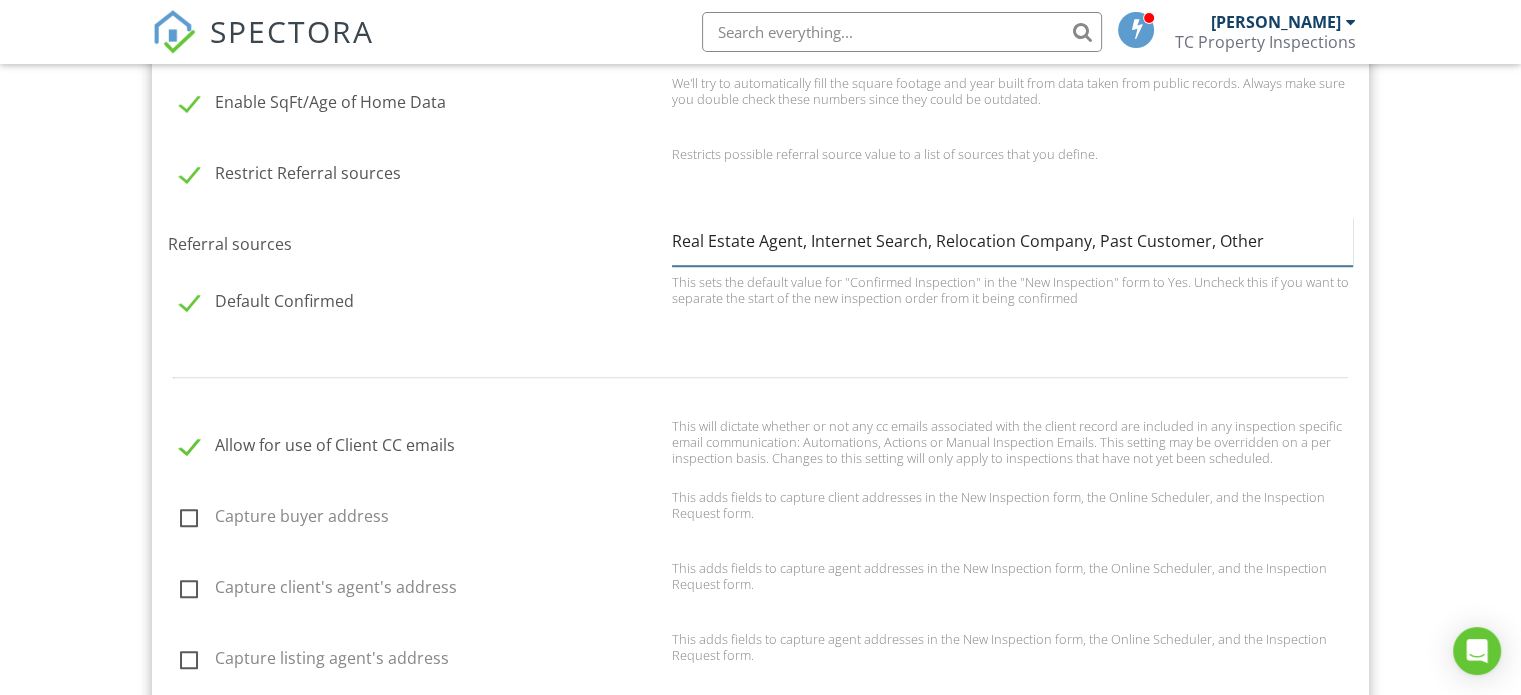 drag, startPoint x: 1084, startPoint y: 239, endPoint x: 935, endPoint y: 236, distance: 149.0302 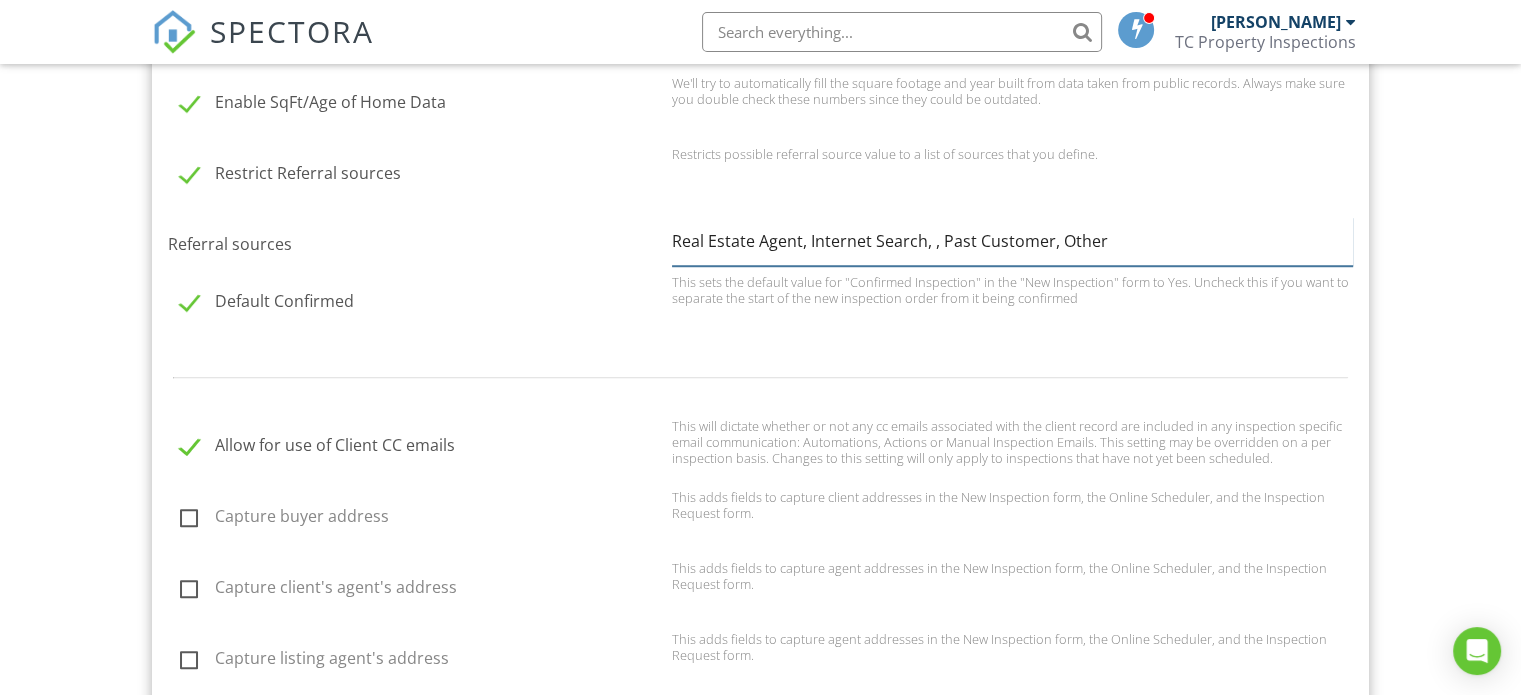 drag, startPoint x: 811, startPoint y: 238, endPoint x: 920, endPoint y: 252, distance: 109.89541 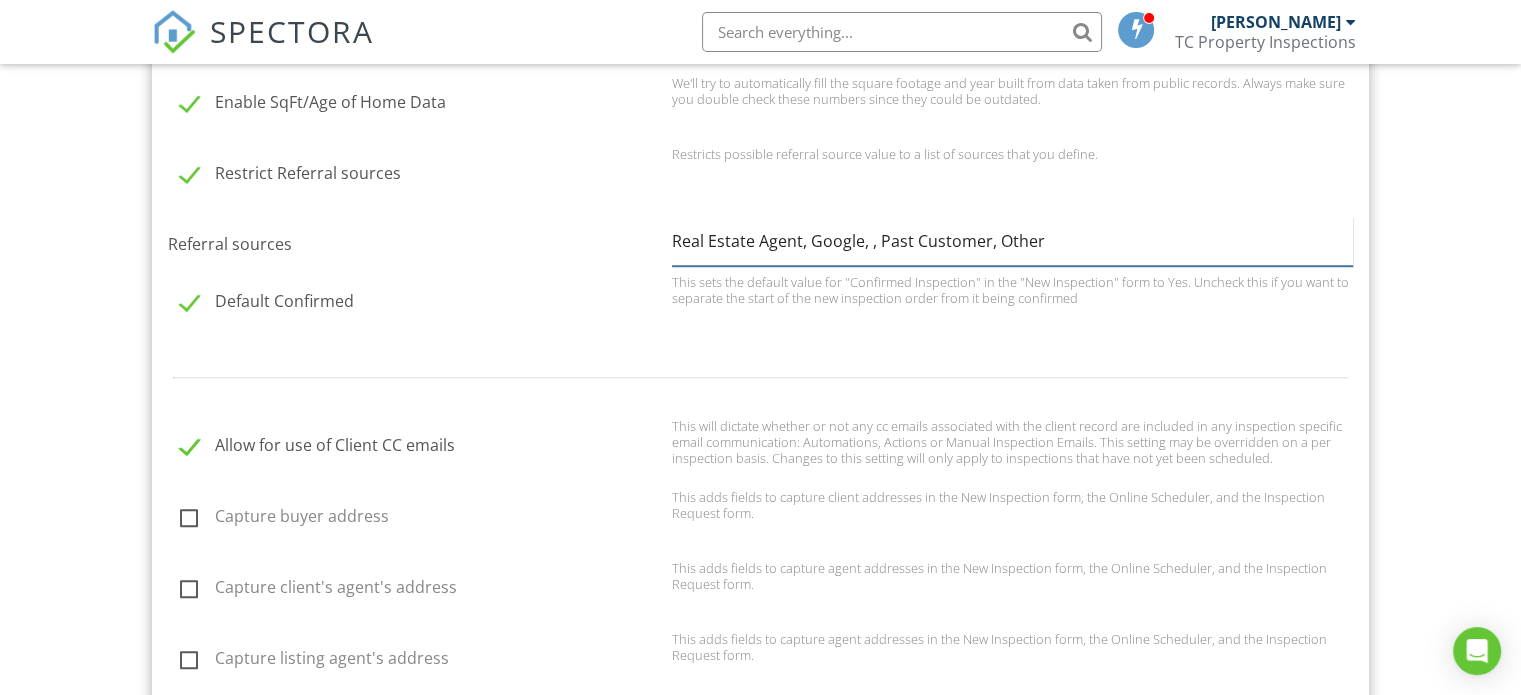 click on "Real Estate Agent, Google, , Past Customer, Other" at bounding box center (1012, 241) 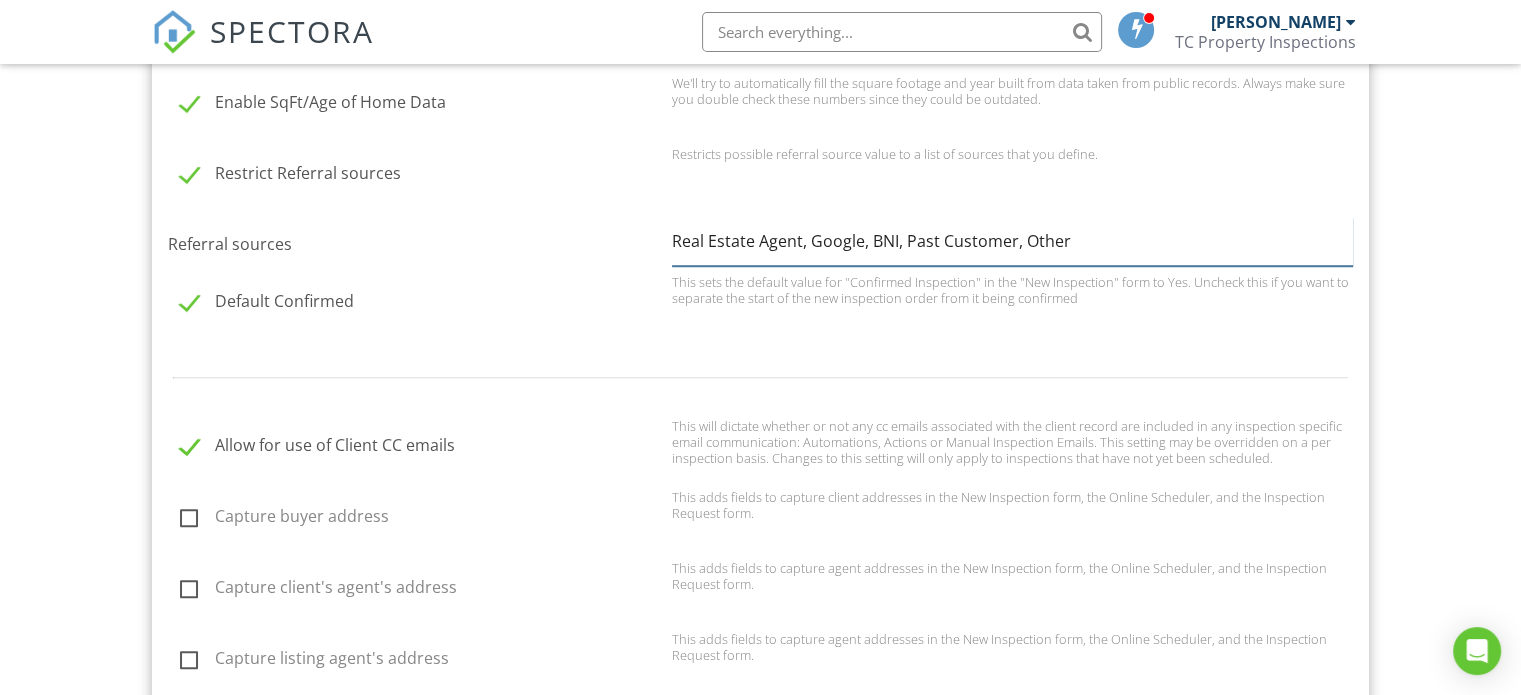 drag, startPoint x: 1015, startPoint y: 240, endPoint x: 1070, endPoint y: 240, distance: 55 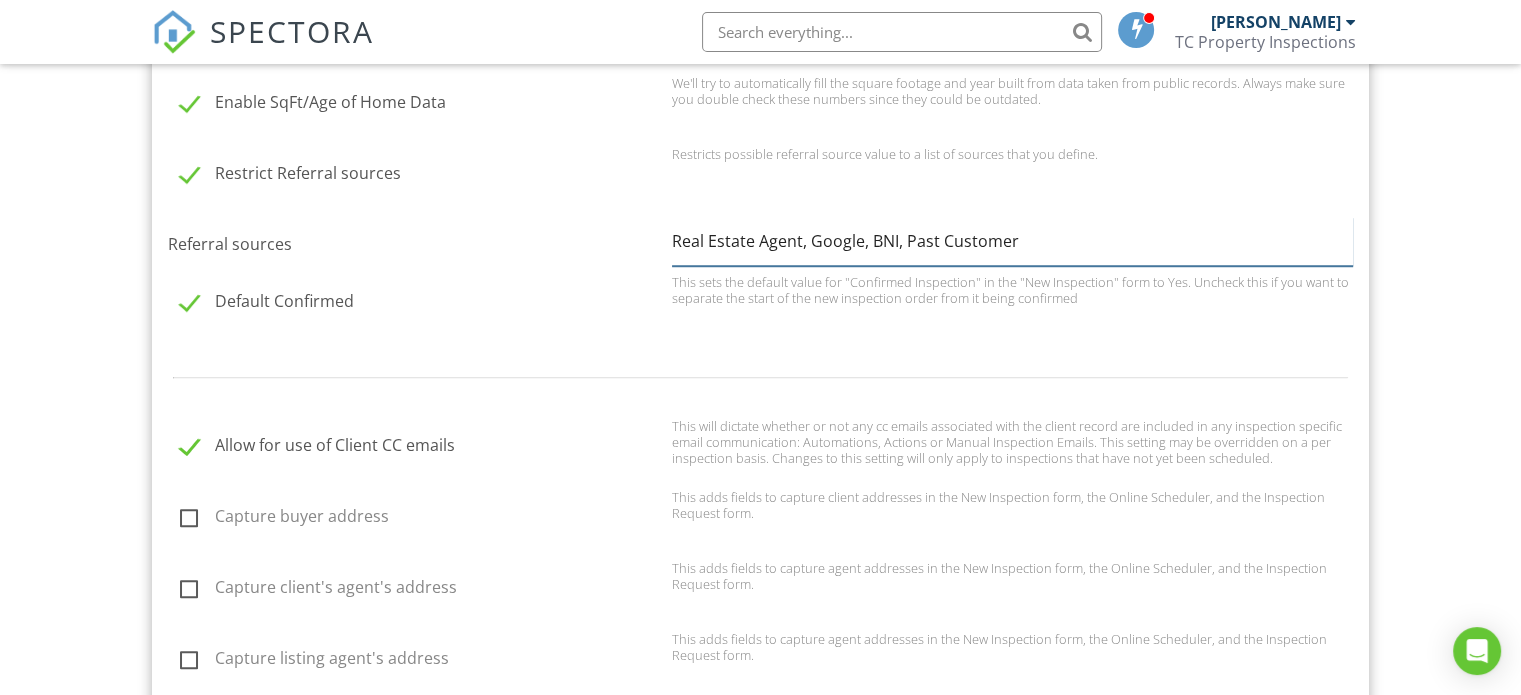type on "Real Estate Agent, Google, BNI, Past Customer" 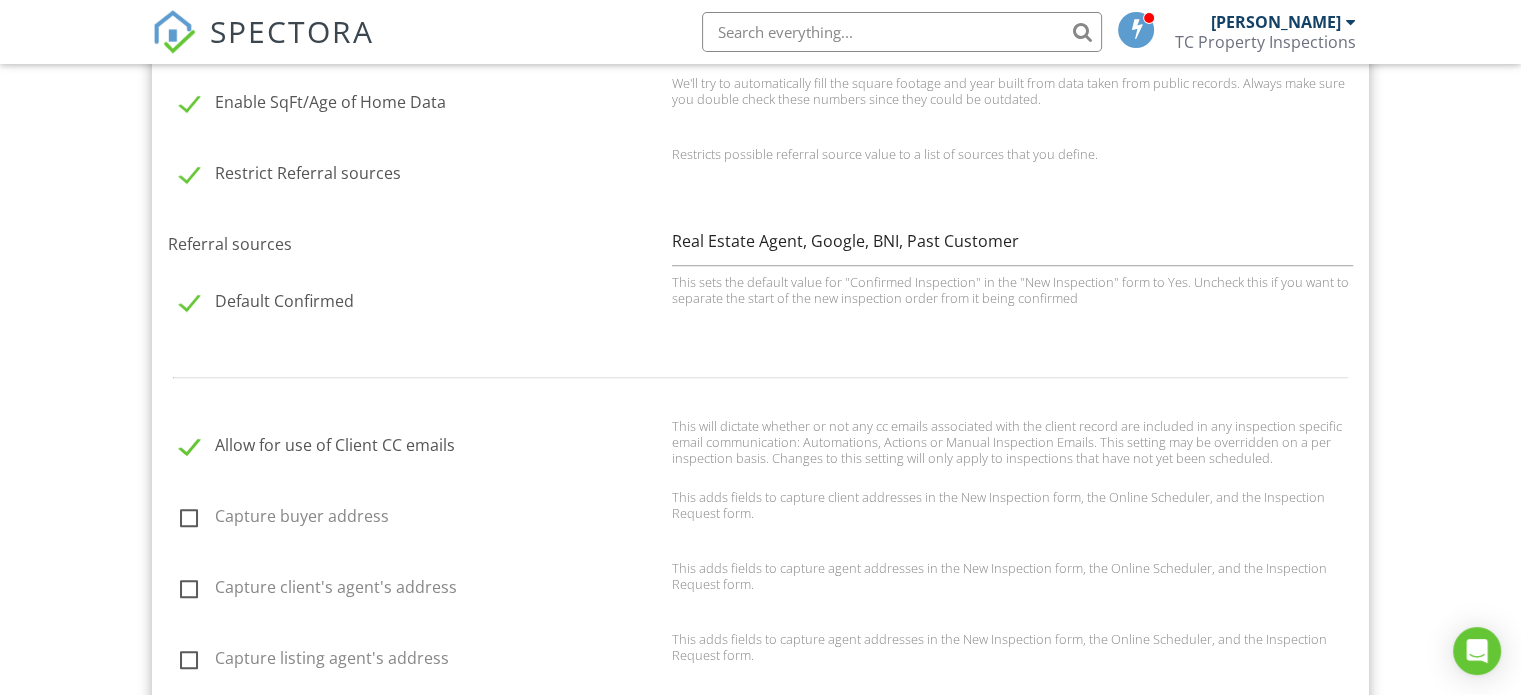 click on "In-Progress bookings block schedule
The "New Inspection" form will block the calendar until the form is submitted (or for 10 minutes if abandoned), creating a warning for others and blocking the Online Scheduler. This is useful if you have multiple office staff, call centers, or online schedulers taking orders simultaneously.
Enable SqFt/Age of Home Data
We'll try to automatically fill the square footage and year built from data taken from public records. Always make sure you double check these numbers since they could be outdated.
Restrict Referral sources
Restricts possible referral source value to a list of sources that you define.
Referral sources
Real Estate Agent, Google, BNI, Past Customer
Default Confirmed
This sets the default value for "Confirmed Inspection" in the "New Inspection" form to Yes.  Uncheck this if you want to separate the start of the new inspection order from it being confirmed" at bounding box center [760, 349] 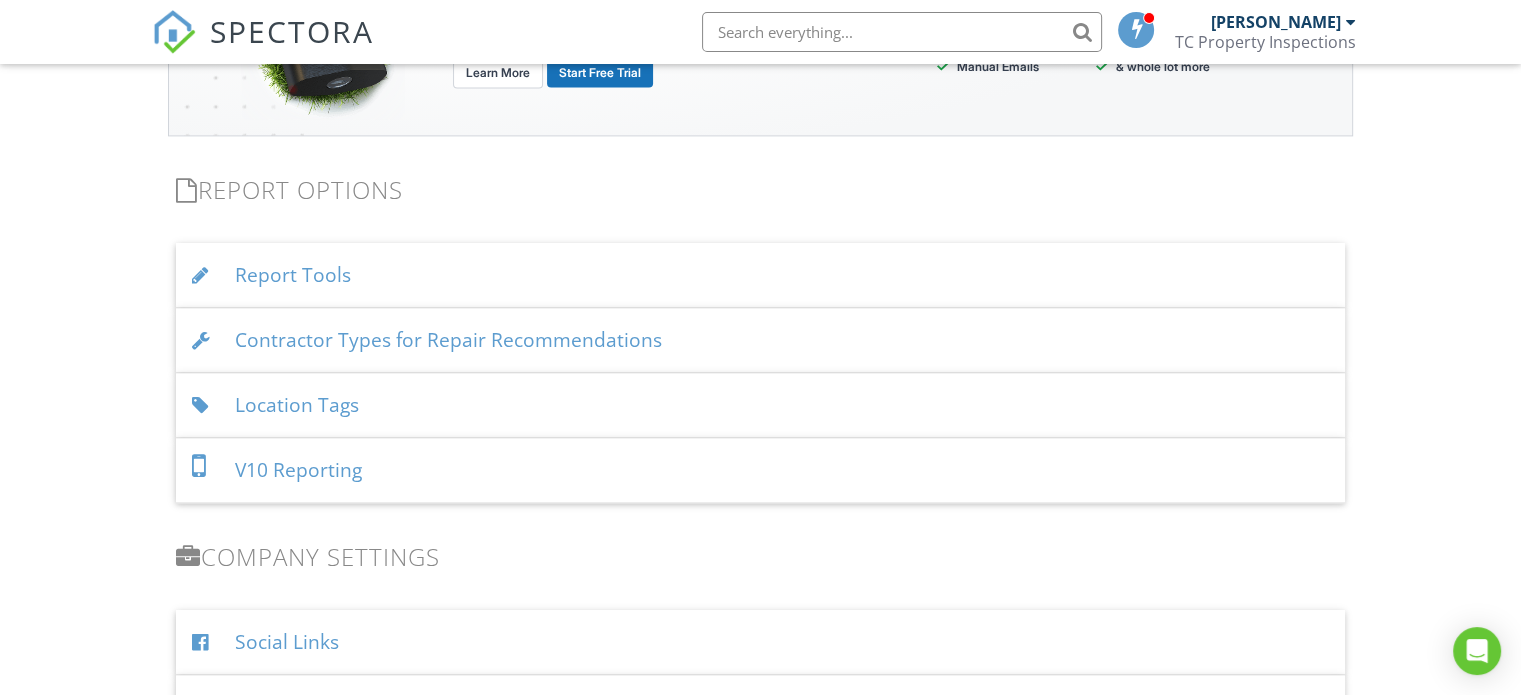 scroll, scrollTop: 2900, scrollLeft: 0, axis: vertical 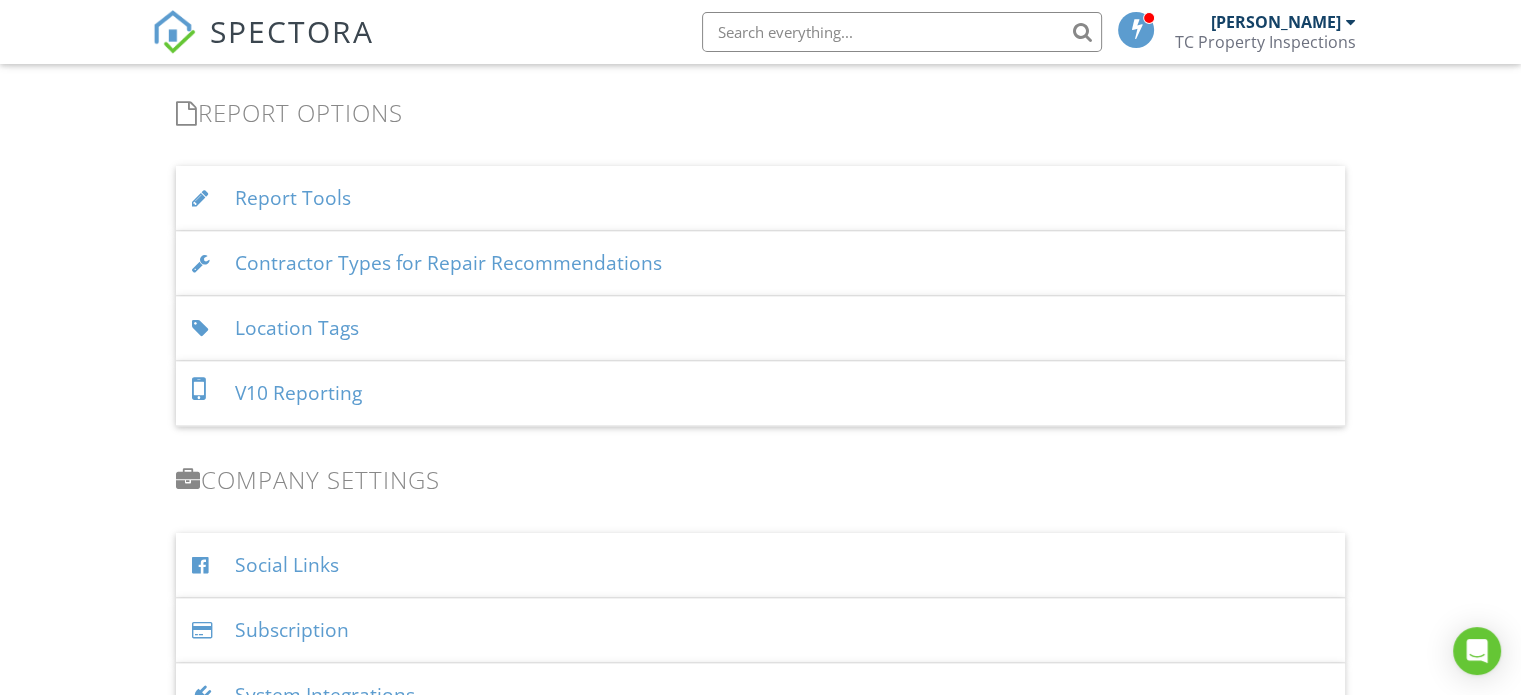 click on "V10 Reporting" at bounding box center [760, 393] 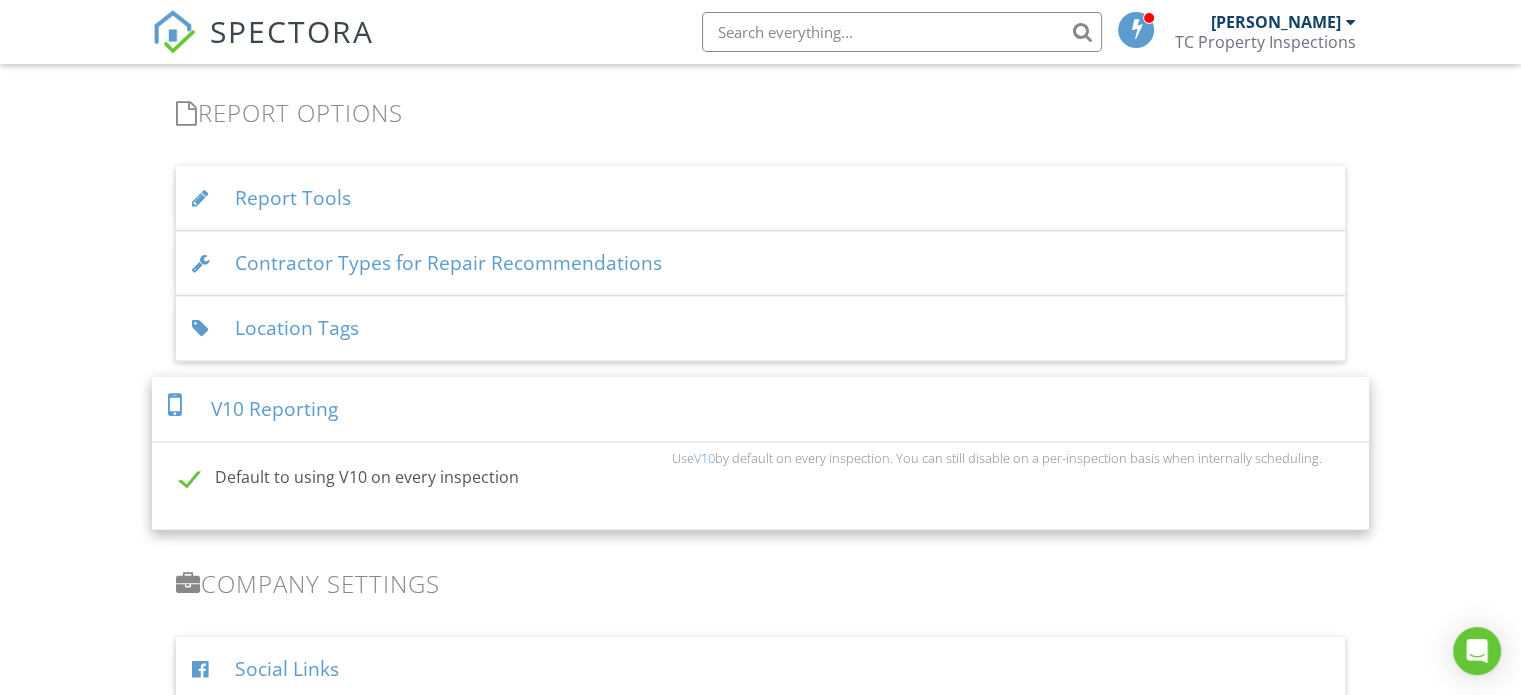 click on "Location Tags" at bounding box center (760, 328) 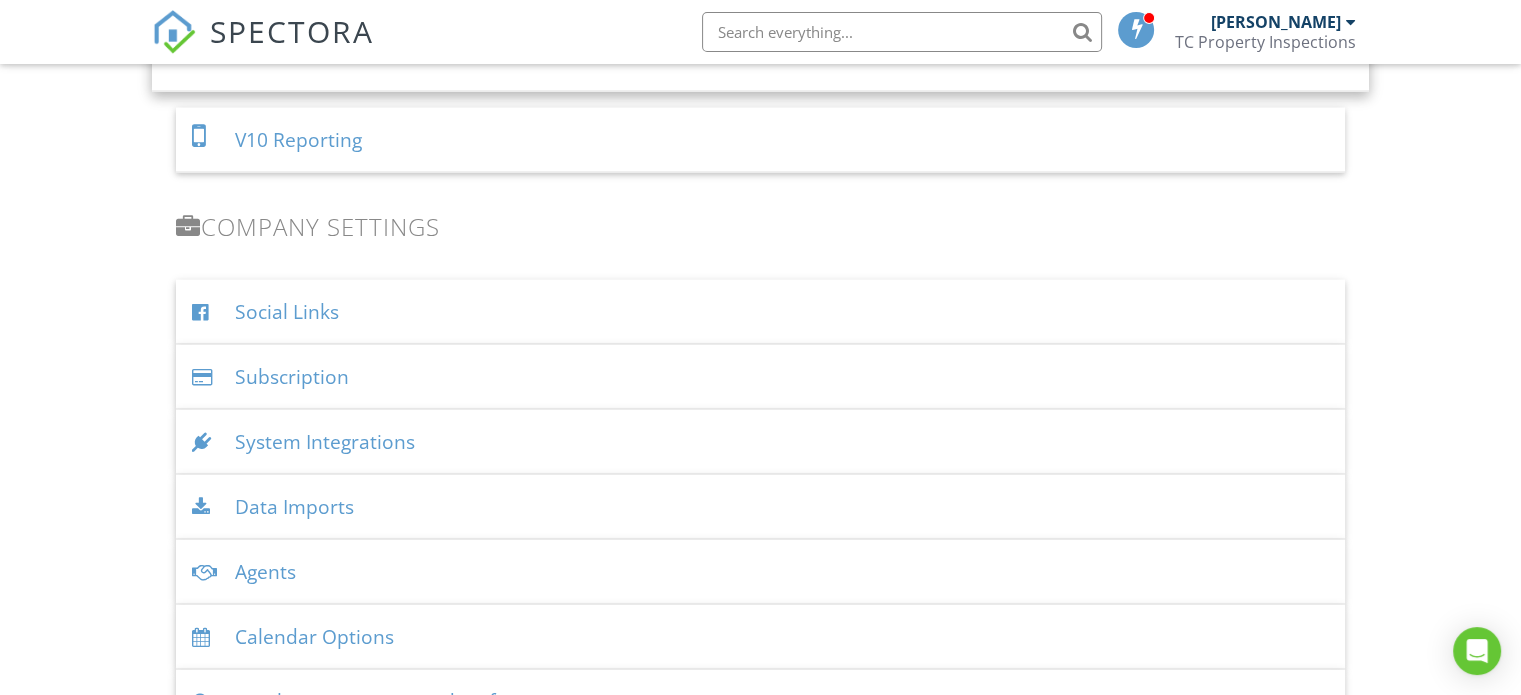 scroll, scrollTop: 4000, scrollLeft: 0, axis: vertical 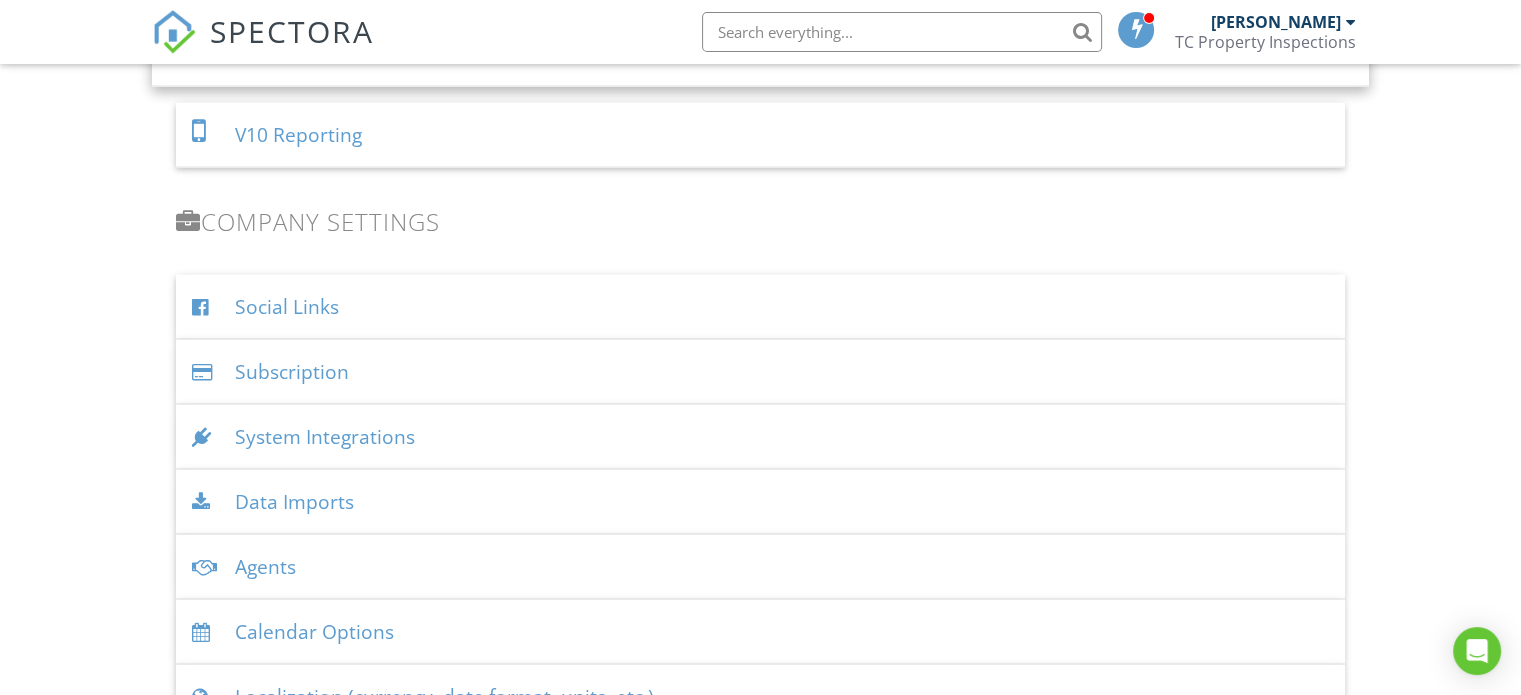 click on "System Integrations" at bounding box center [760, 437] 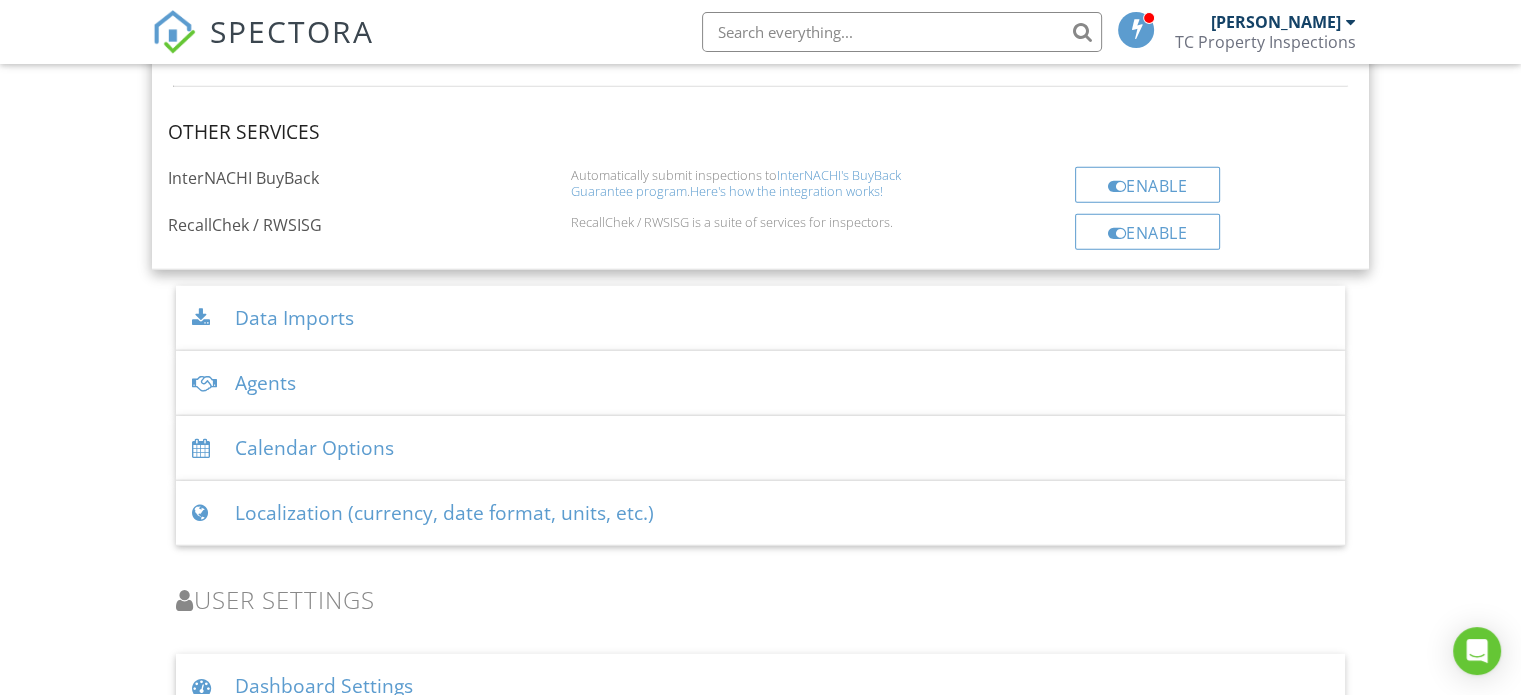 scroll, scrollTop: 5300, scrollLeft: 0, axis: vertical 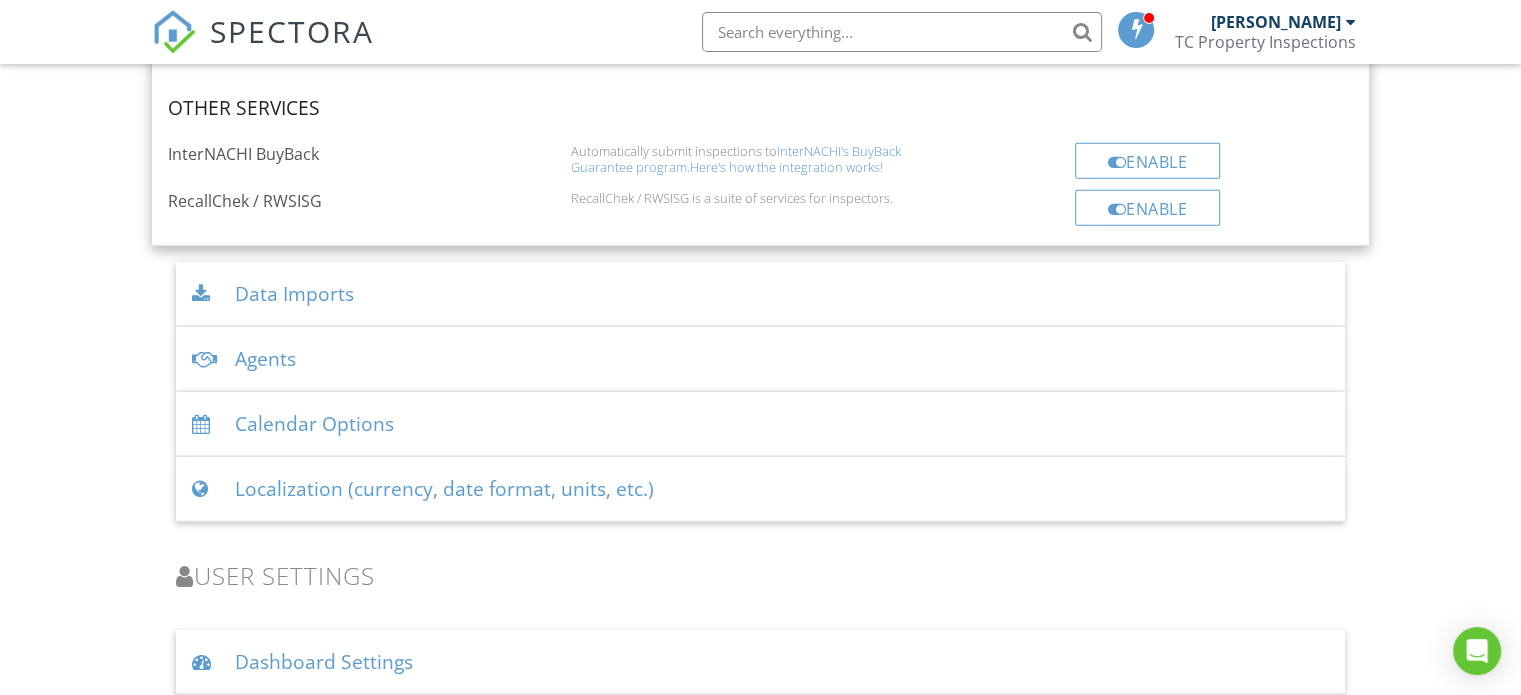 click on "Data Imports" at bounding box center (760, 294) 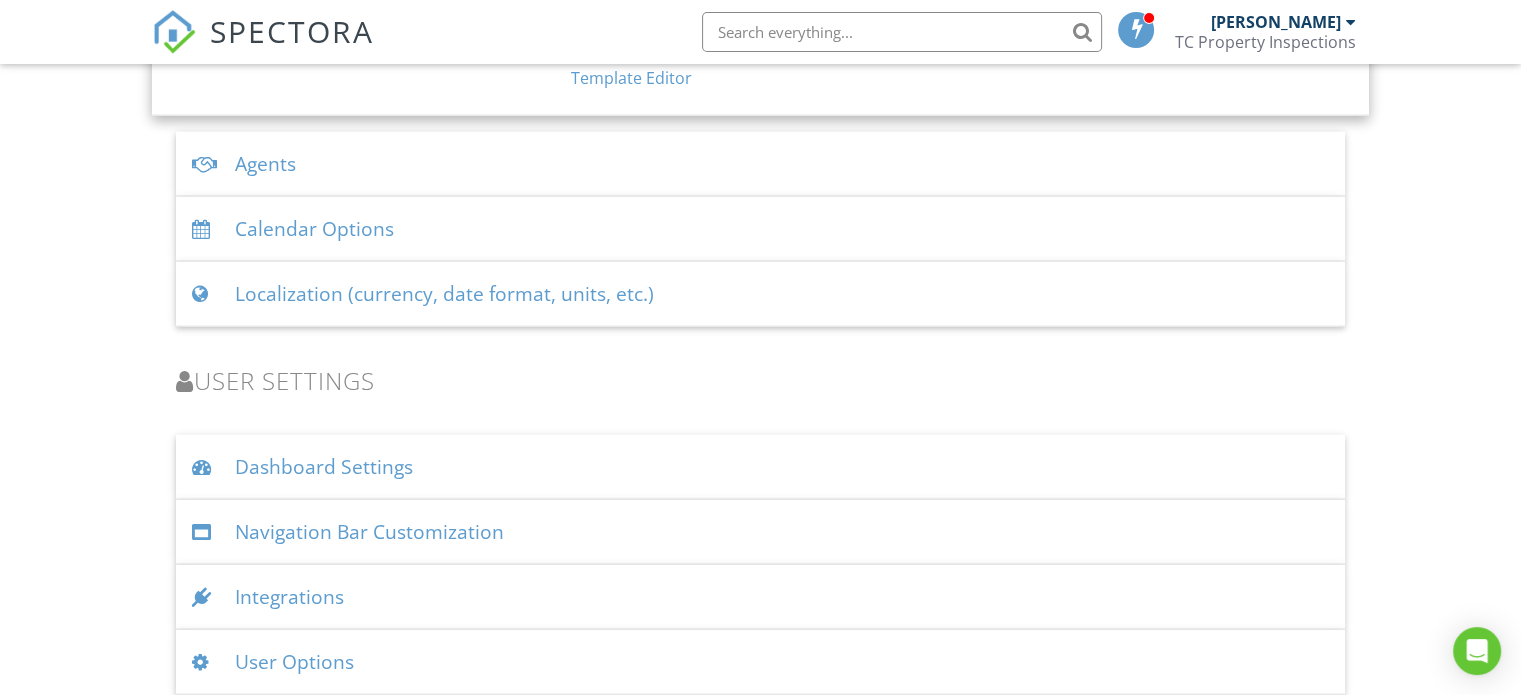 scroll, scrollTop: 4688, scrollLeft: 0, axis: vertical 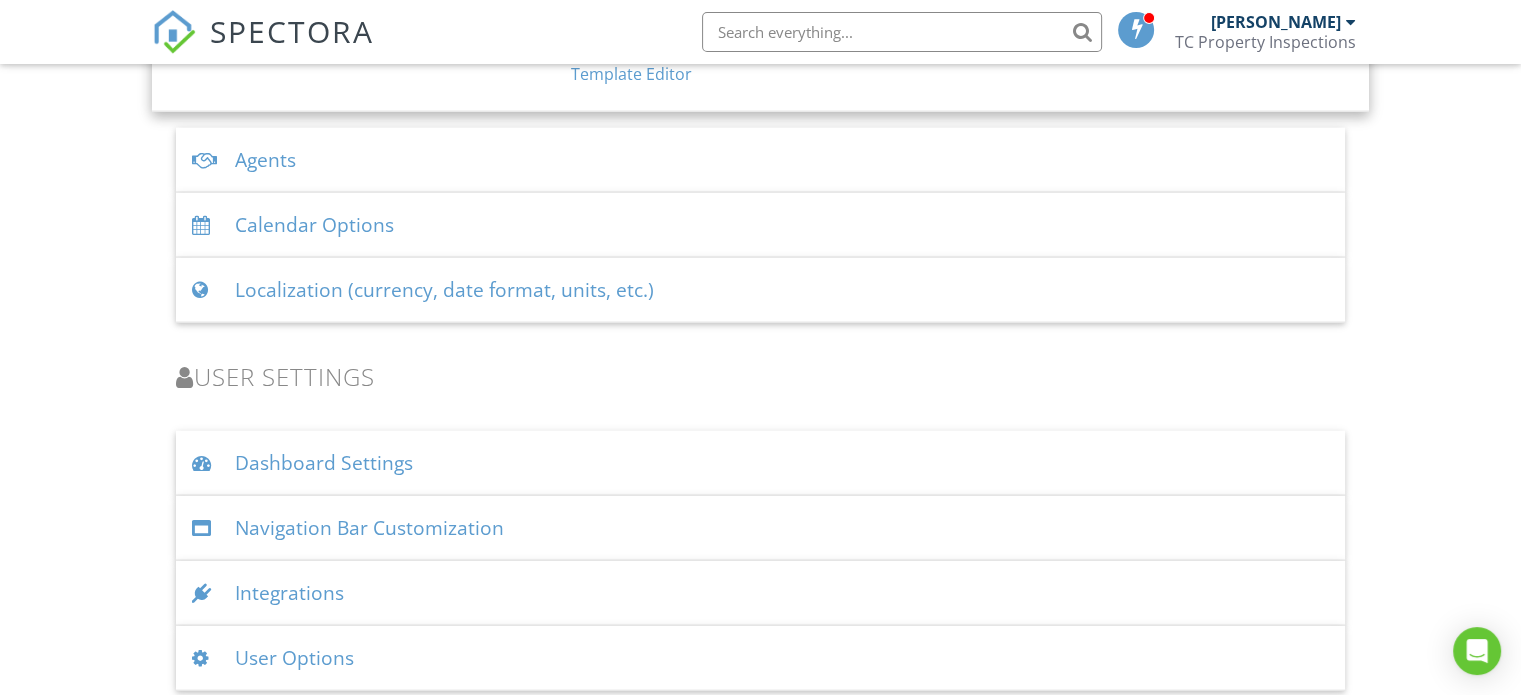click on "Dashboard Settings" at bounding box center [760, 463] 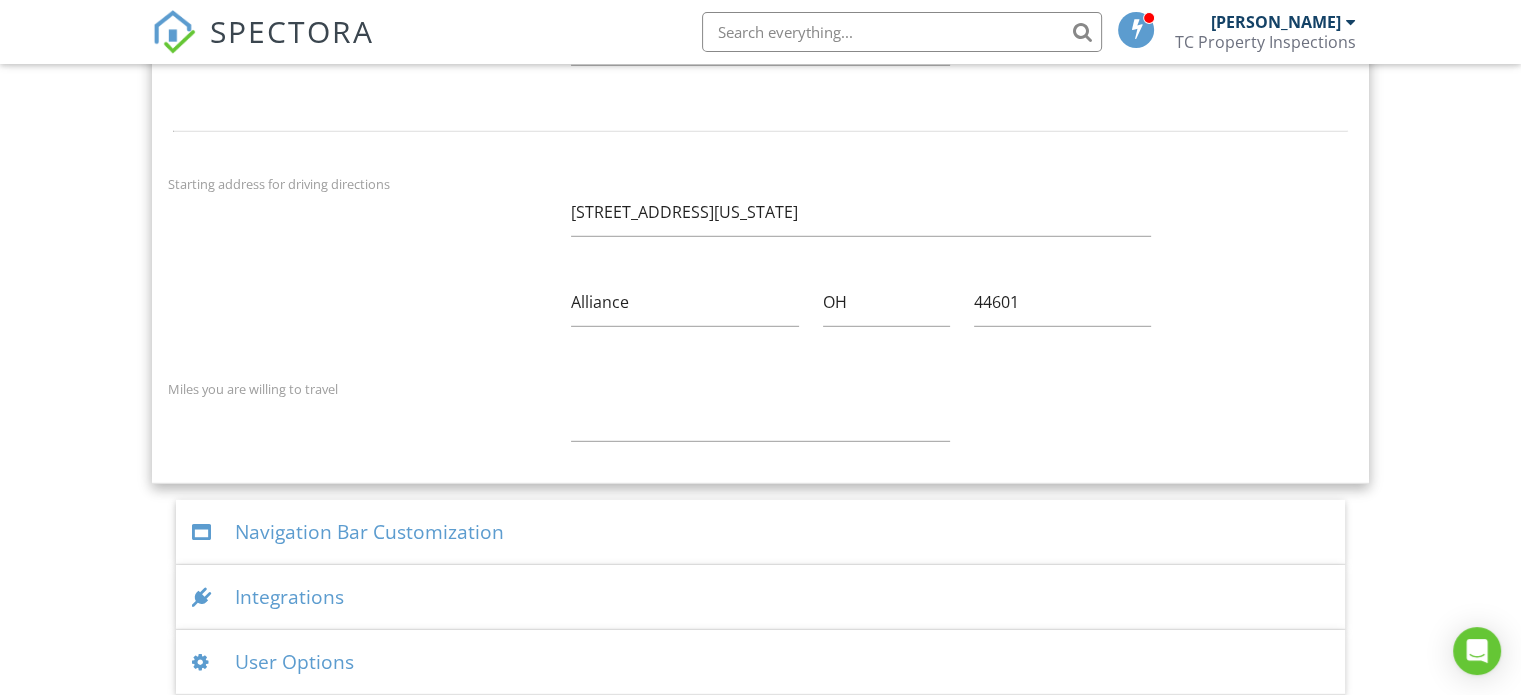 scroll, scrollTop: 5781, scrollLeft: 0, axis: vertical 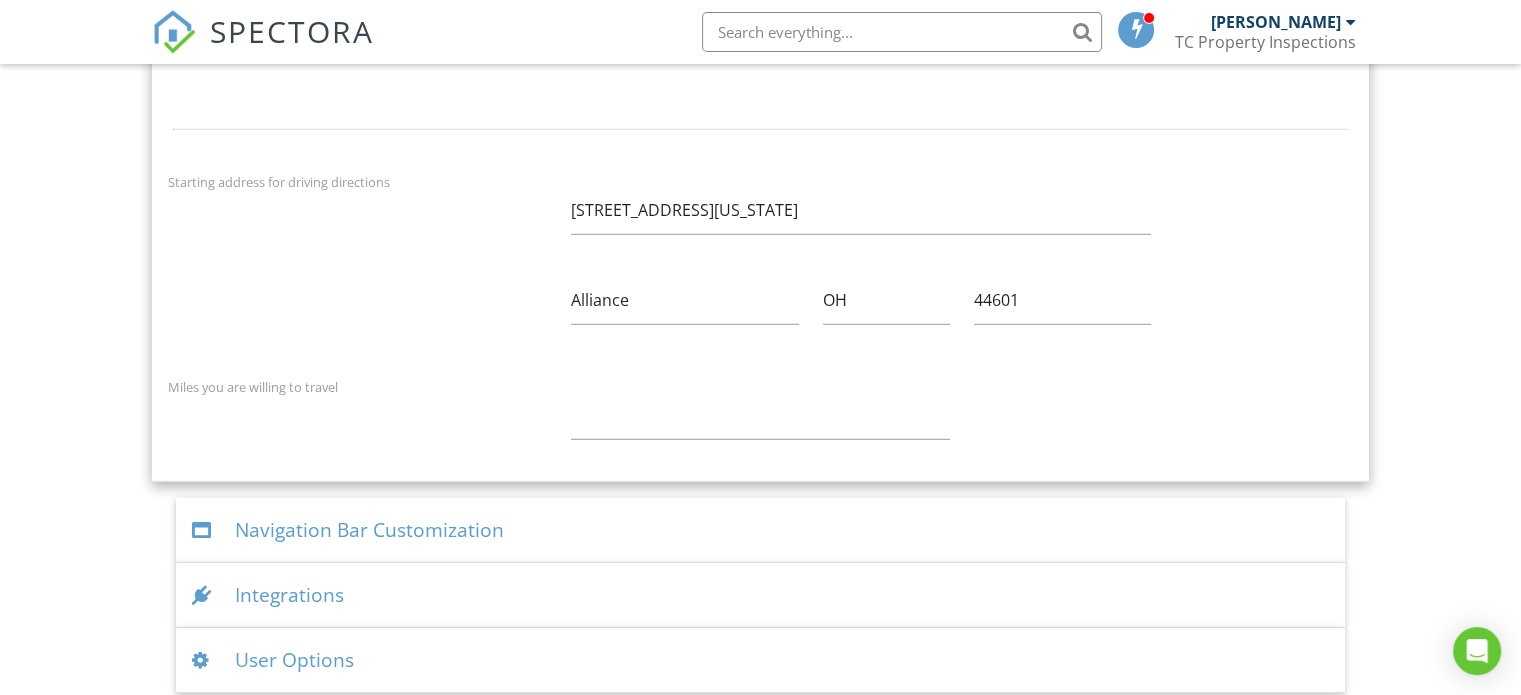 click on "Integrations" at bounding box center (760, 595) 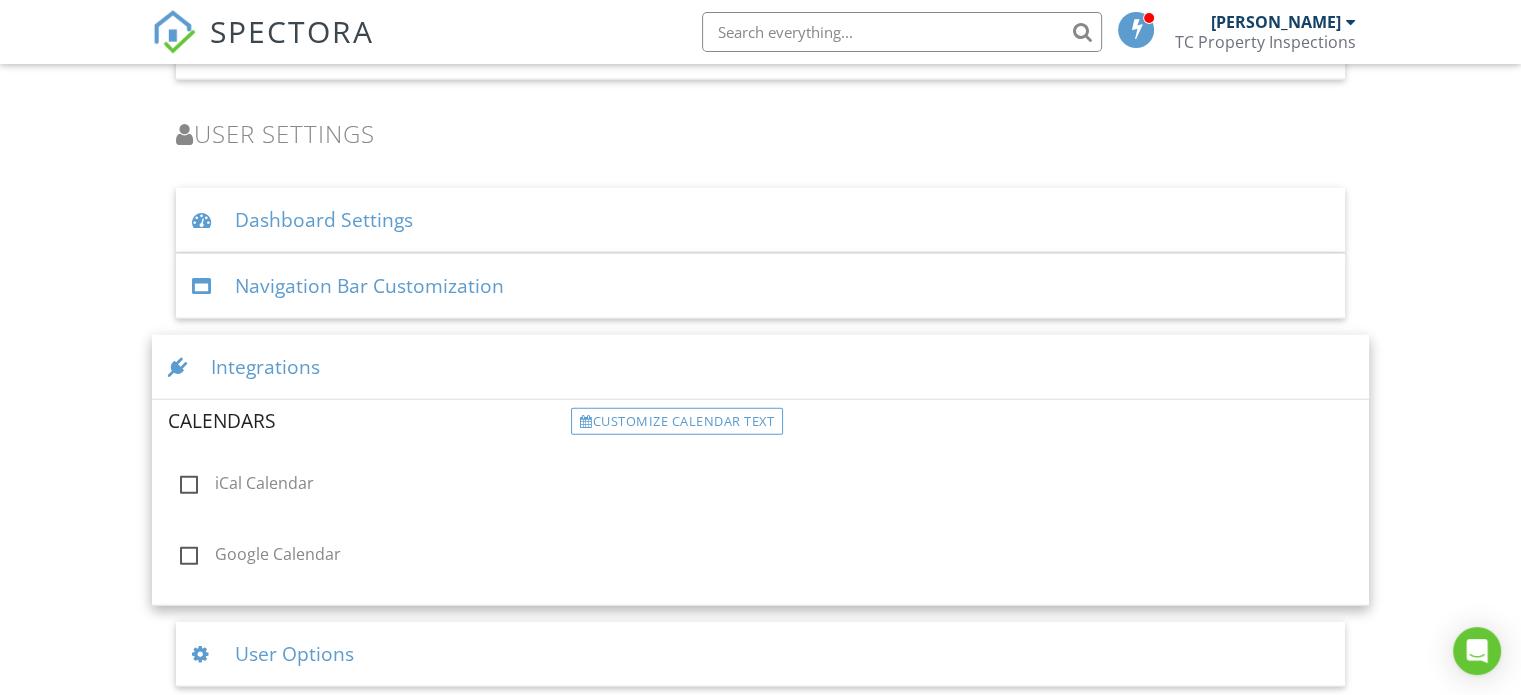 scroll, scrollTop: 4927, scrollLeft: 0, axis: vertical 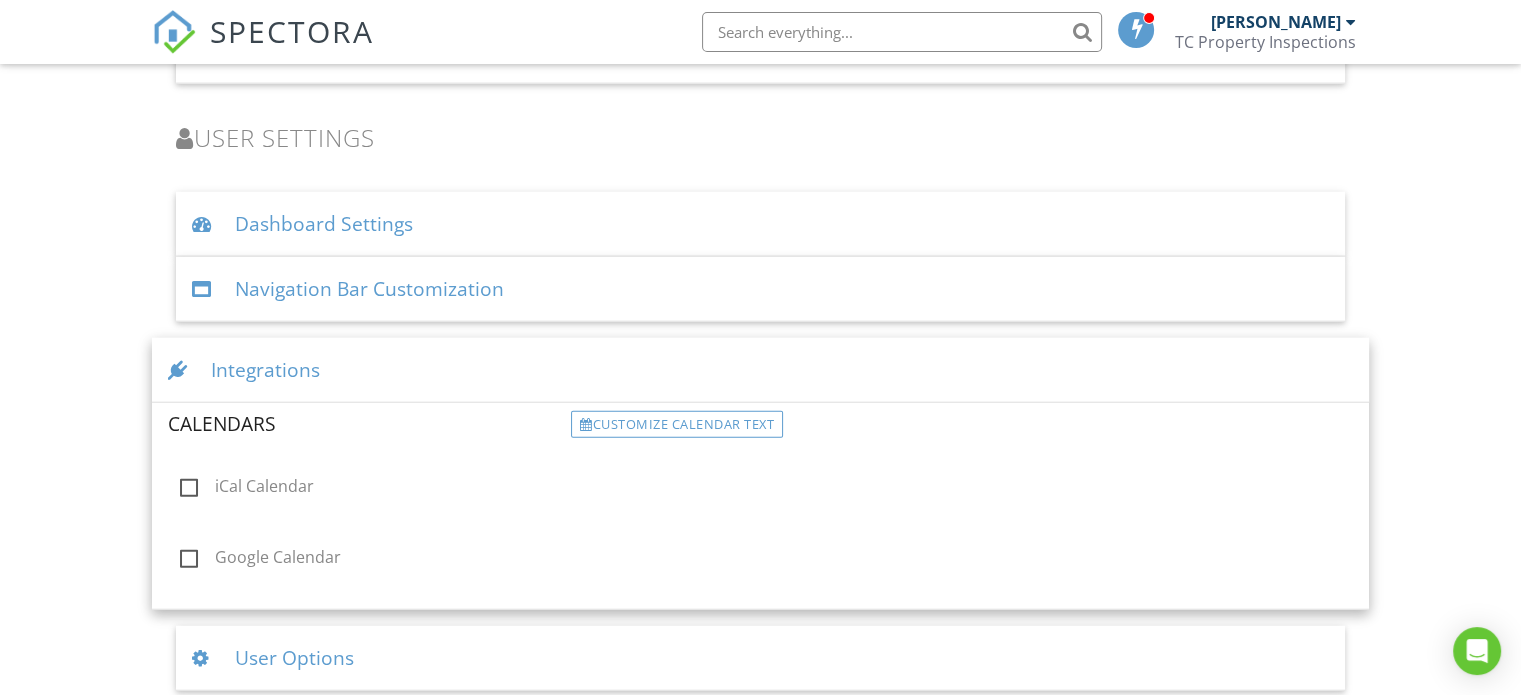 click on "Google Calendar" at bounding box center (369, 560) 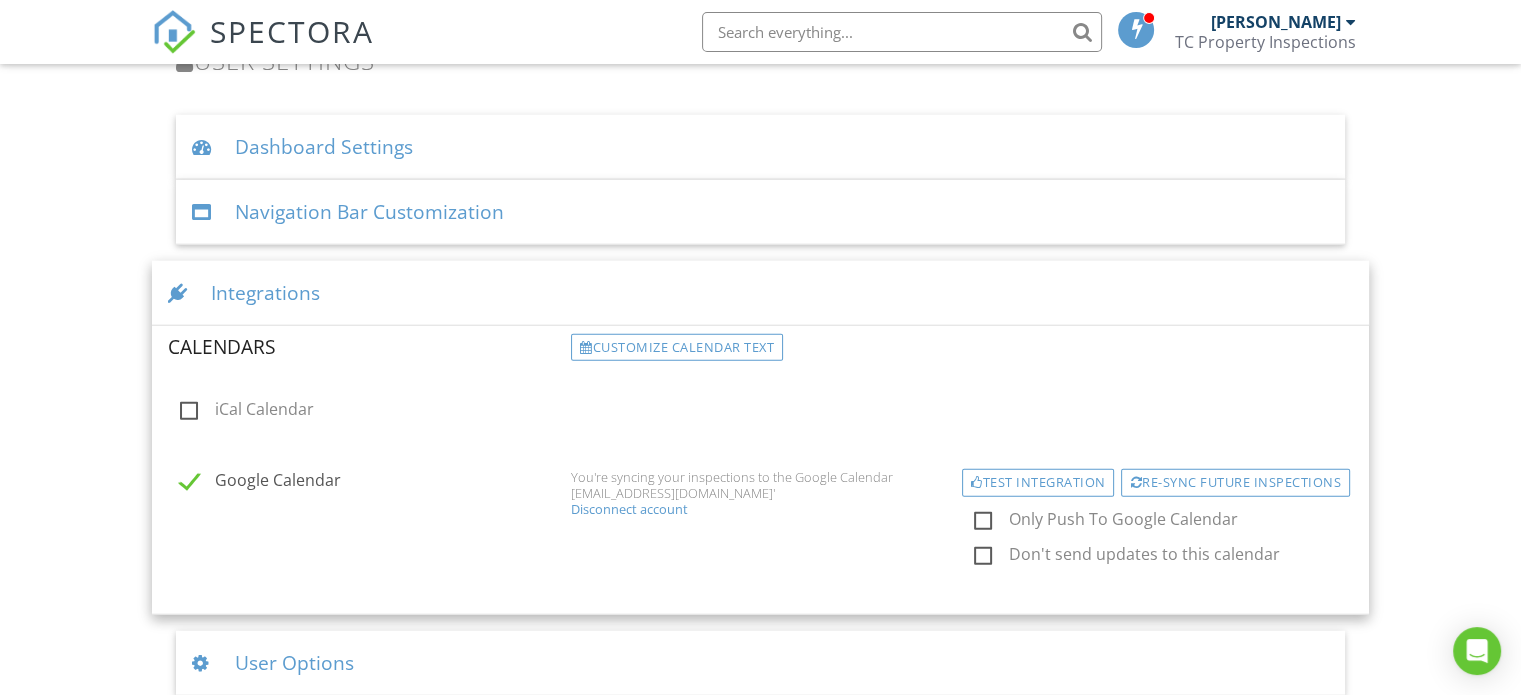 scroll, scrollTop: 5007, scrollLeft: 0, axis: vertical 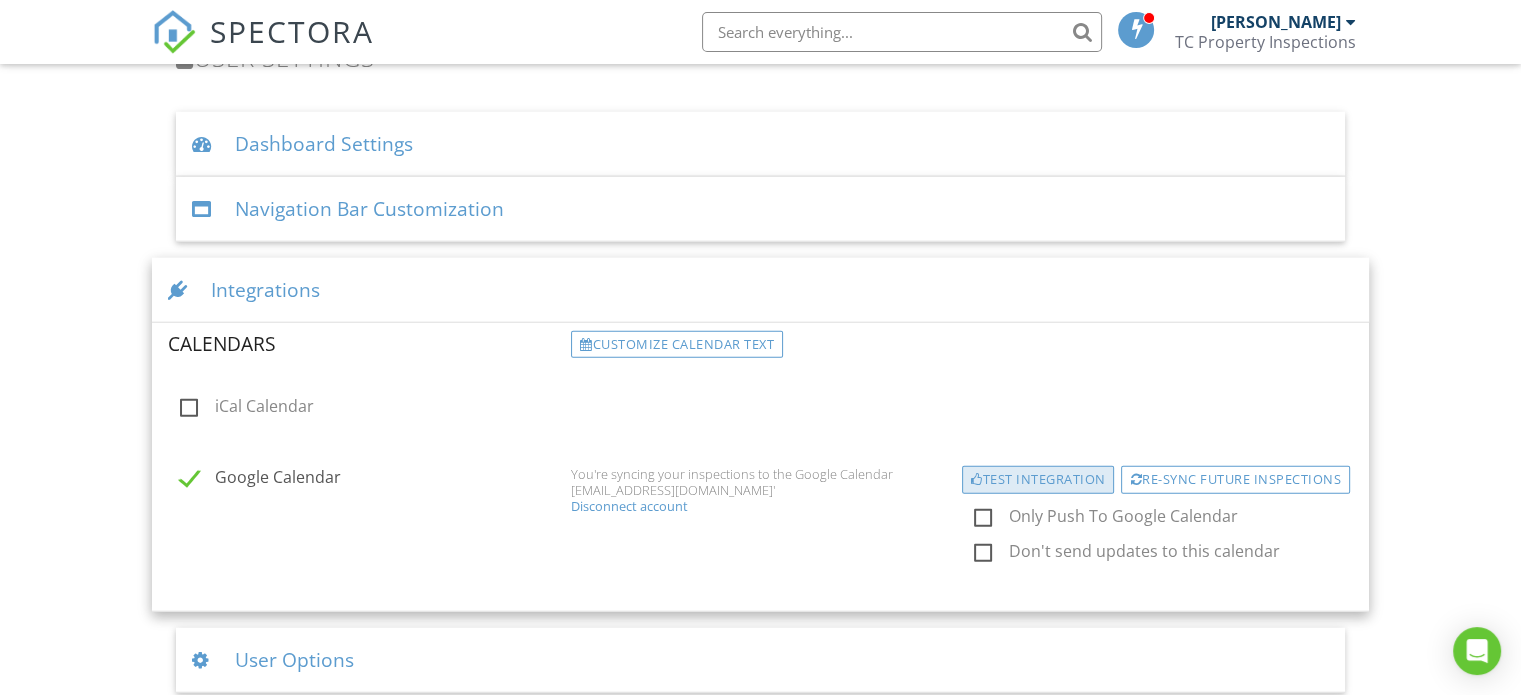 click on "Test Integration" at bounding box center [1038, 480] 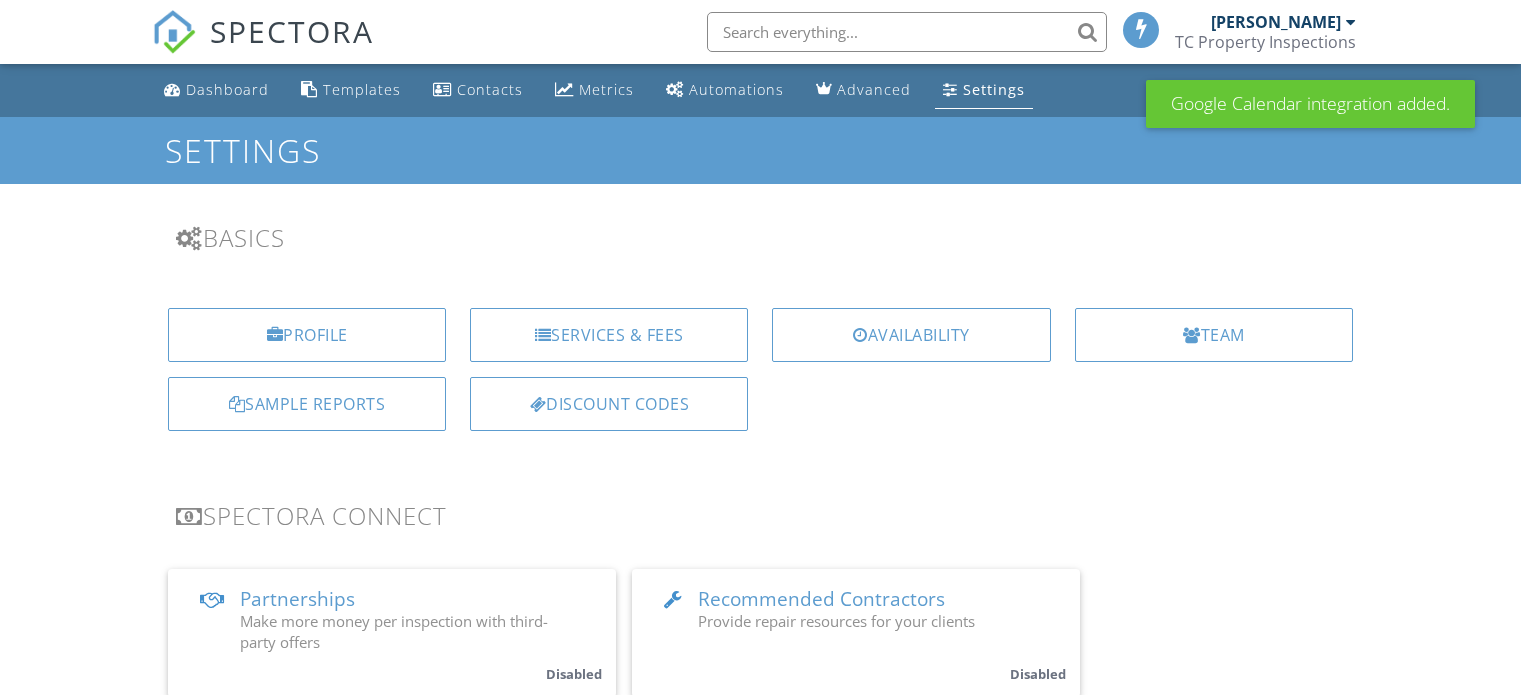 scroll, scrollTop: 3014, scrollLeft: 0, axis: vertical 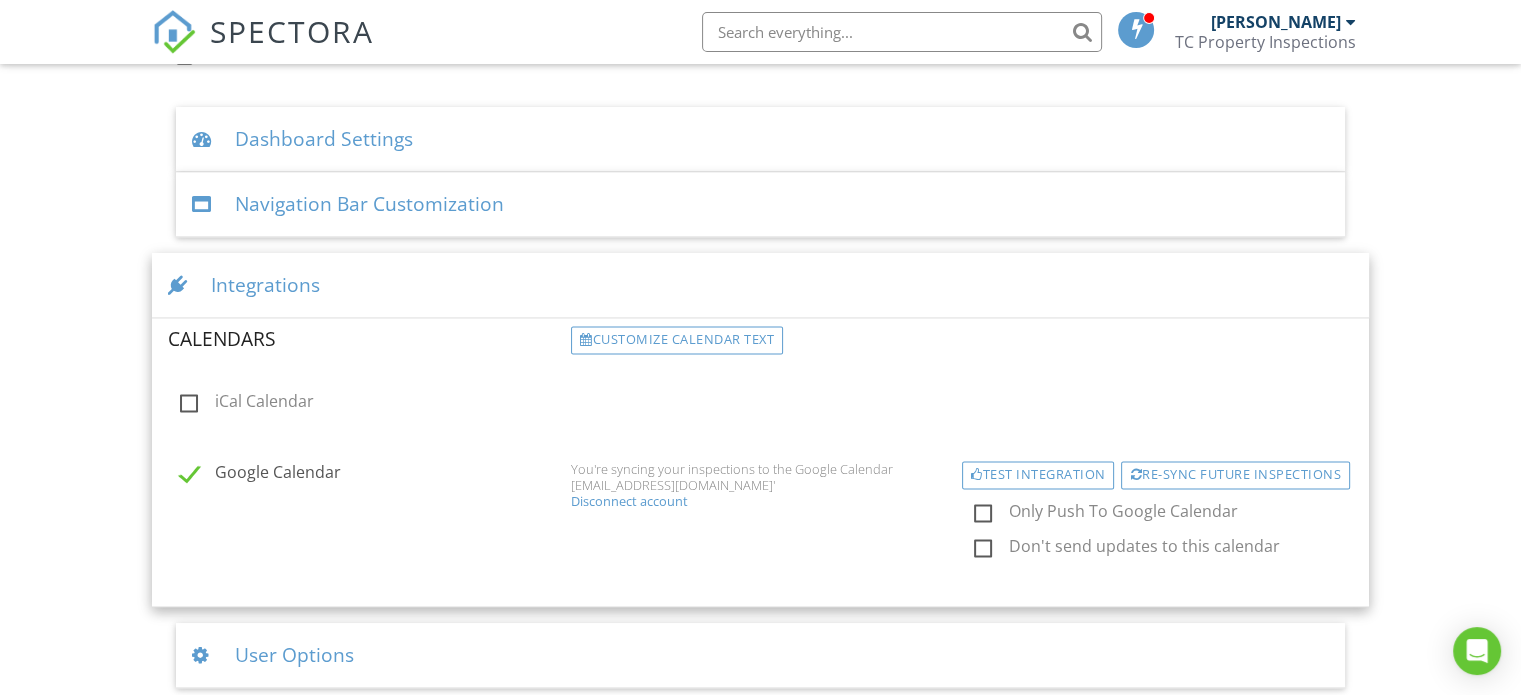click on "User Options" at bounding box center (760, 655) 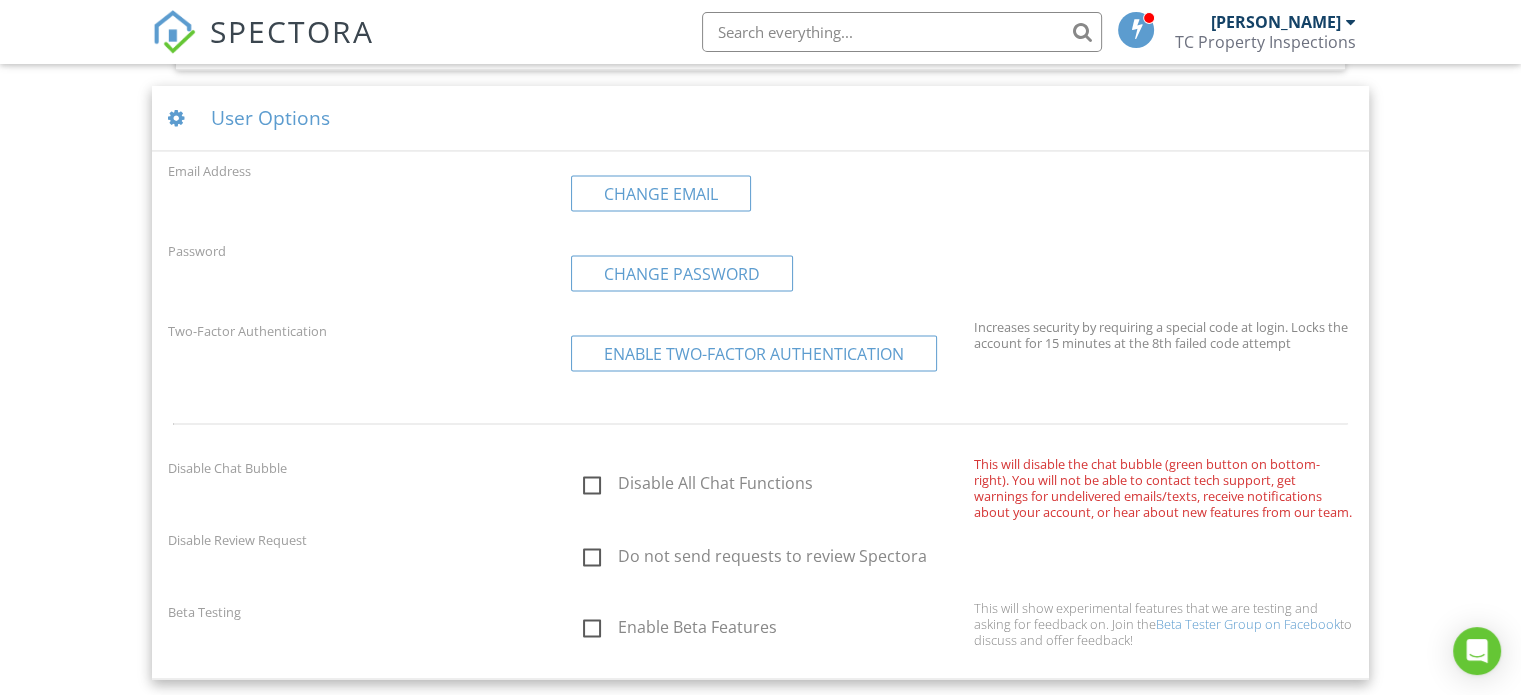 scroll, scrollTop: 3254, scrollLeft: 0, axis: vertical 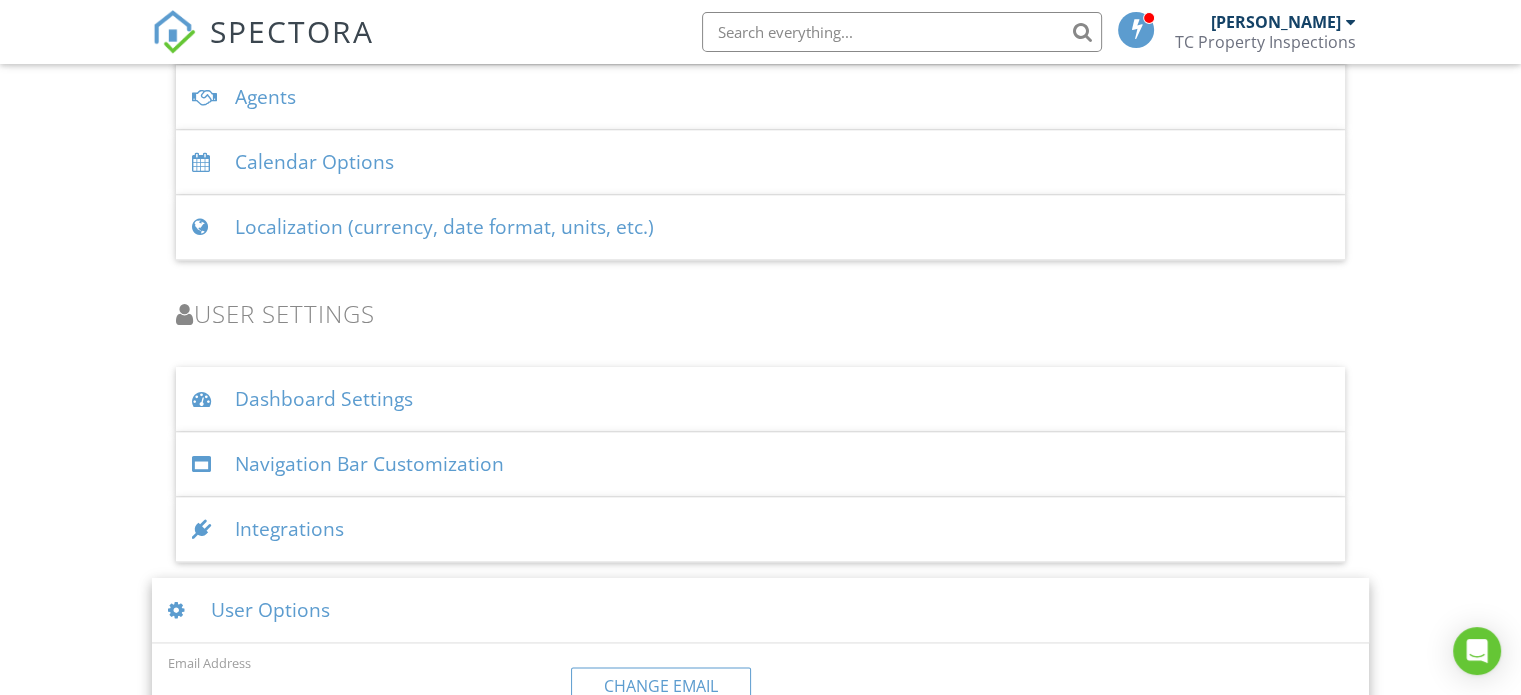 click on "Navigation Bar Customization" at bounding box center [760, 464] 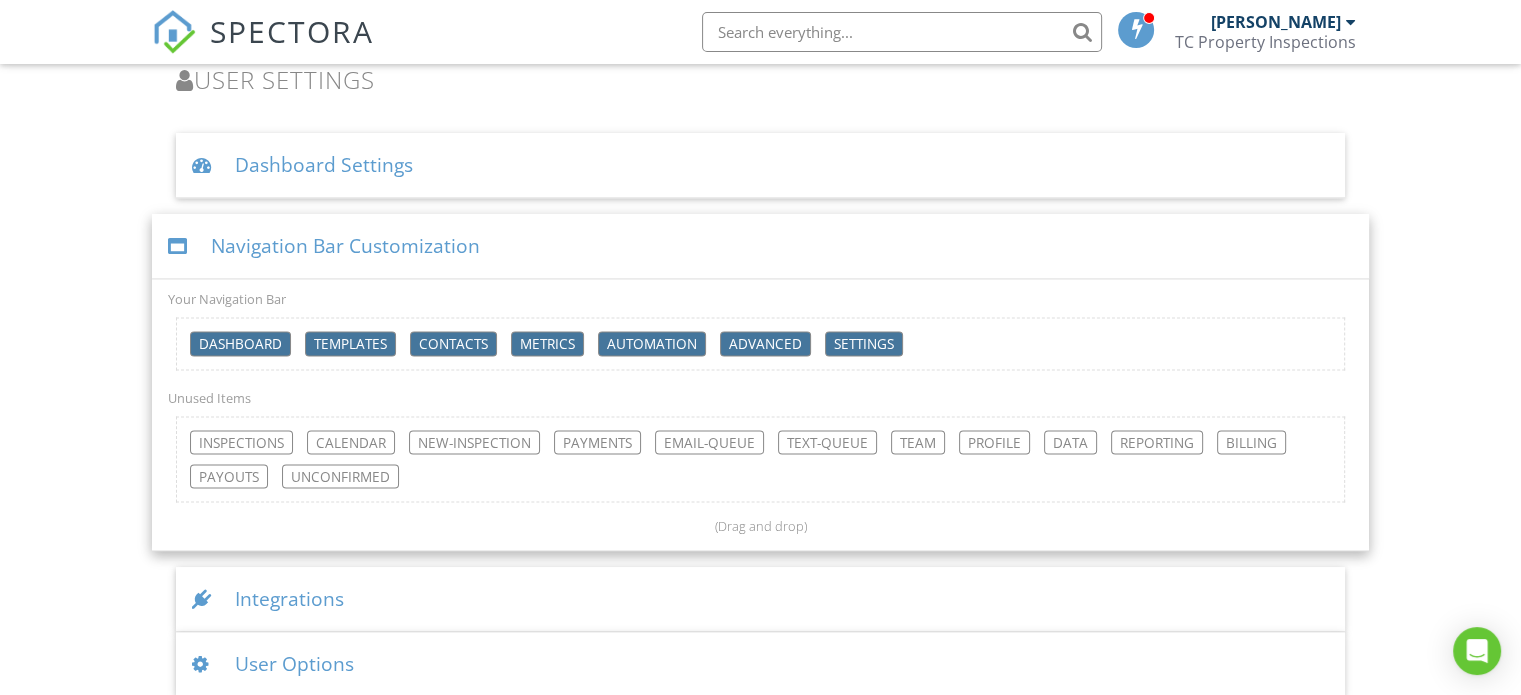 scroll, scrollTop: 2998, scrollLeft: 0, axis: vertical 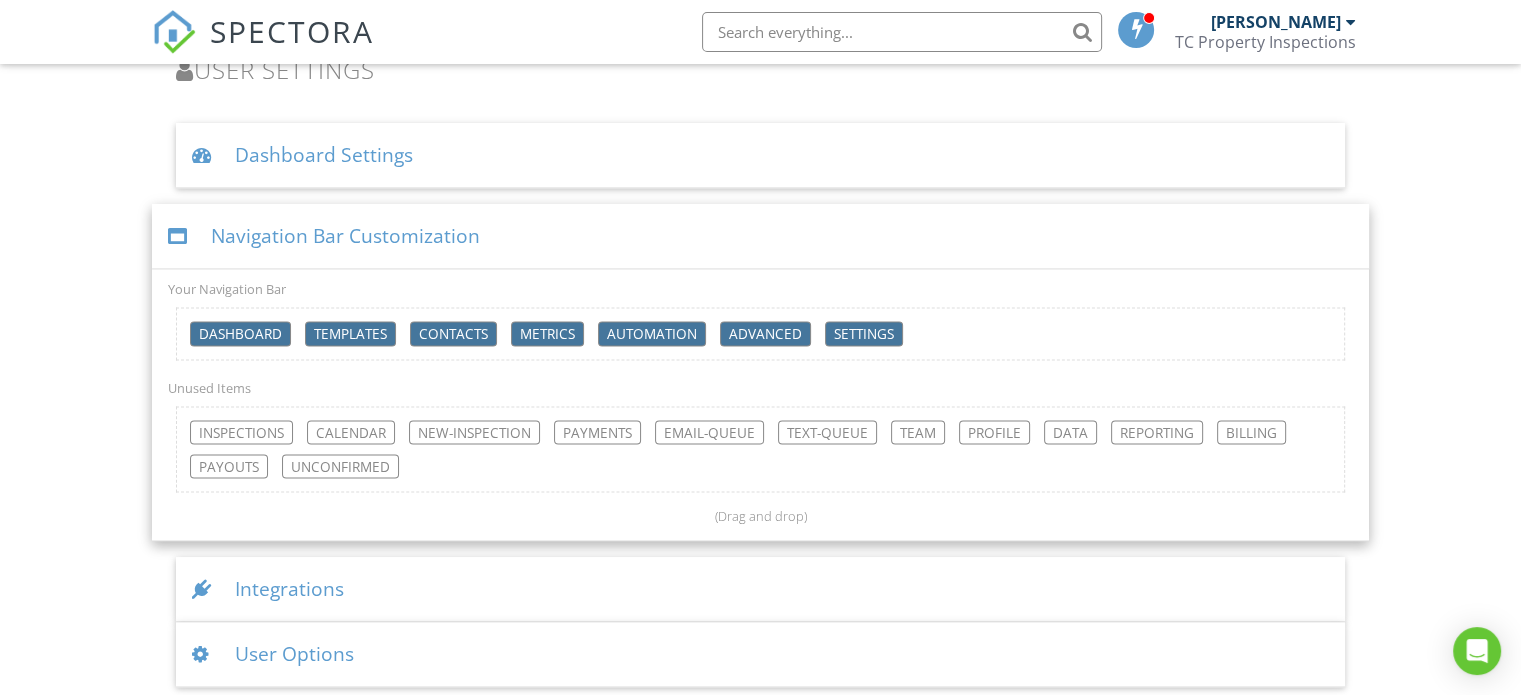 click on "Integrations" at bounding box center (760, 589) 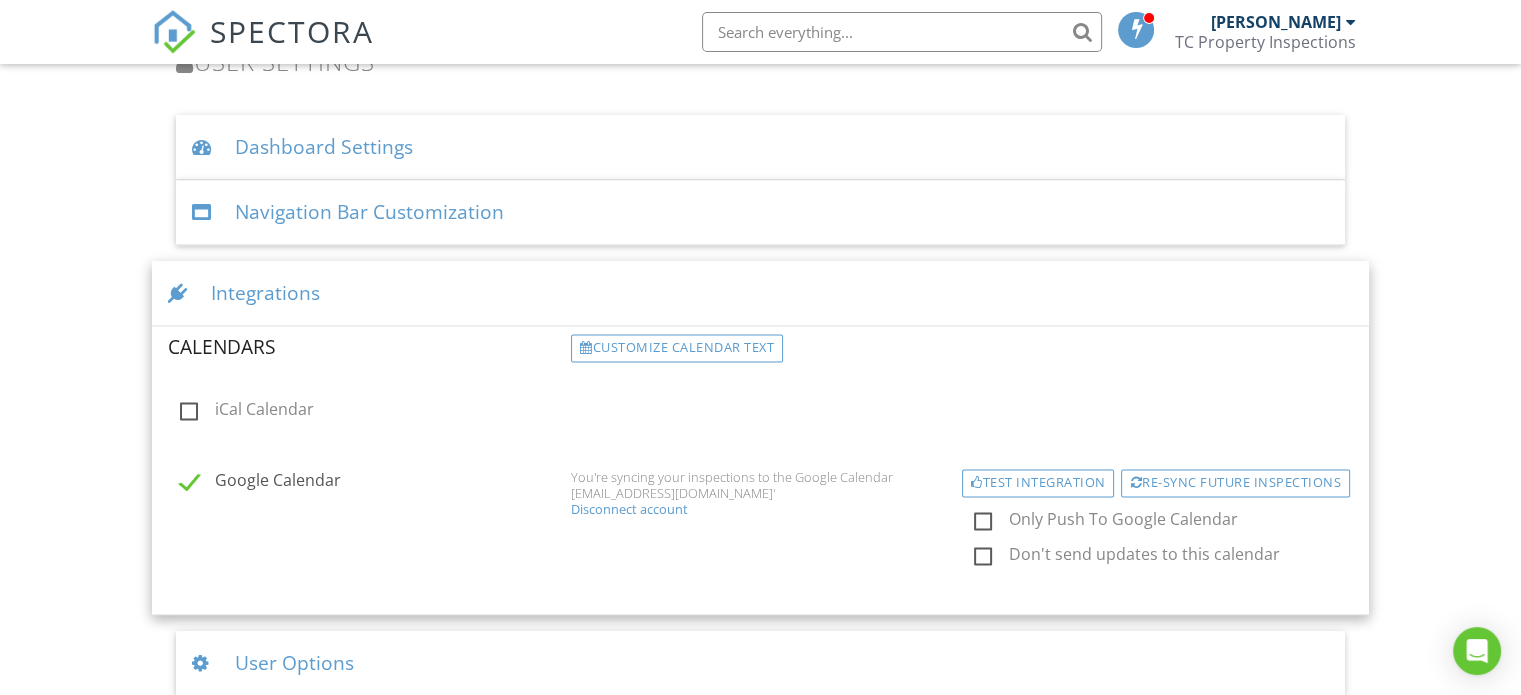 scroll, scrollTop: 3014, scrollLeft: 0, axis: vertical 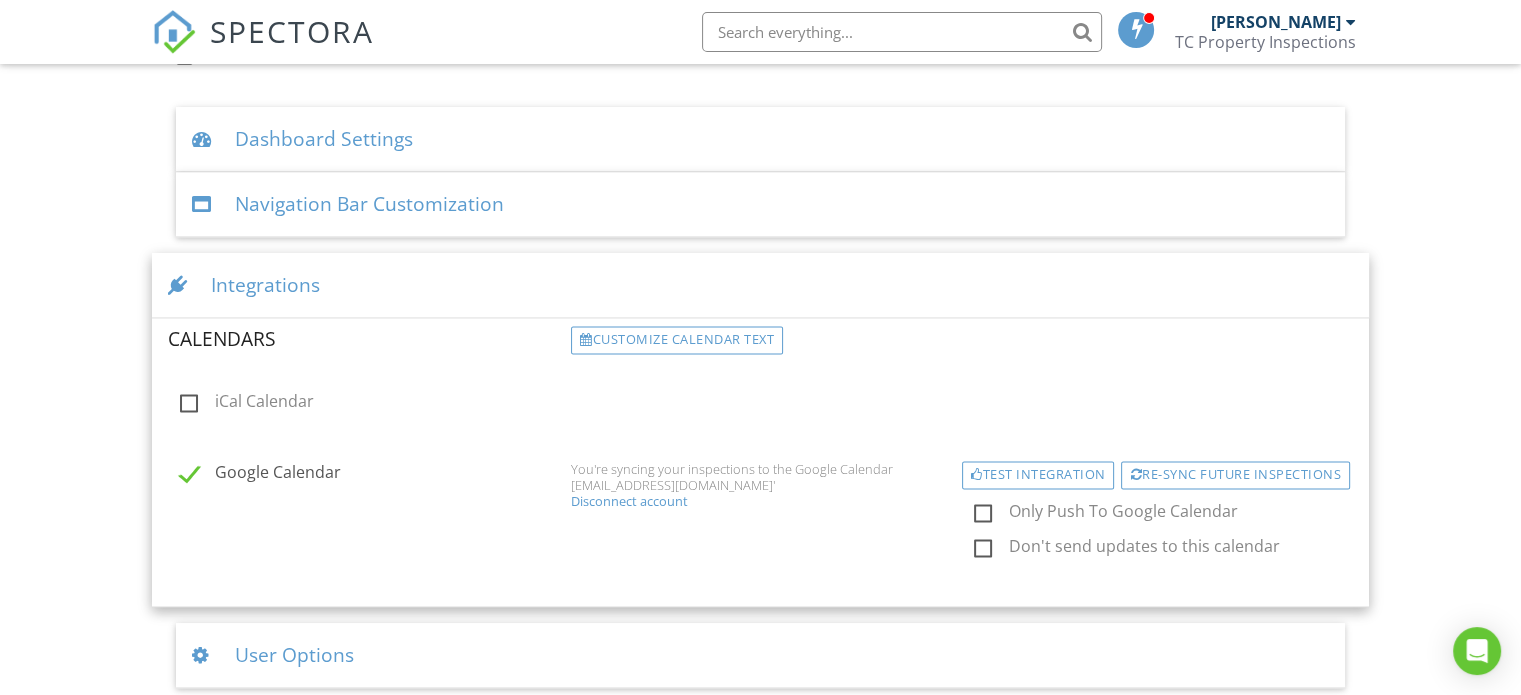 click on "User Options" at bounding box center (760, 655) 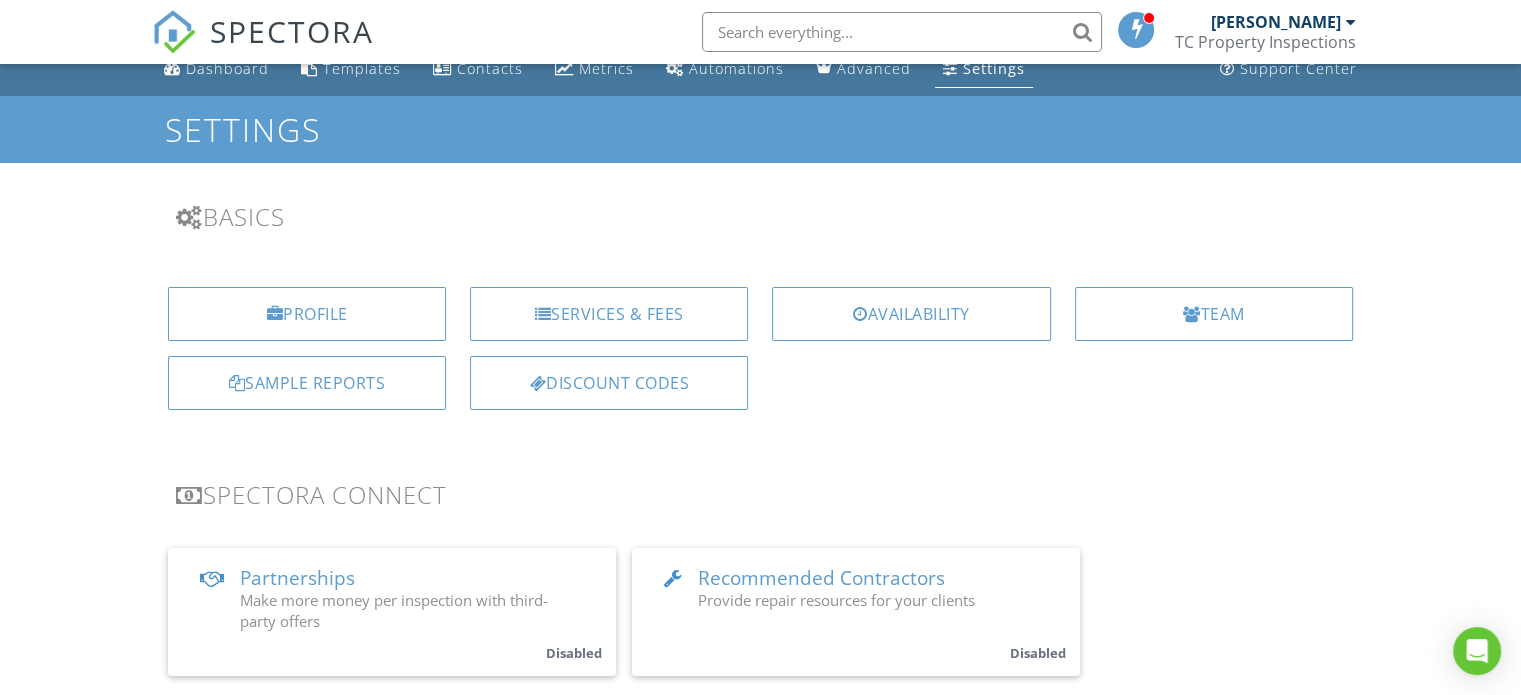 scroll, scrollTop: 0, scrollLeft: 0, axis: both 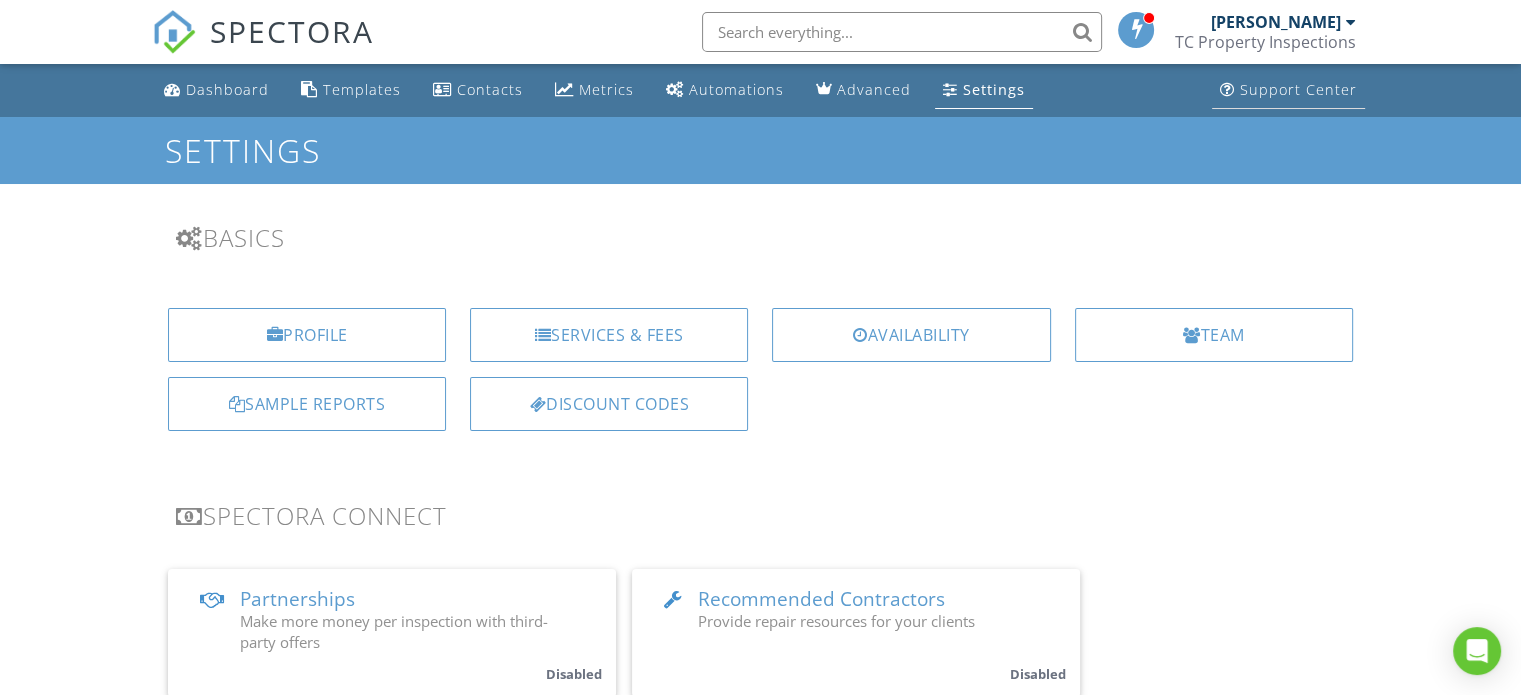 click on "Support Center" at bounding box center [1298, 89] 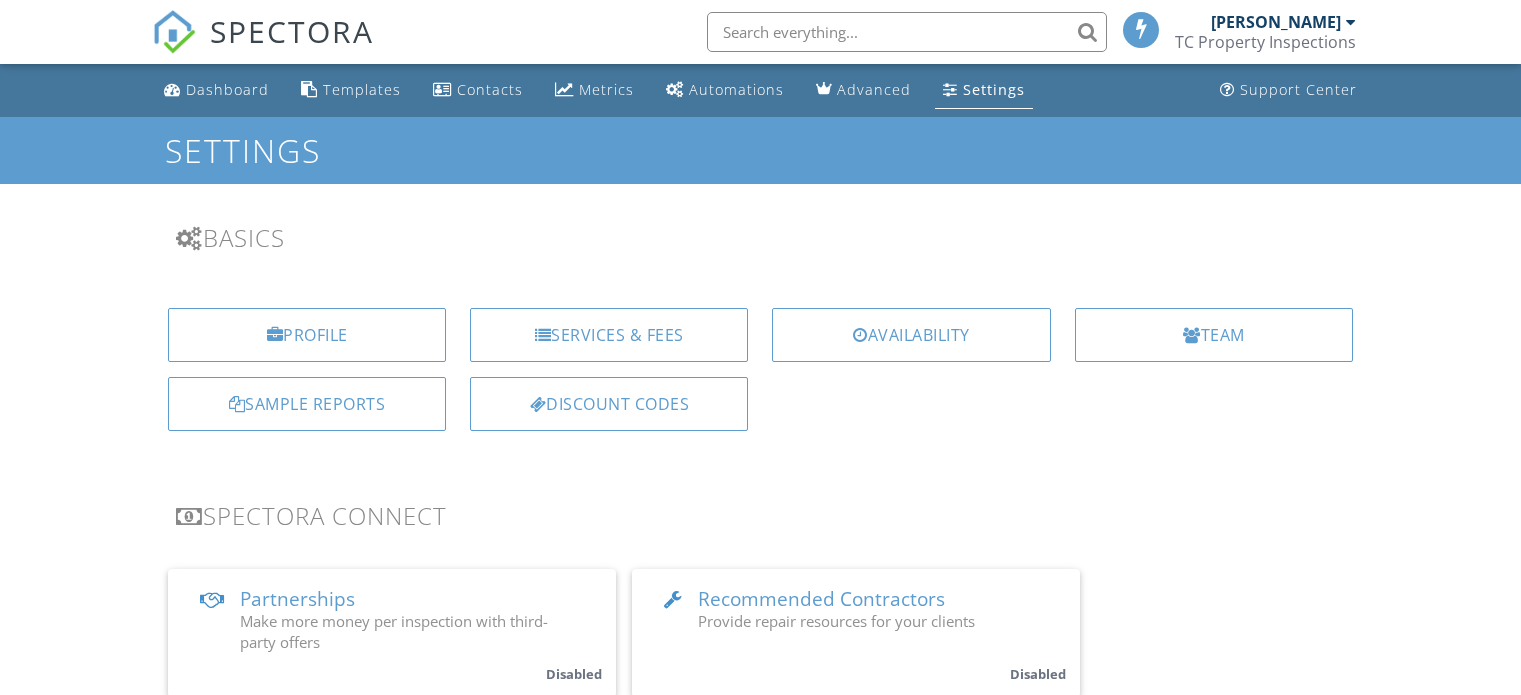 scroll, scrollTop: 400, scrollLeft: 0, axis: vertical 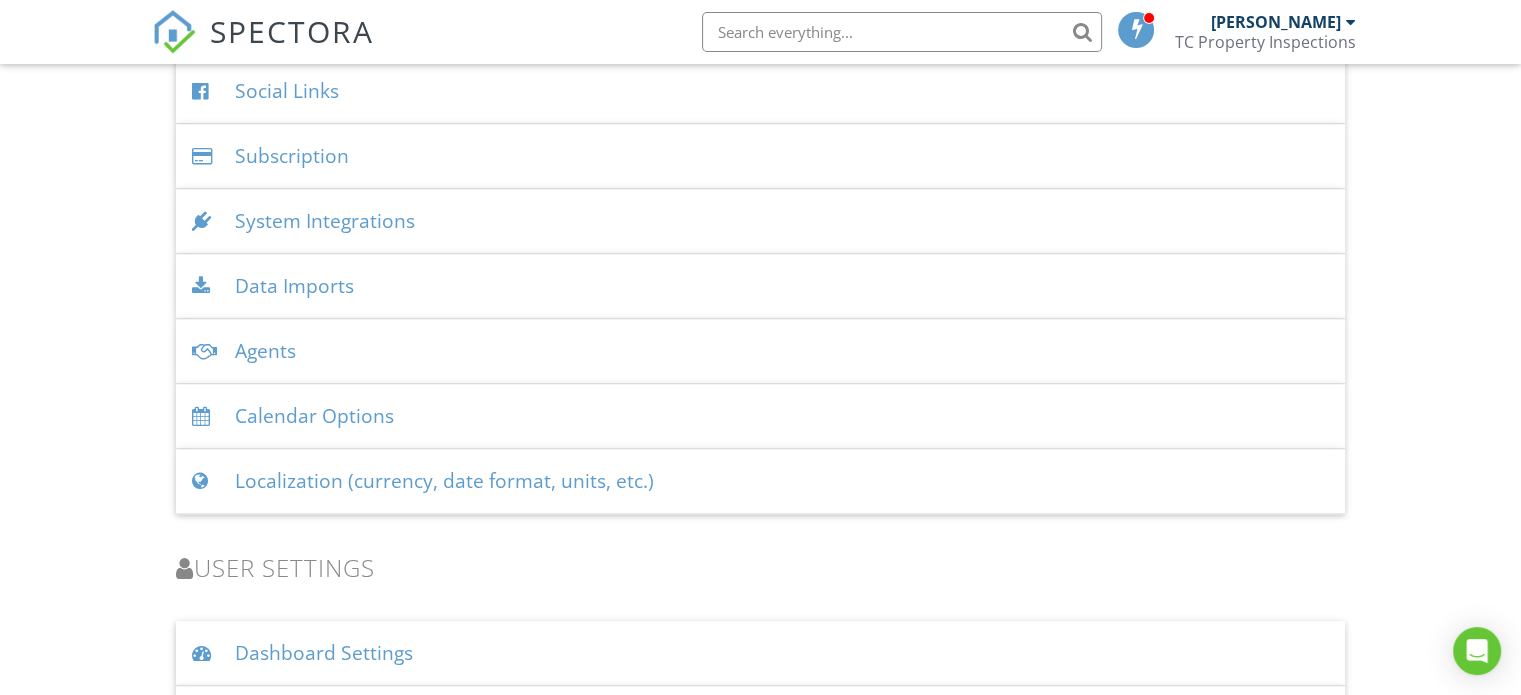 click on "Localization (currency, date format, units, etc.)" at bounding box center (760, 481) 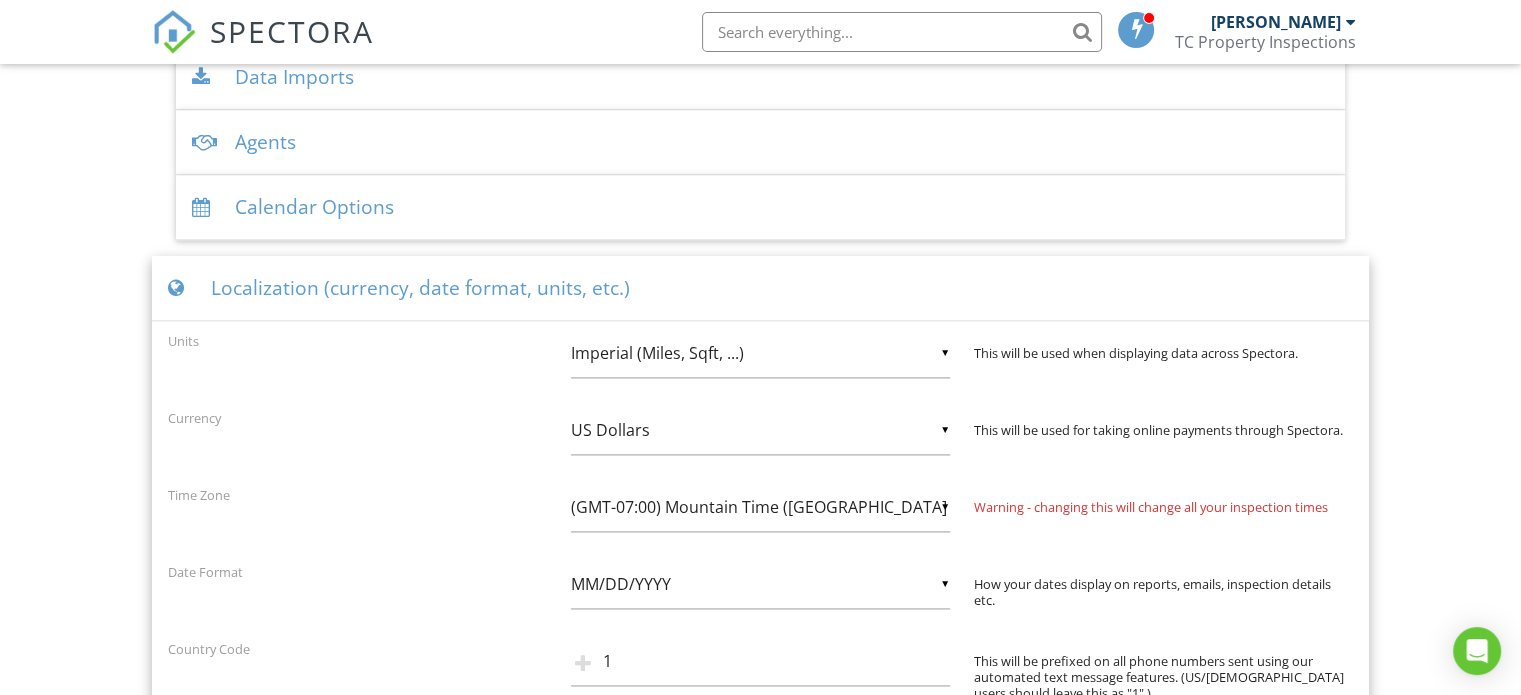 scroll, scrollTop: 2800, scrollLeft: 0, axis: vertical 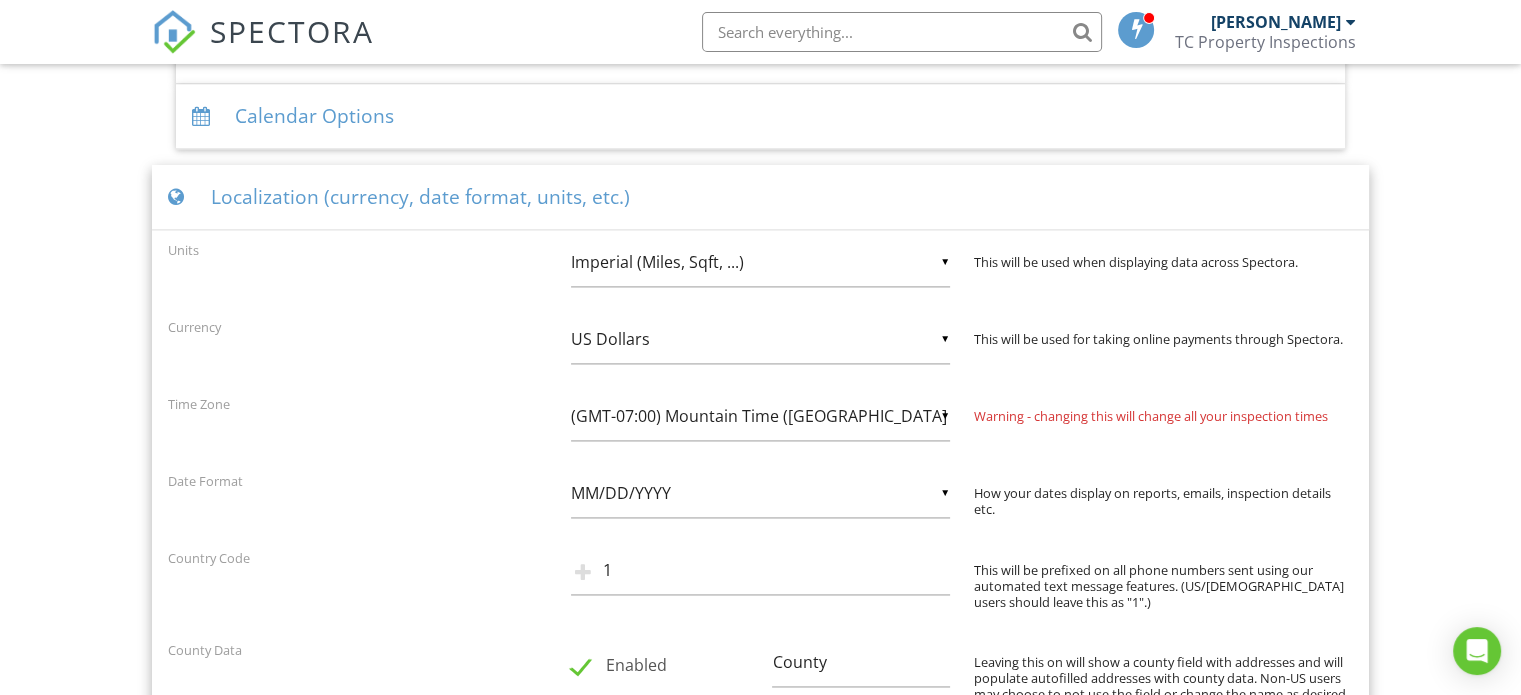 click on "▼ (GMT-07:00) Mountain Time (US & Canada) America - Los Angeles America - Denver America - Chicago America - New York America - Indianapolis, Indiana ------------- (GMT-12:00) International Date Line West (GMT-11:00) American Samoa (GMT-11:00) Midway Island (GMT-10:00) Hawaii (GMT-09:00) Alaska (GMT-08:00) Pacific Time (US & Canada) (GMT-08:00) Tijuana (GMT-07:00) Arizona (GMT-07:00) Mazatlan (GMT-07:00) Mountain Time (US & Canada) (GMT-06:00) Central America (GMT-06:00) Central Time (US & Canada) (GMT-06:00) Chihuahua (GMT-06:00) Guadalajara (GMT-06:00) Mexico City (GMT-06:00) Monterrey (GMT-06:00) Saskatchewan (GMT-05:00) Bogota (GMT-05:00) Eastern Time (US & Canada) (GMT-05:00) Indiana (East) (GMT-05:00) Lima (GMT-05:00) Quito (GMT-04:00) Atlantic Time (Canada) (GMT-04:00) Caracas (GMT-04:00) Georgetown (GMT-04:00) La Paz (GMT-04:00) Puerto Rico (GMT-04:00) Santiago (GMT-03:30) Newfoundland (GMT-03:00) Brasilia (GMT-03:00) Buenos Aires (GMT-03:00) Montevideo (GMT-02:00) Mid-Atlantic (GMT-01:00) Azores" at bounding box center [760, 416] 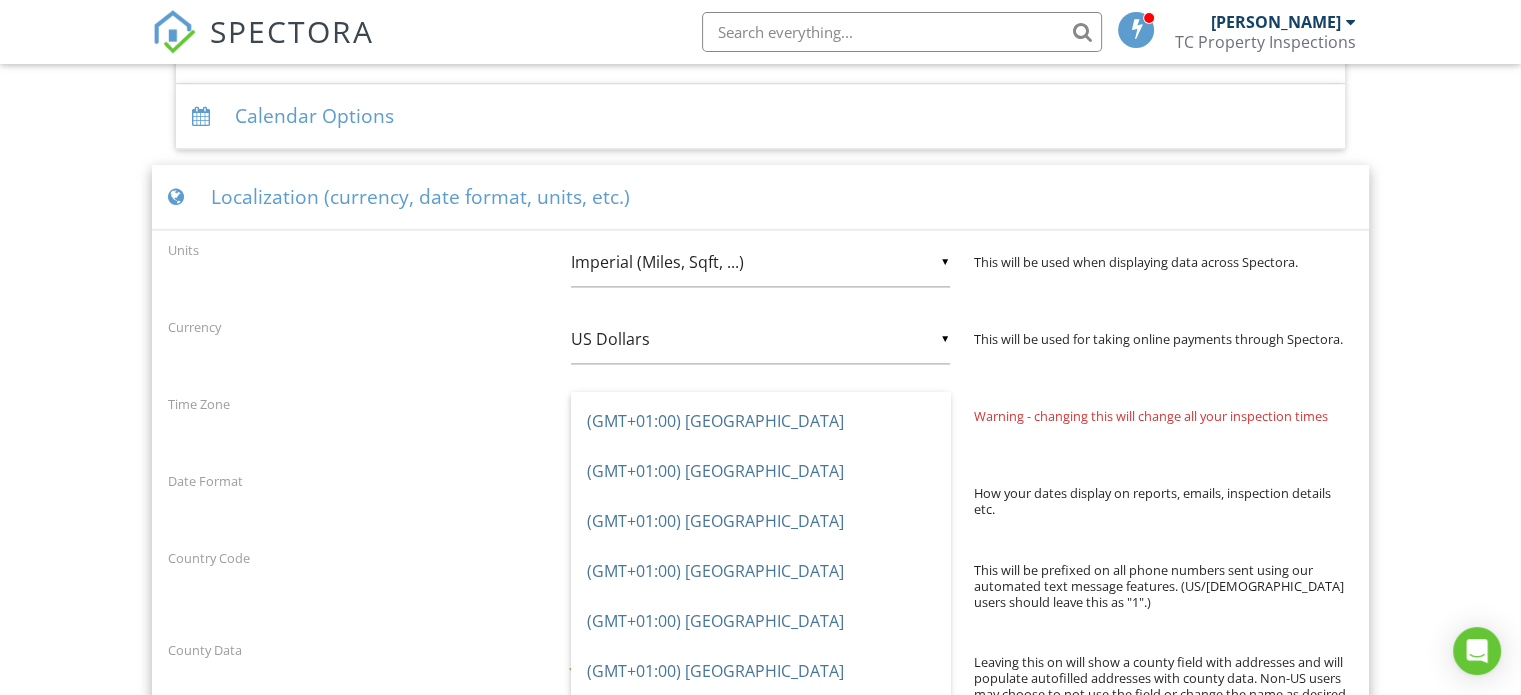 scroll, scrollTop: 2750, scrollLeft: 0, axis: vertical 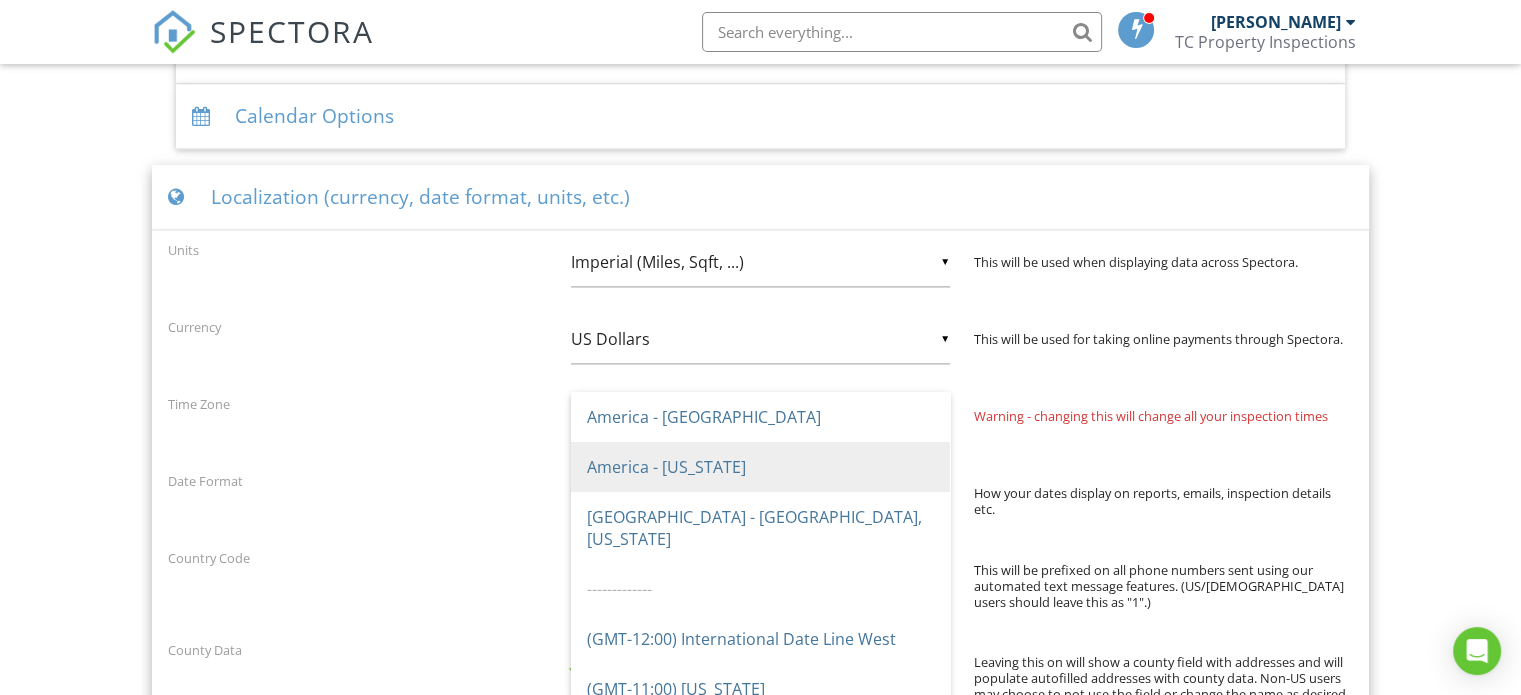 click on "America - New York" at bounding box center [760, 467] 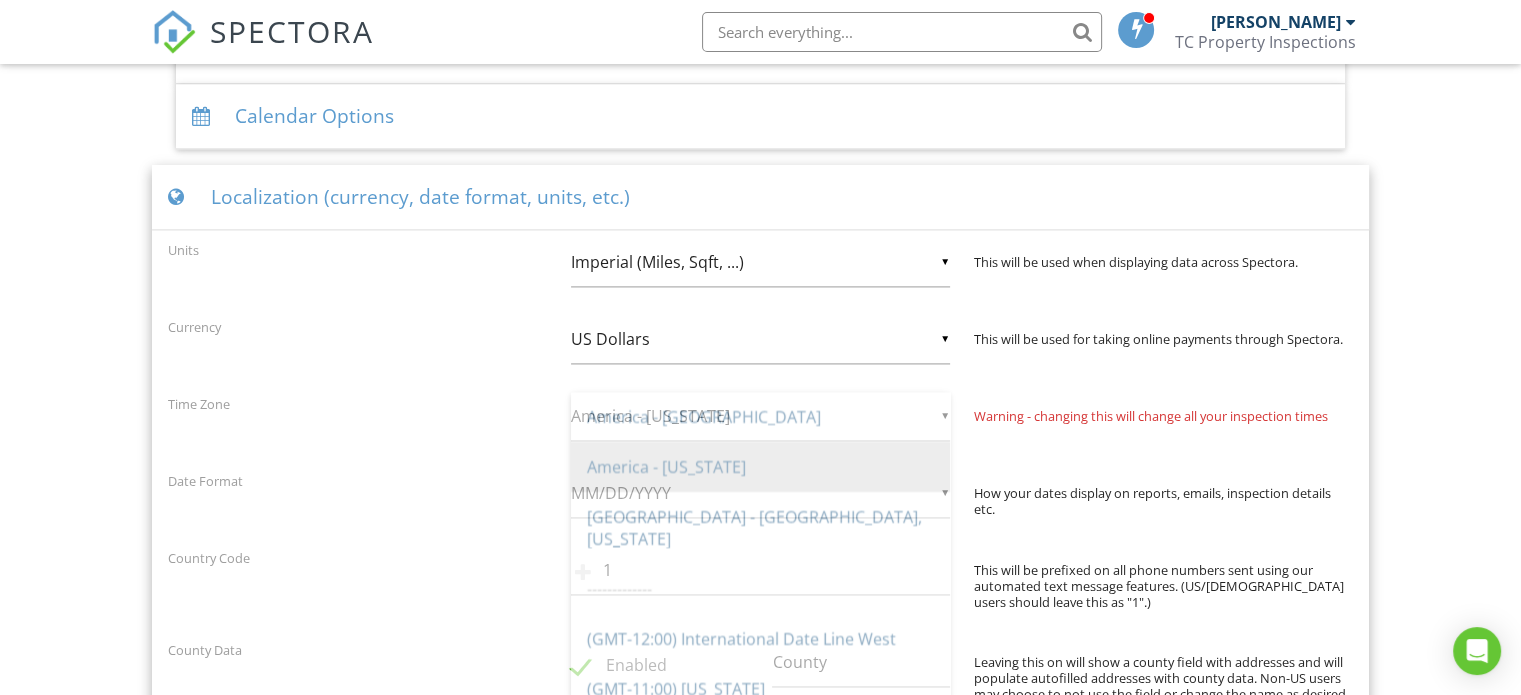 scroll, scrollTop: 150, scrollLeft: 0, axis: vertical 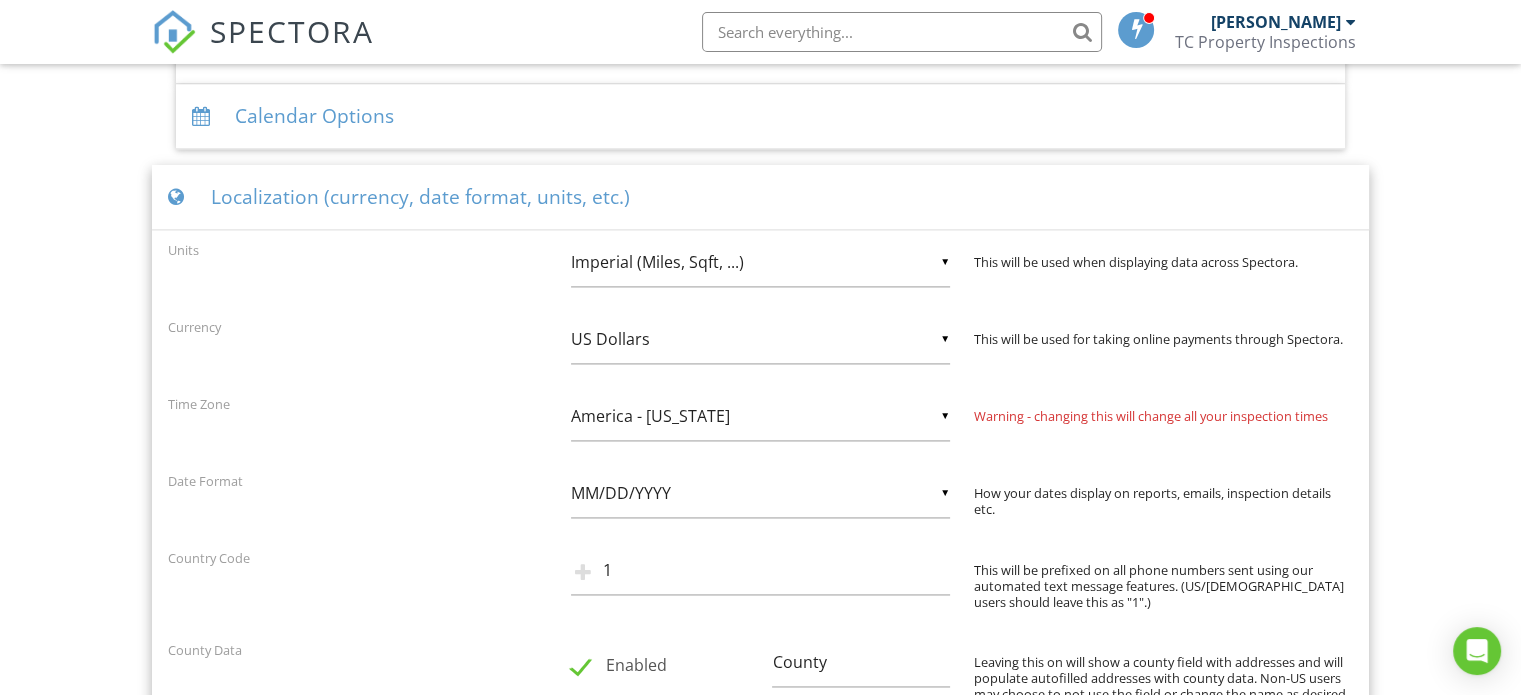click on "Date Format" at bounding box center (357, 480) 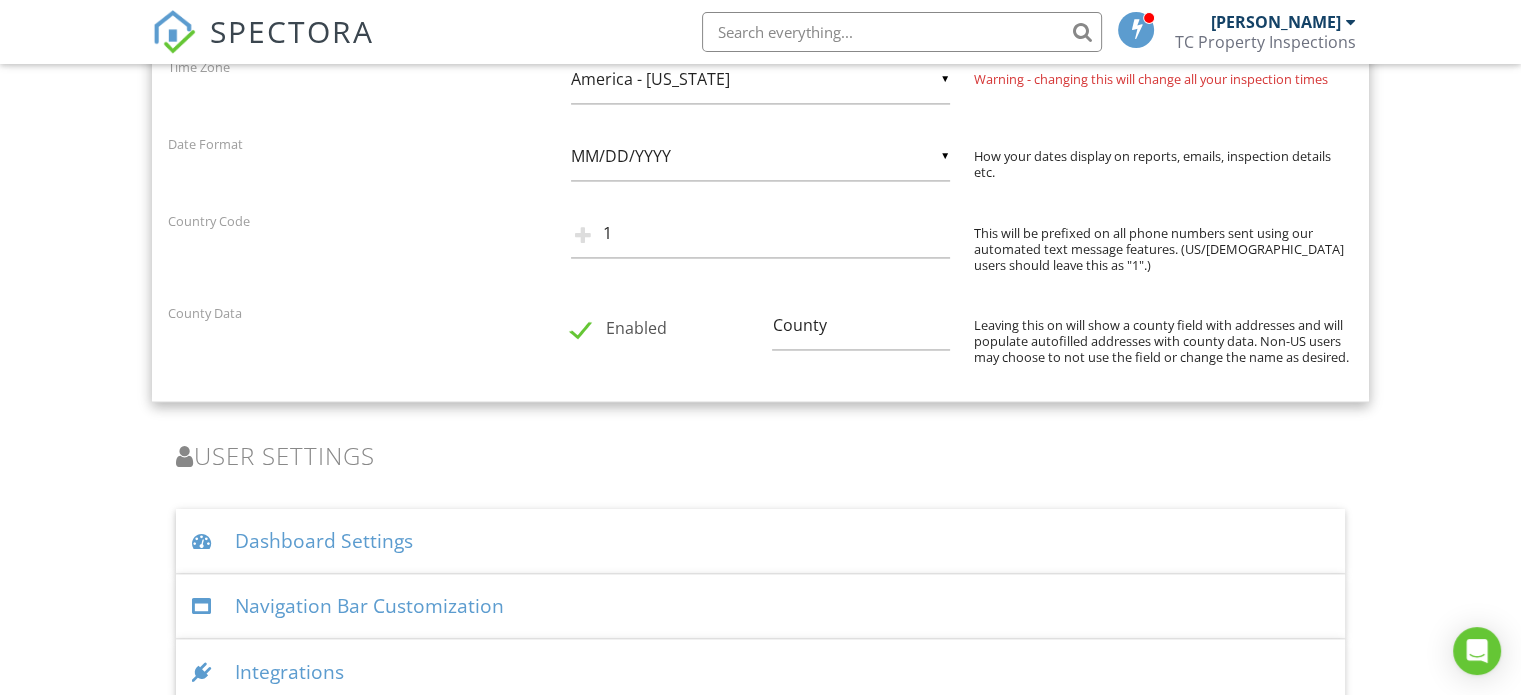 scroll, scrollTop: 3000, scrollLeft: 0, axis: vertical 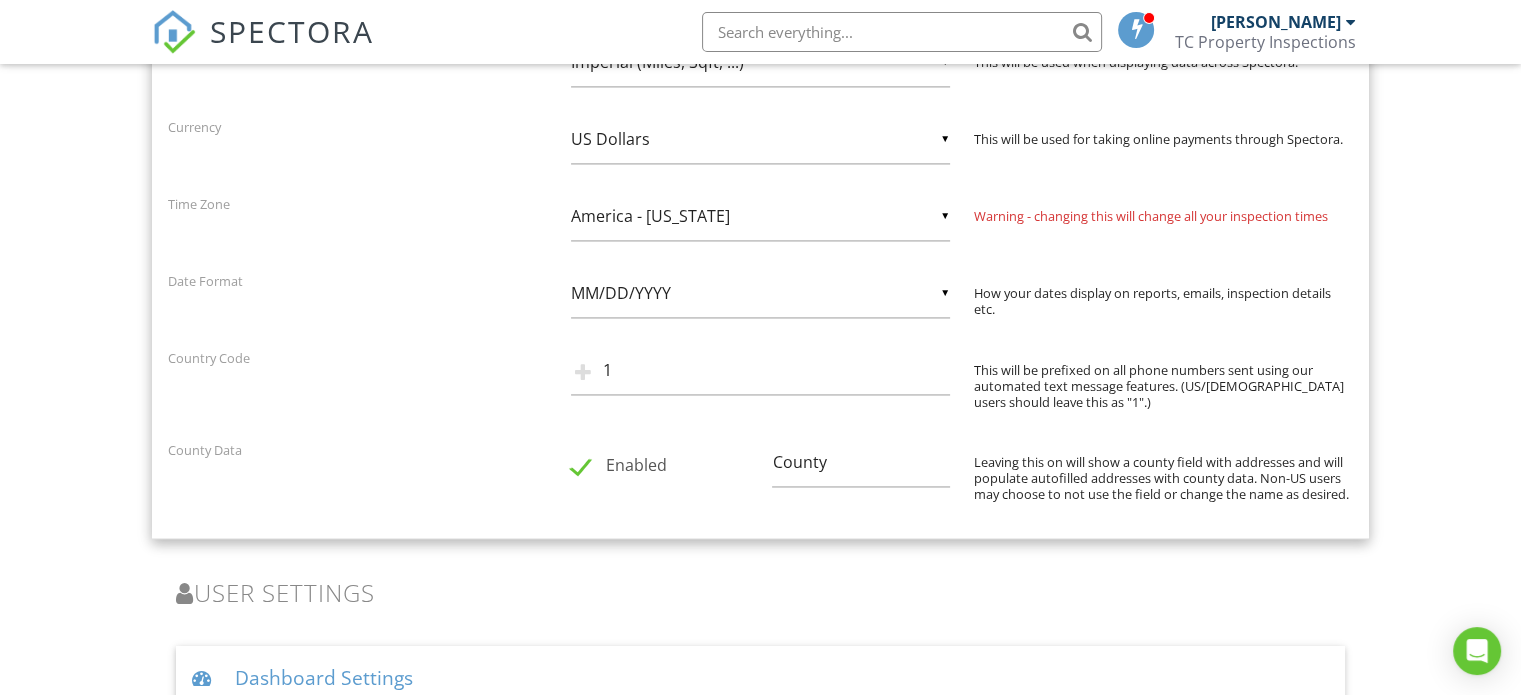 click on "▼ America - New York America - Los Angeles America - Denver America - Chicago America - New York America - Indianapolis, Indiana ------------- (GMT-12:00) International Date Line West (GMT-11:00) American Samoa (GMT-11:00) Midway Island (GMT-10:00) Hawaii (GMT-09:00) Alaska (GMT-08:00) Pacific Time (US & Canada) (GMT-08:00) Tijuana (GMT-07:00) Arizona (GMT-07:00) Mazatlan (GMT-07:00) Mountain Time (US & Canada) (GMT-06:00) Central America (GMT-06:00) Central Time (US & Canada) (GMT-06:00) Chihuahua (GMT-06:00) Guadalajara (GMT-06:00) Mexico City (GMT-06:00) Monterrey (GMT-06:00) Saskatchewan (GMT-05:00) Bogota (GMT-05:00) Eastern Time (US & Canada) (GMT-05:00) Indiana (East) (GMT-05:00) Lima (GMT-05:00) Quito (GMT-04:00) Atlantic Time (Canada) (GMT-04:00) Caracas (GMT-04:00) Georgetown (GMT-04:00) La Paz (GMT-04:00) Puerto Rico (GMT-04:00) Santiago (GMT-03:30) Newfoundland (GMT-03:00) Brasilia (GMT-03:00) Buenos Aires (GMT-03:00) Montevideo (GMT-02:00) Mid-Atlantic (GMT-01:00) Azores (GMT+00:00) Casablanca" at bounding box center [760, 216] 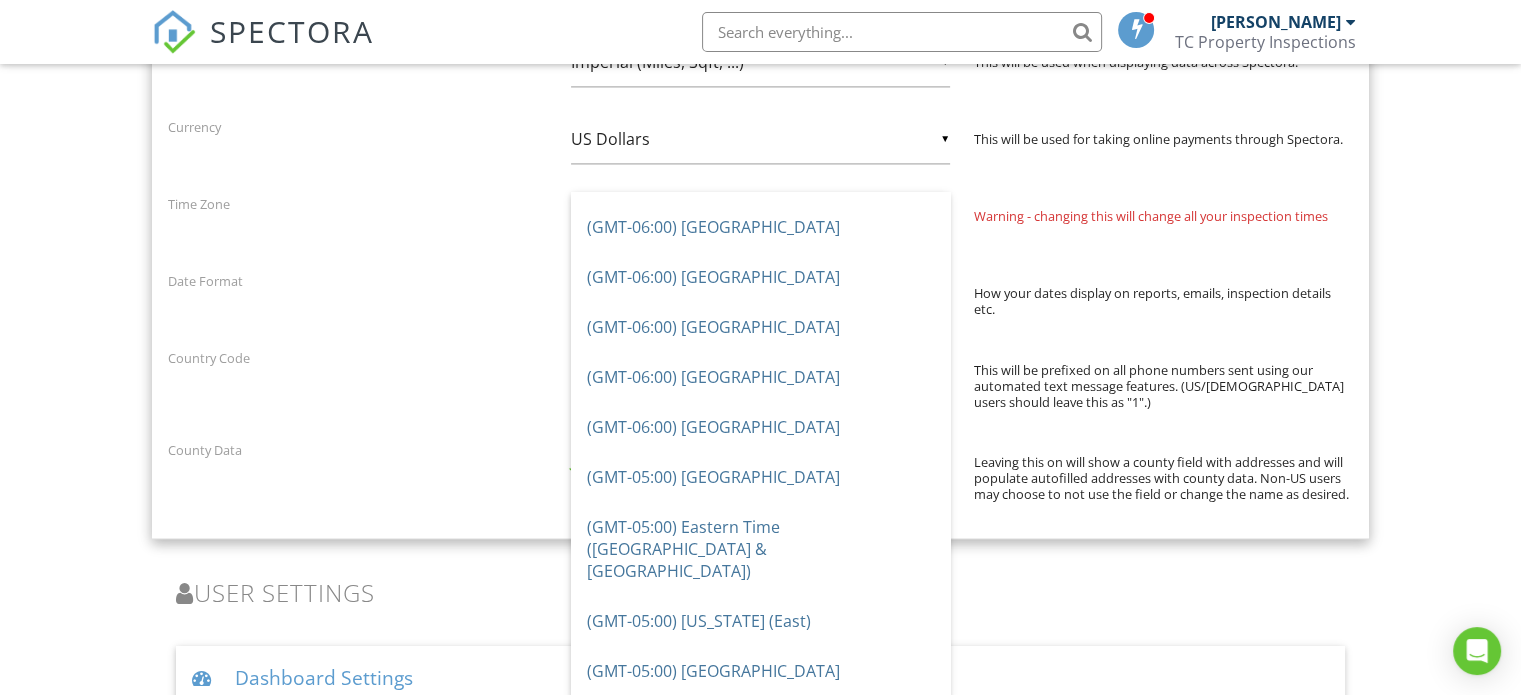 scroll, scrollTop: 1049, scrollLeft: 0, axis: vertical 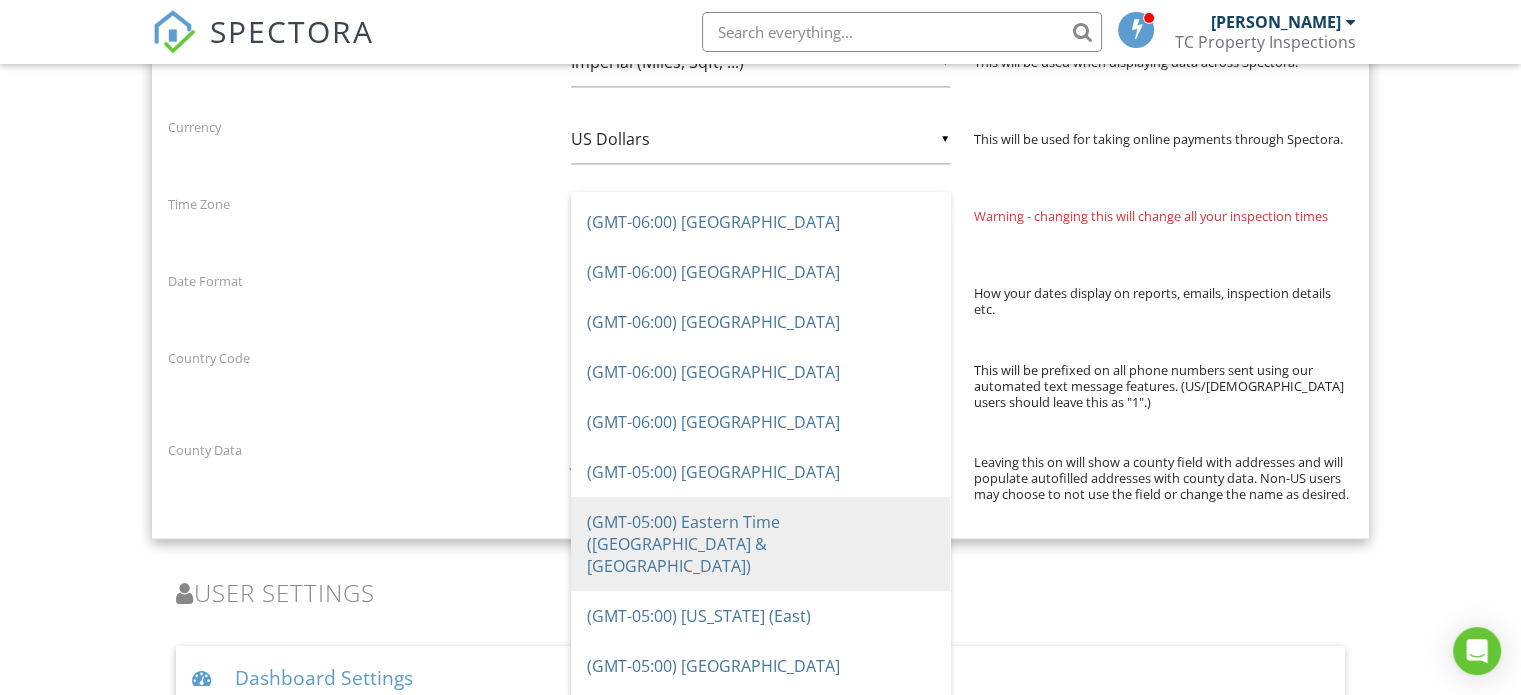 click on "(GMT-05:00) Eastern Time (US & Canada)" at bounding box center [760, 544] 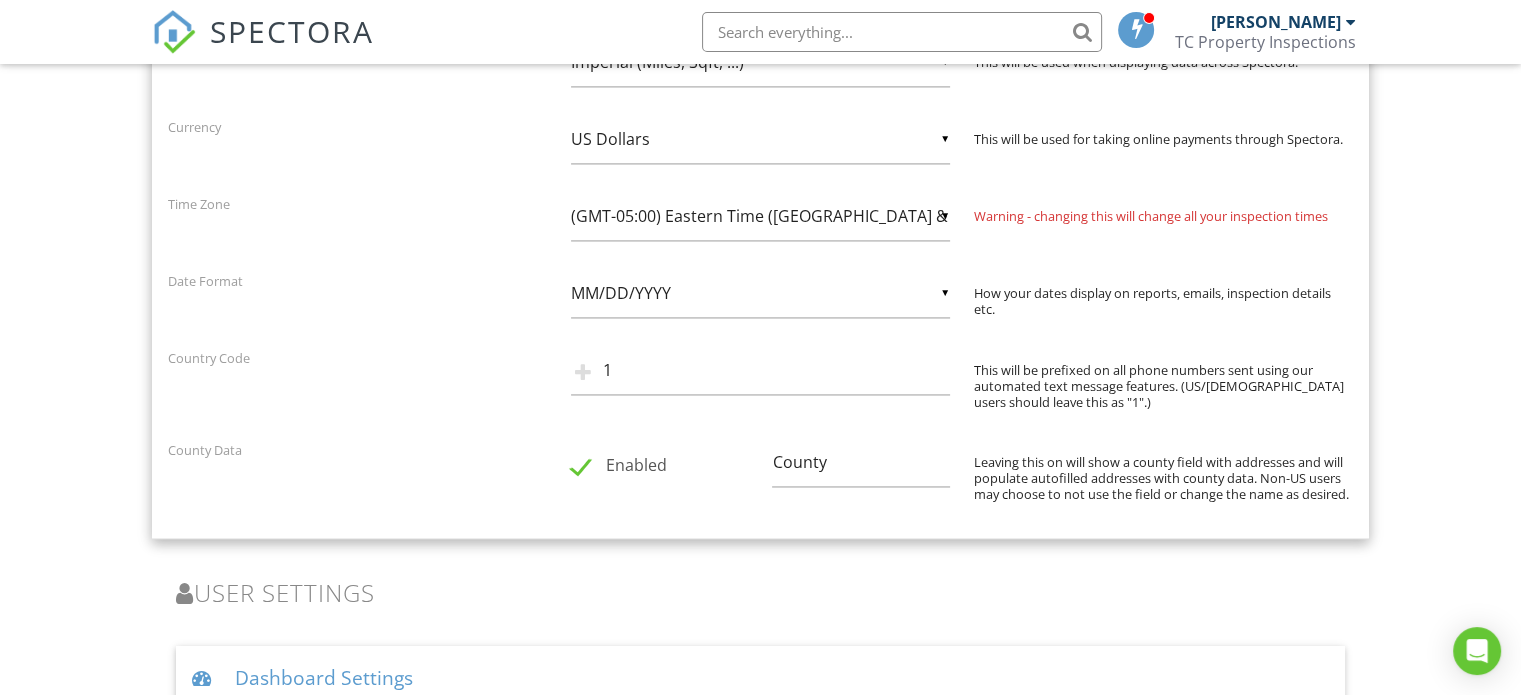 click on "Dashboard
Templates
Contacts
Metrics
Automations
Advanced
Settings
Support Center
Settings
Basics
Profile
Services & Fees
Availability
Team
Sample Reports
Discount Codes
Spectora Connect
Partnerships
Make more money per inspection with third-party offers
Disabled
Recommended Contractors
Provide repair resources for your clients
Disabled
Business Tools
Agreements
Signature Type
▼ E-signature (checkbox) E-signature (checkbox) Written Signature E-signature (checkbox)
Written Signature
Client agreement instructions
This text will appear on the client portal under "Sign Agreement(s)"
Inline Style XLarge Large Normal Small Light Small/Light Bold Italic Underline Colors Ordered List Unordered List" at bounding box center [760, -1015] 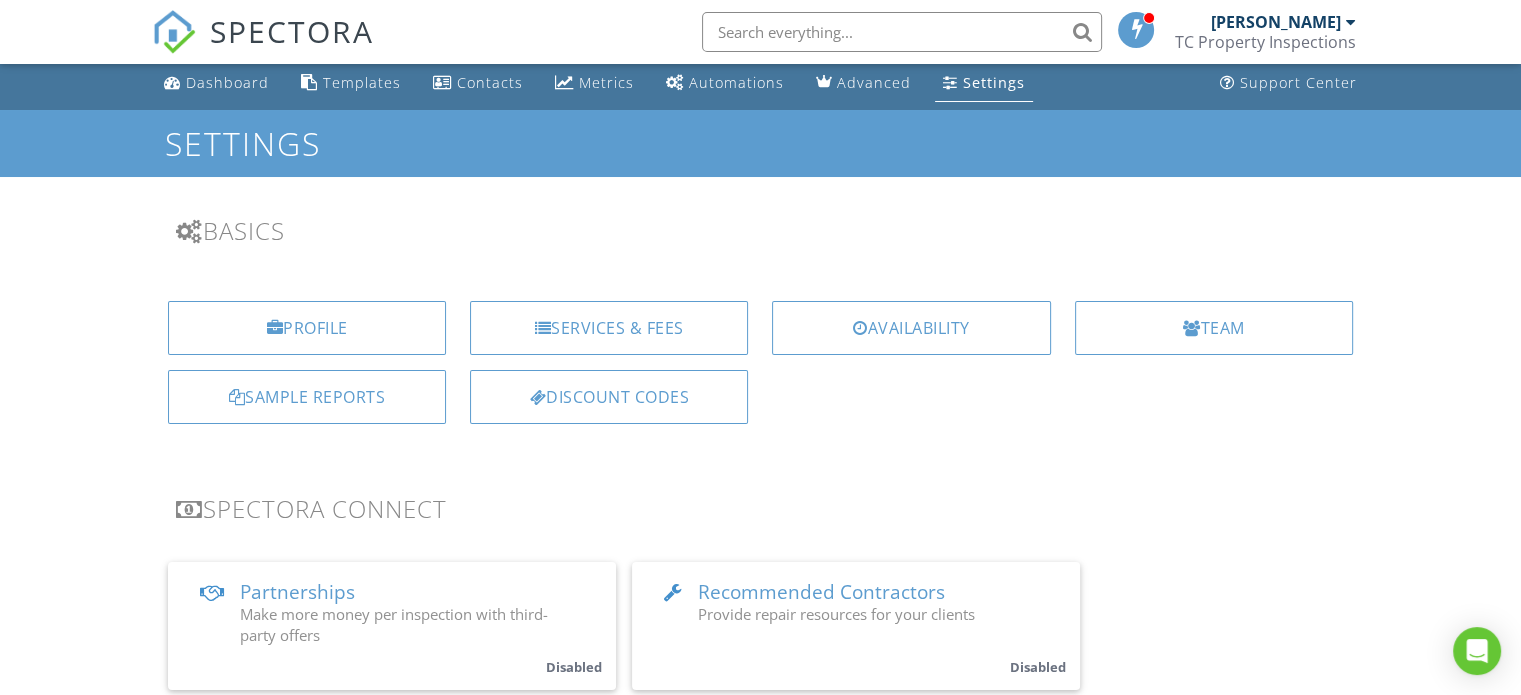 scroll, scrollTop: 0, scrollLeft: 0, axis: both 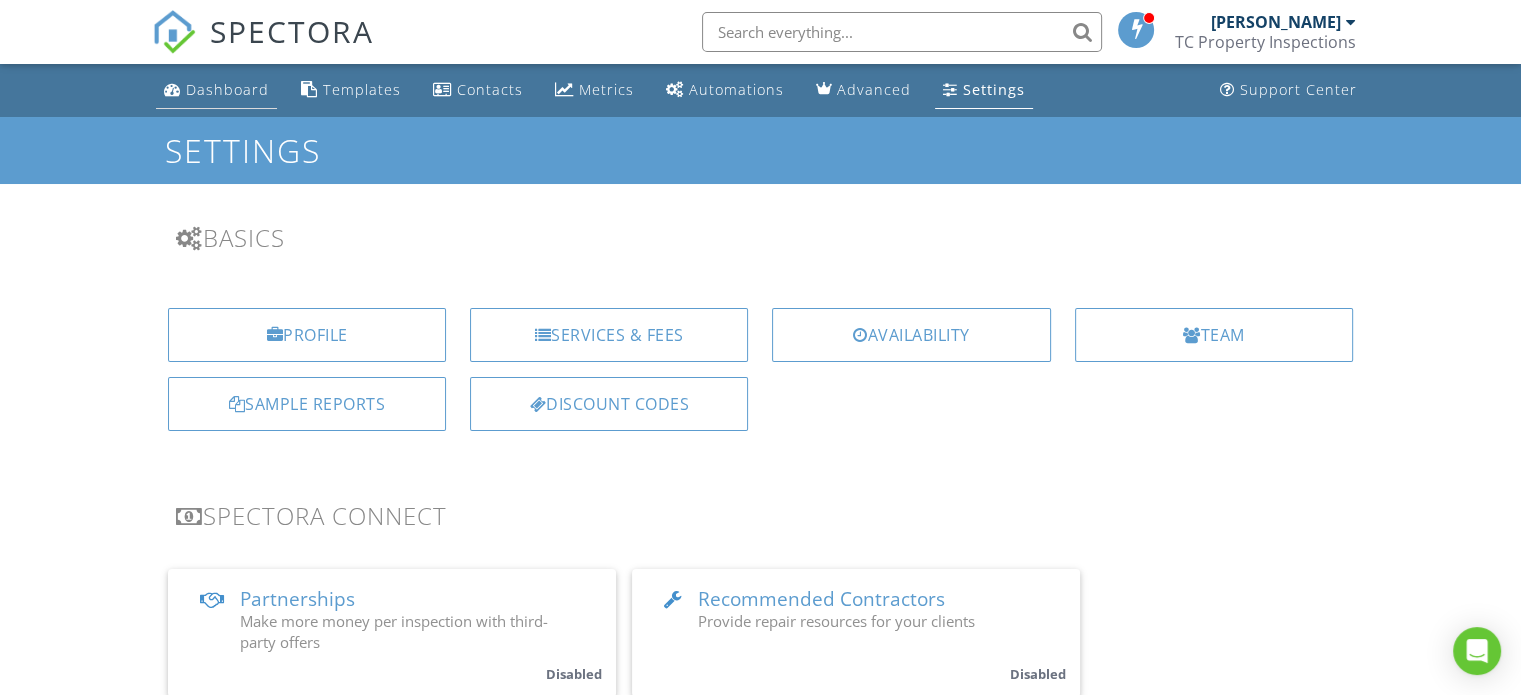 click on "Dashboard" at bounding box center [227, 89] 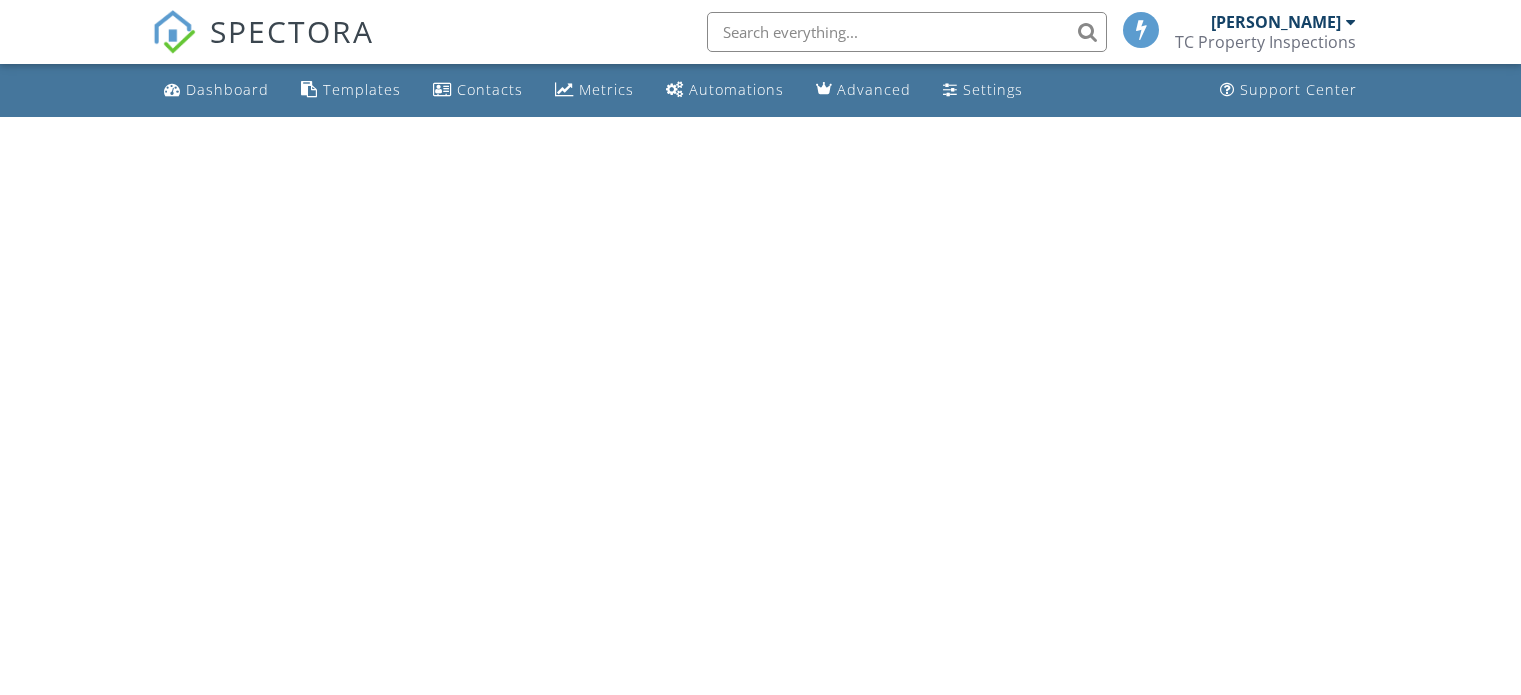 scroll, scrollTop: 0, scrollLeft: 0, axis: both 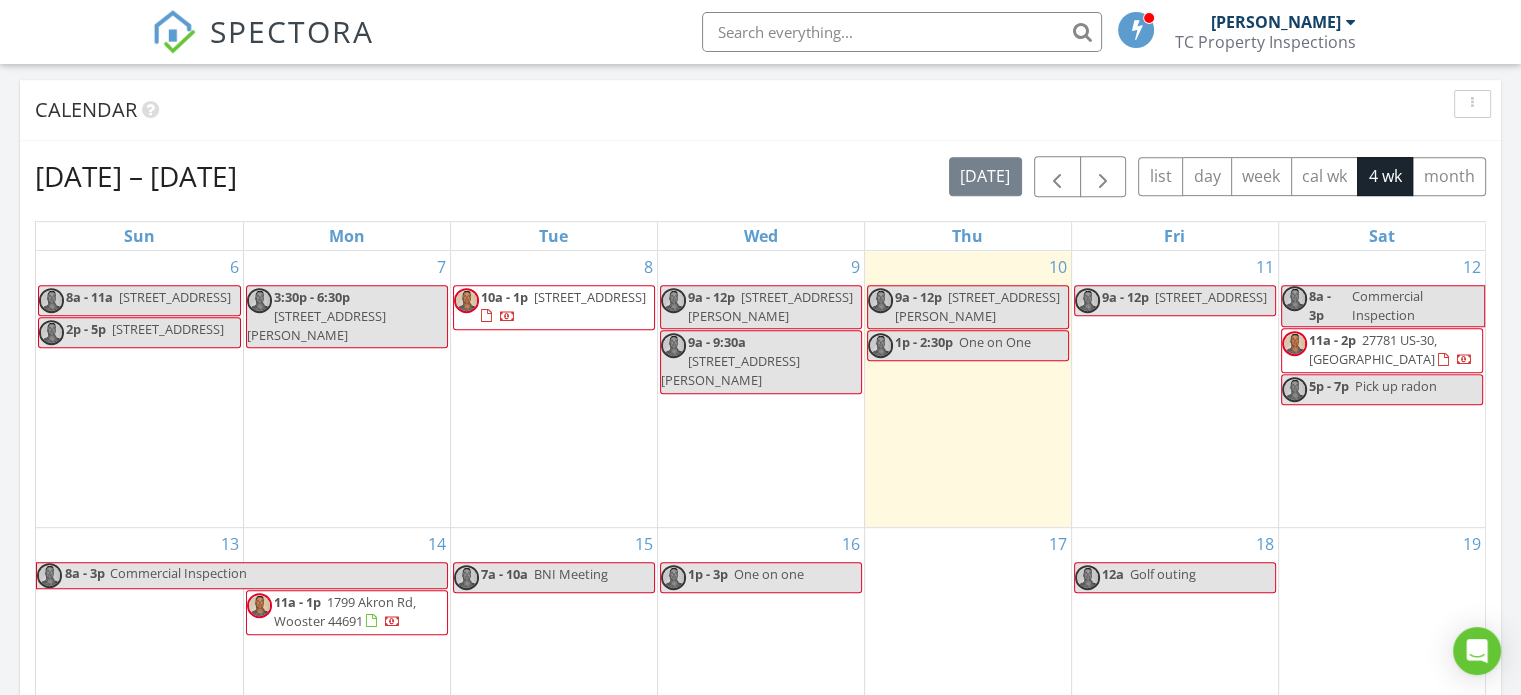 click on "27781 US-30, [GEOGRAPHIC_DATA]" at bounding box center (1373, 349) 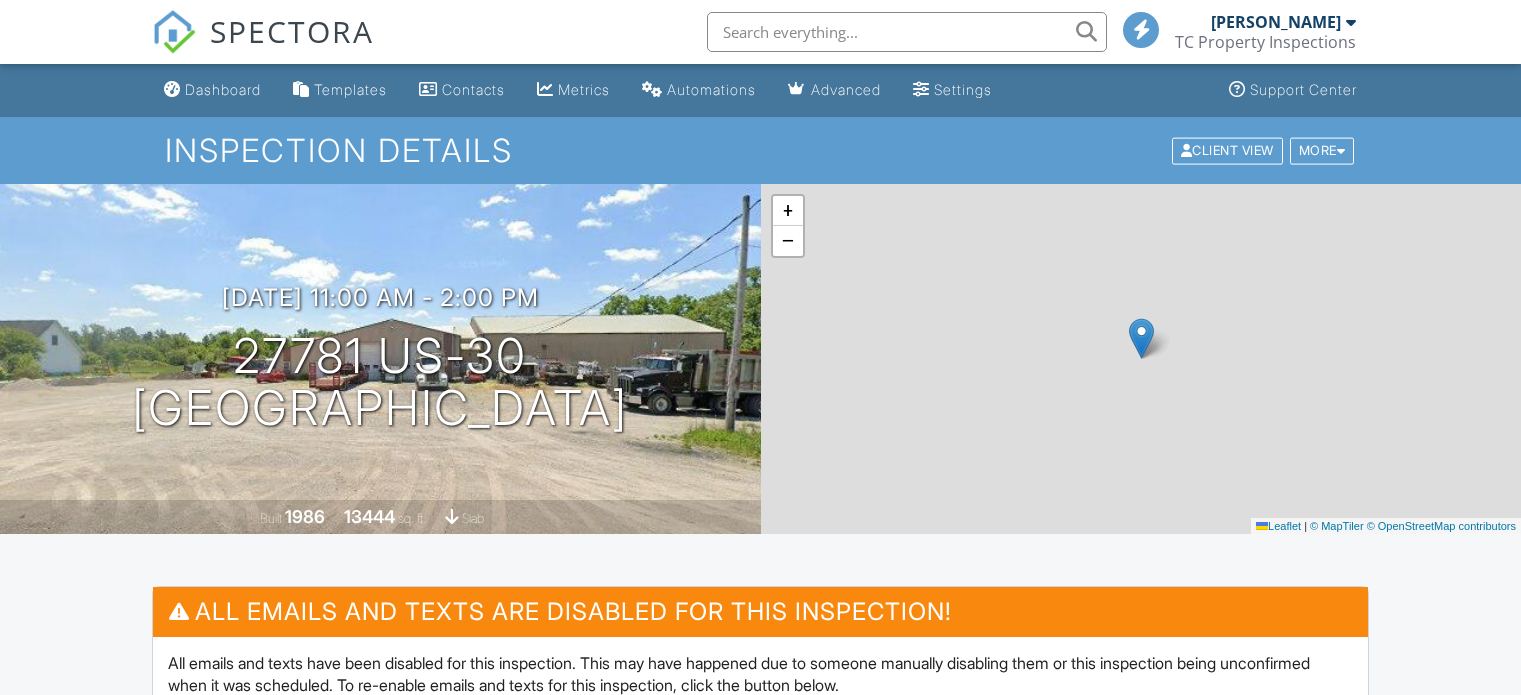 scroll, scrollTop: 0, scrollLeft: 0, axis: both 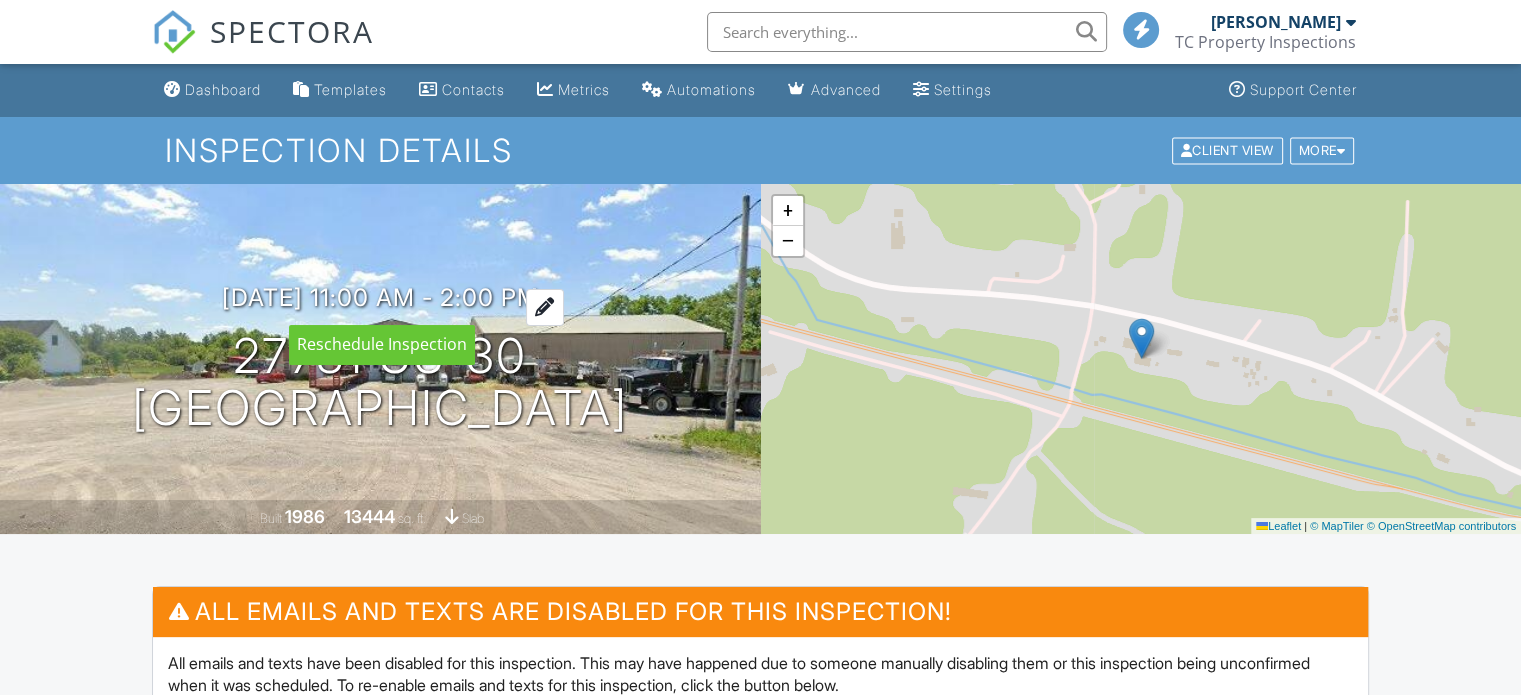 click at bounding box center (545, 307) 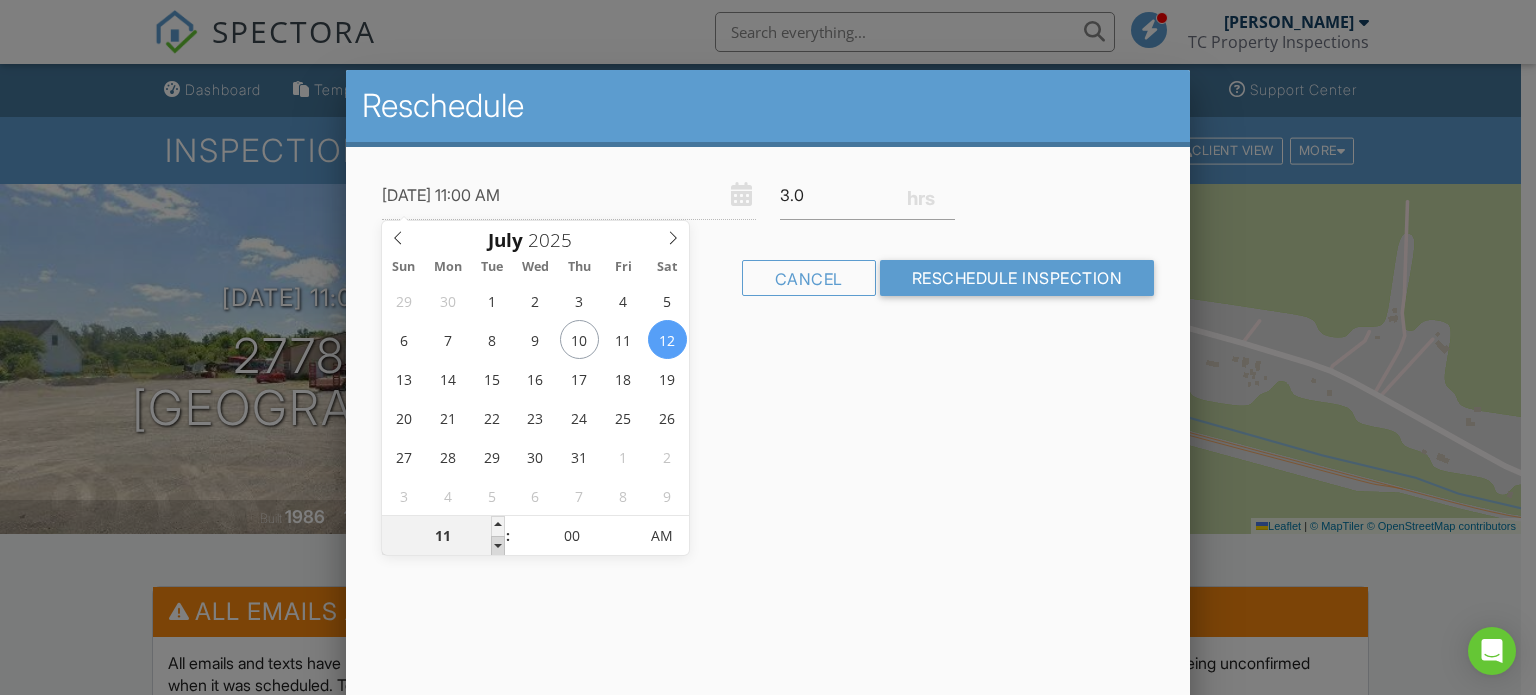 type on "[DATE] 10:00 AM" 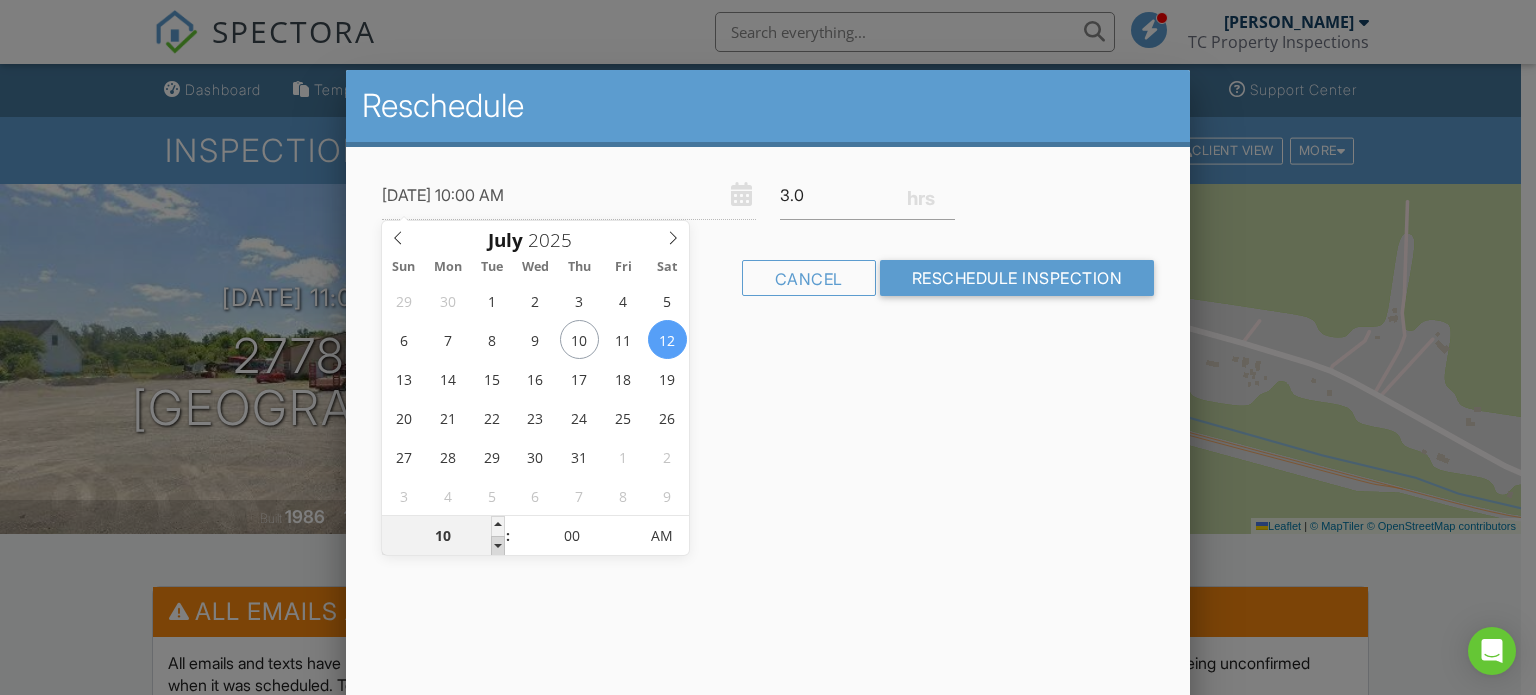 click at bounding box center (498, 546) 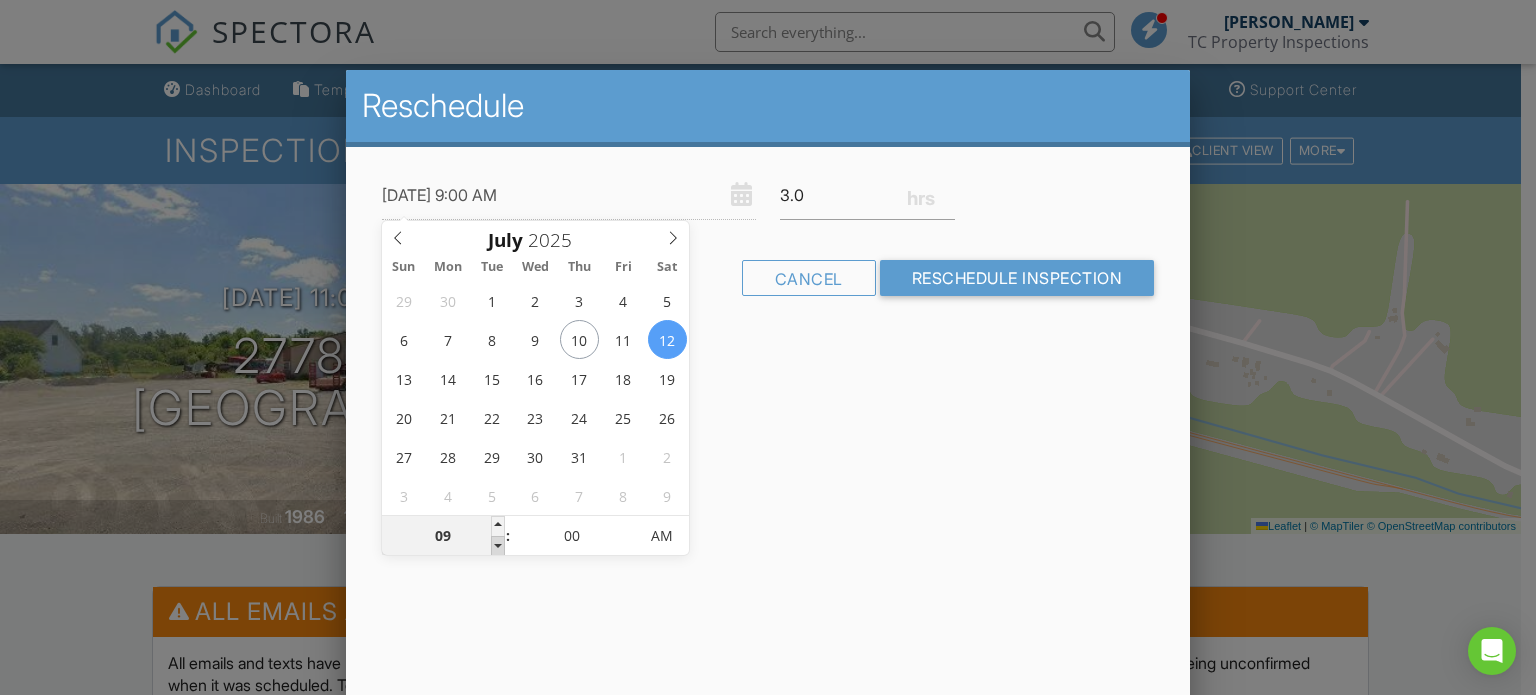 click at bounding box center [498, 546] 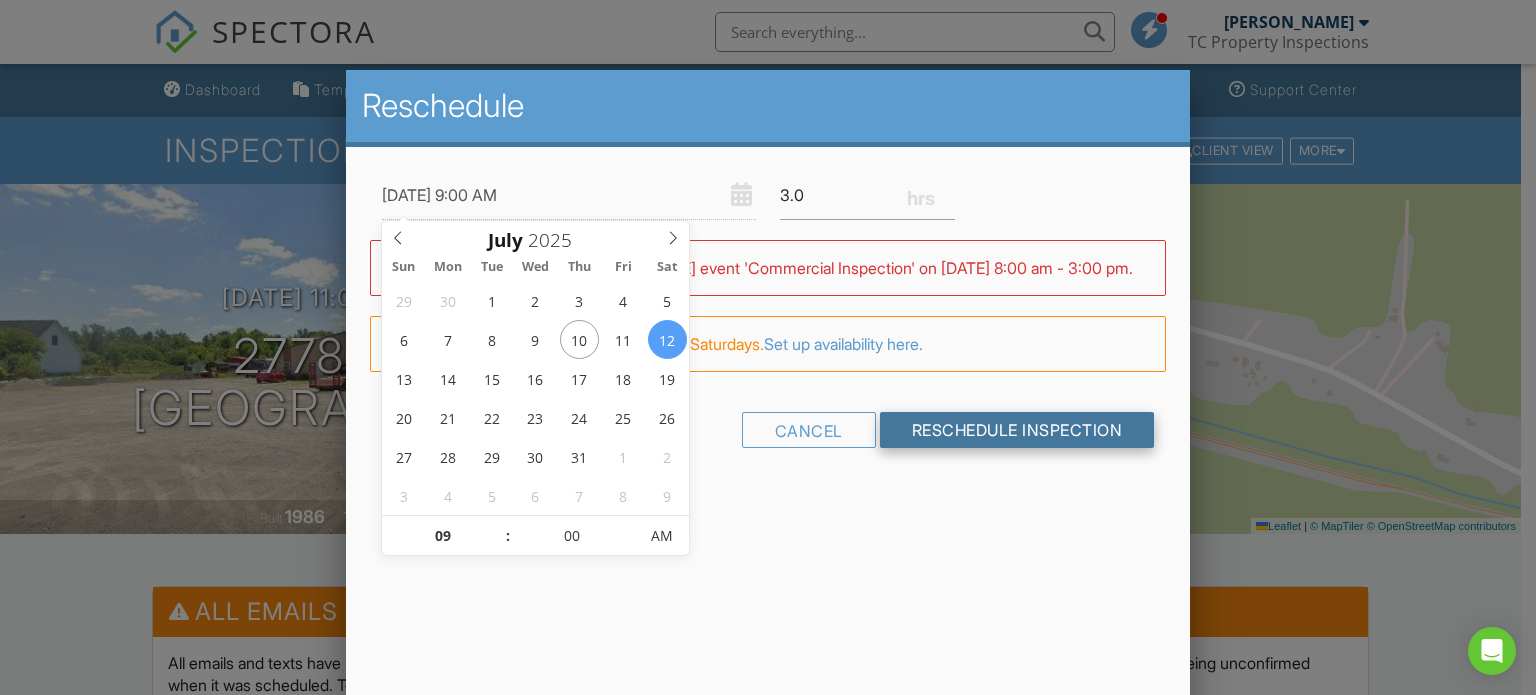 click on "Reschedule Inspection" at bounding box center (1017, 430) 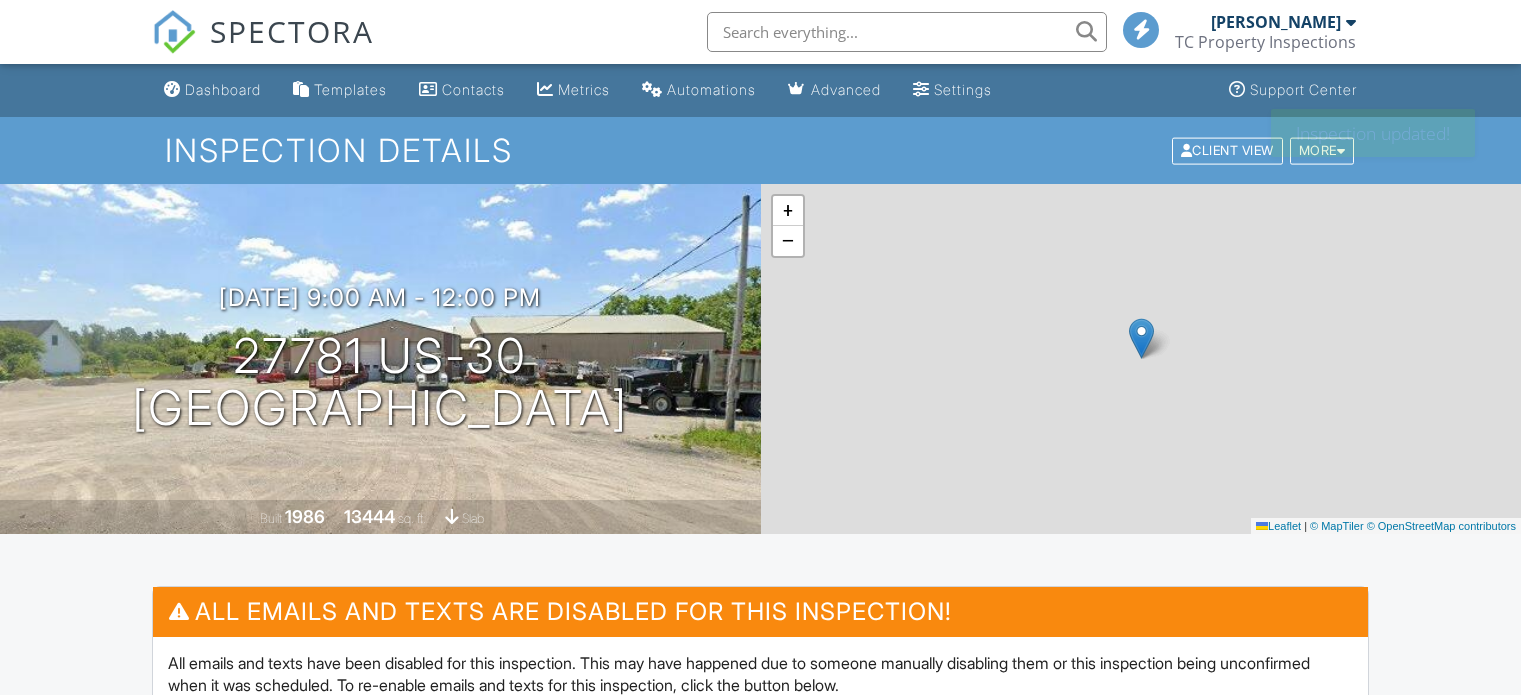 scroll, scrollTop: 0, scrollLeft: 0, axis: both 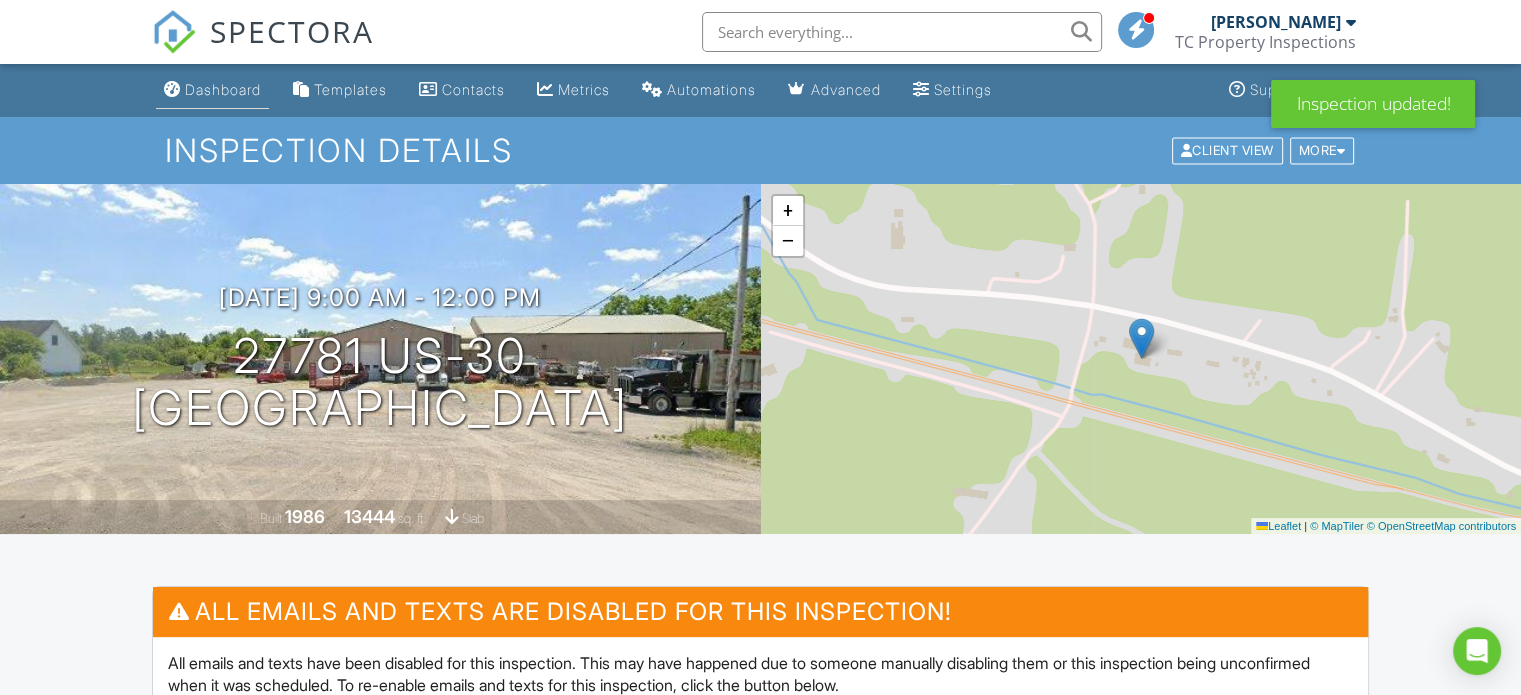 click on "Dashboard" at bounding box center [223, 89] 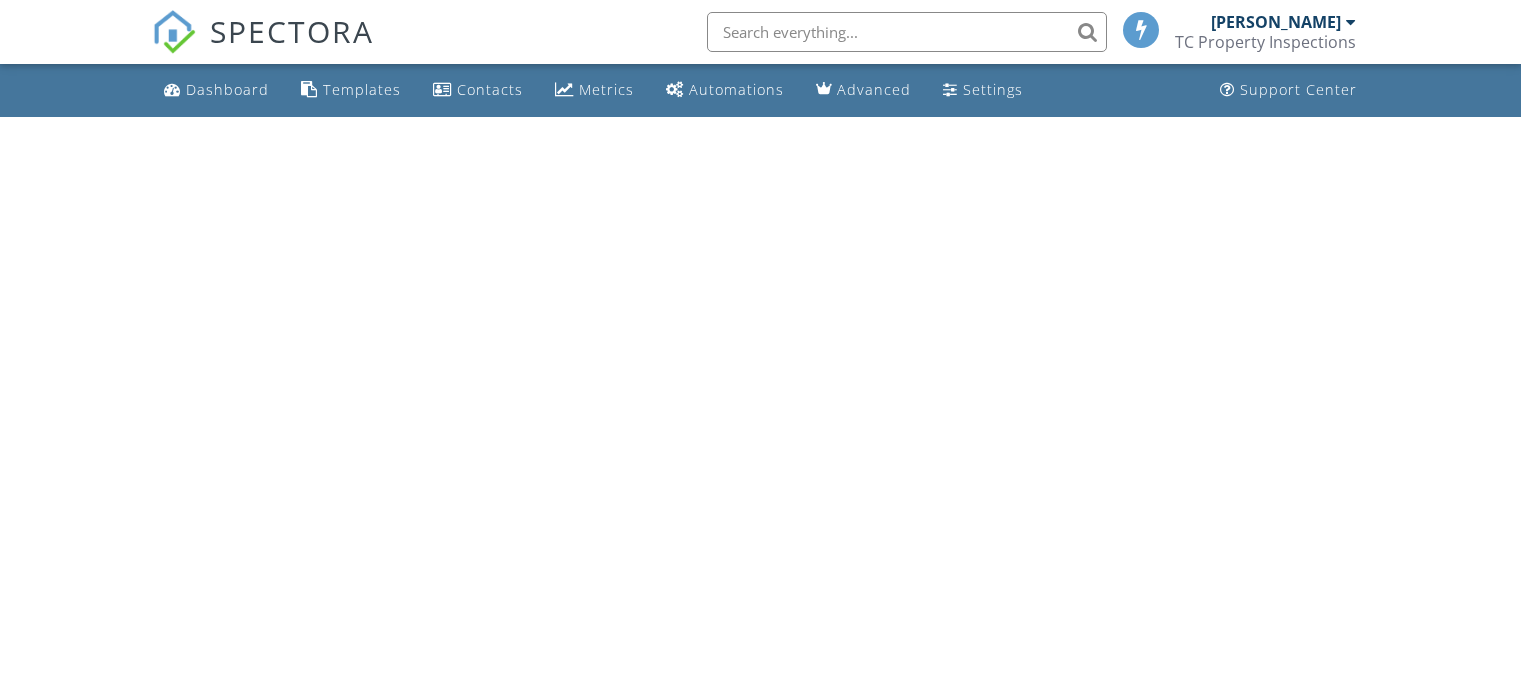 scroll, scrollTop: 0, scrollLeft: 0, axis: both 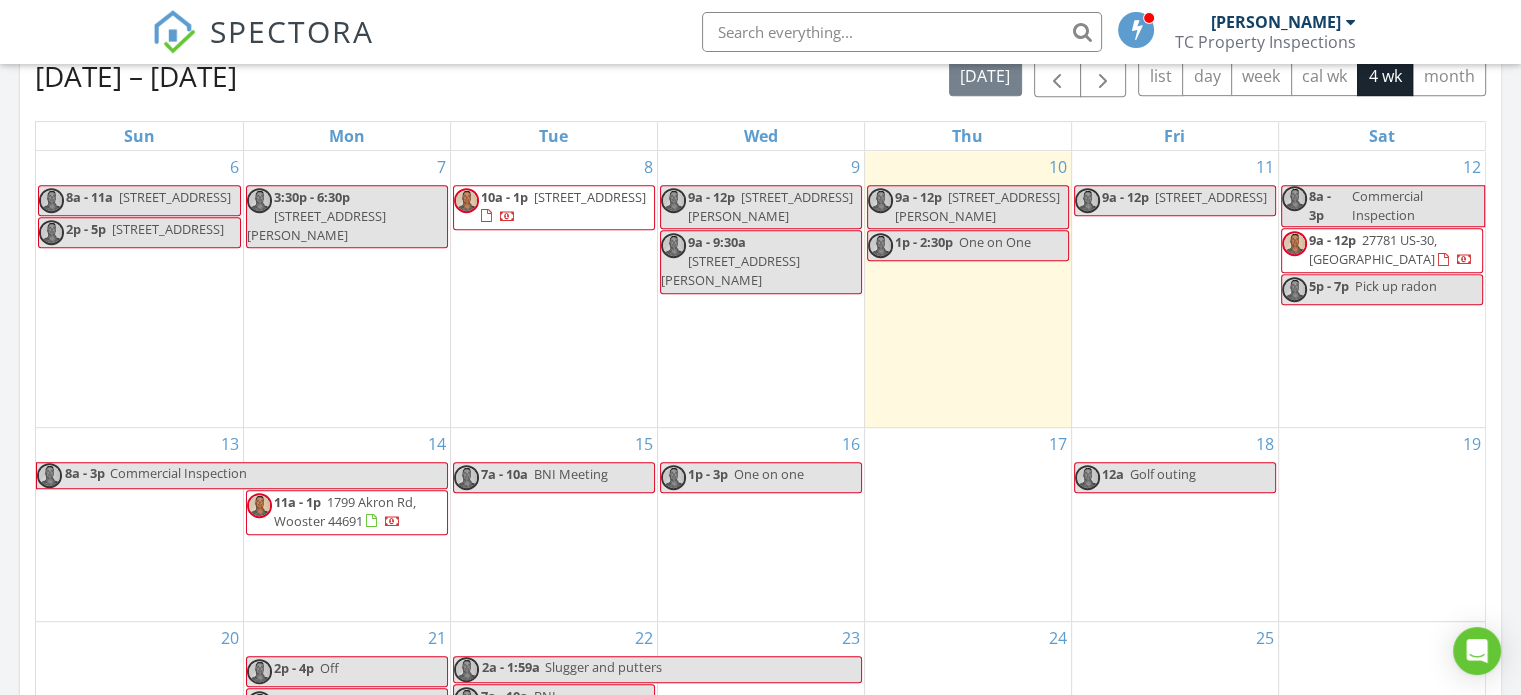 click on "1799 Akron Rd, Wooster 44691" at bounding box center (345, 511) 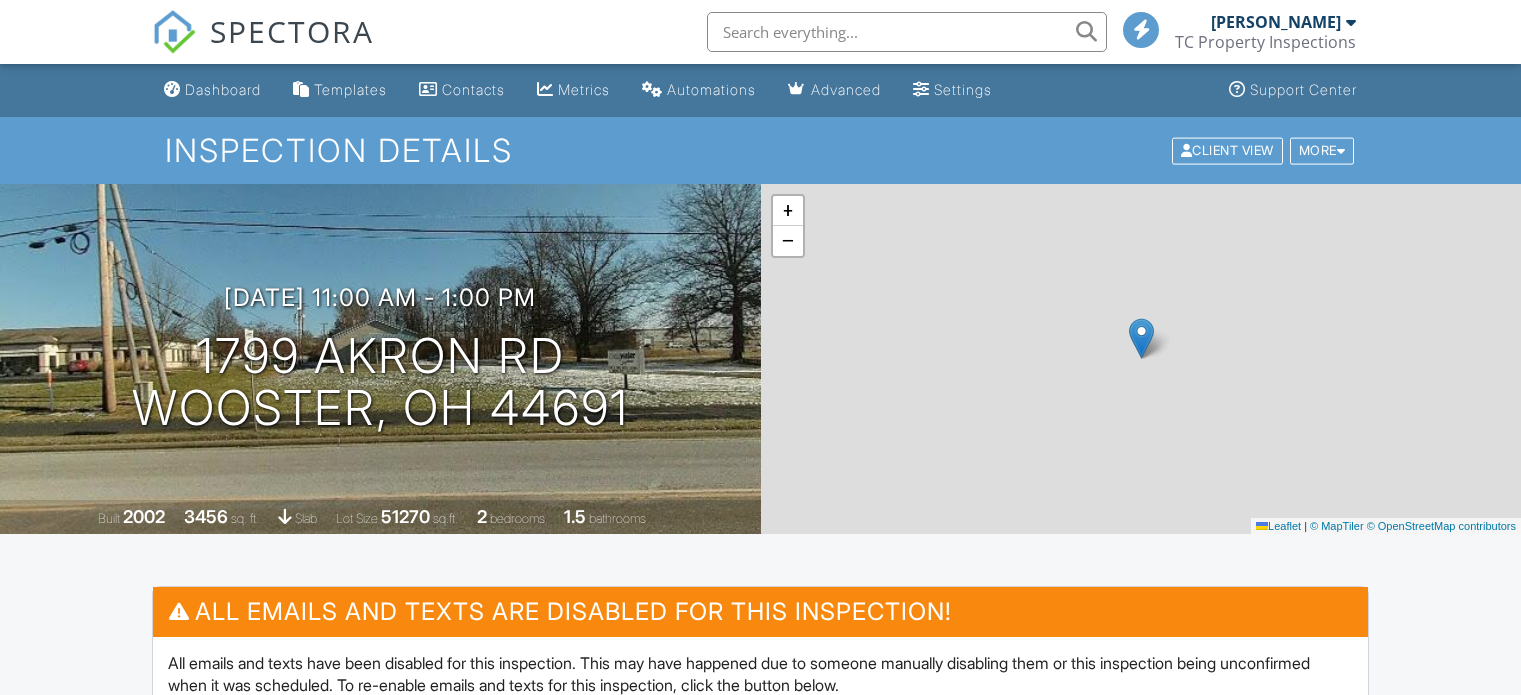 scroll, scrollTop: 0, scrollLeft: 0, axis: both 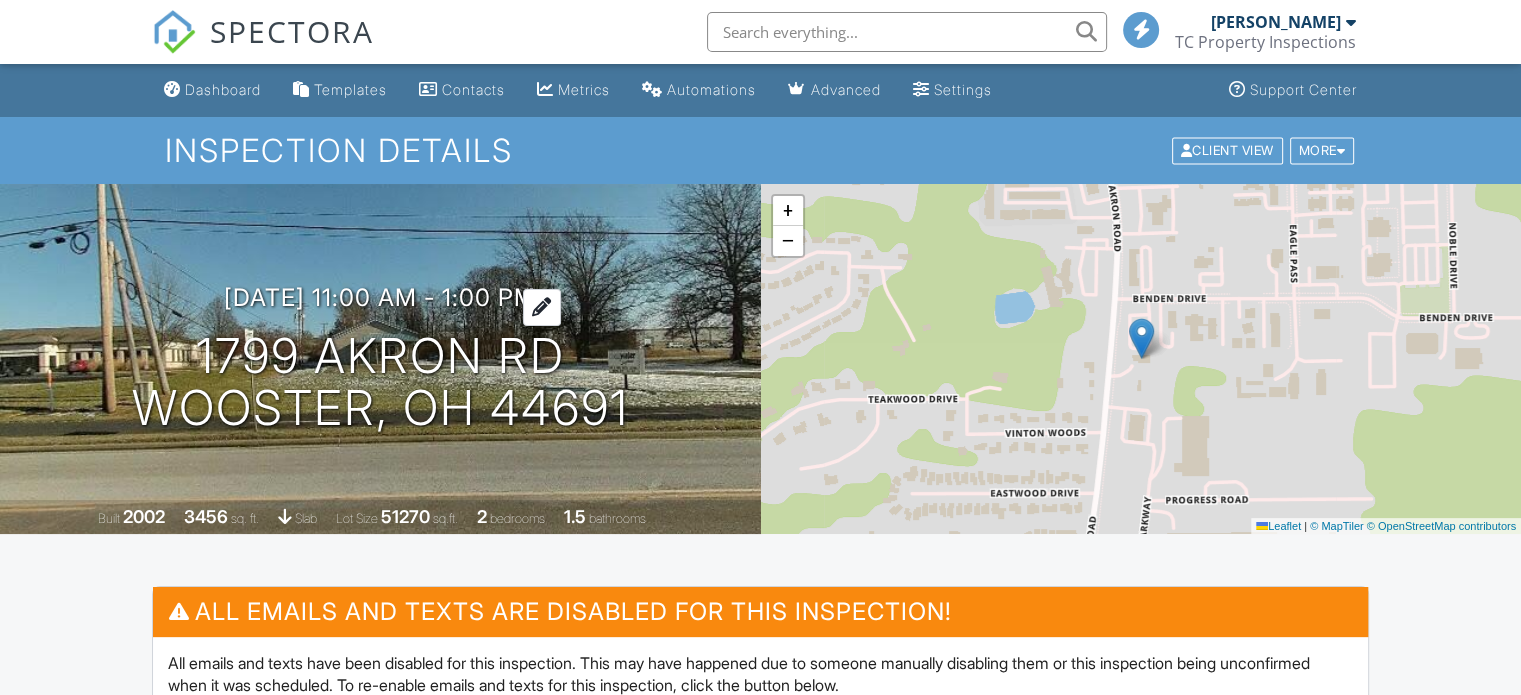 click at bounding box center (542, 307) 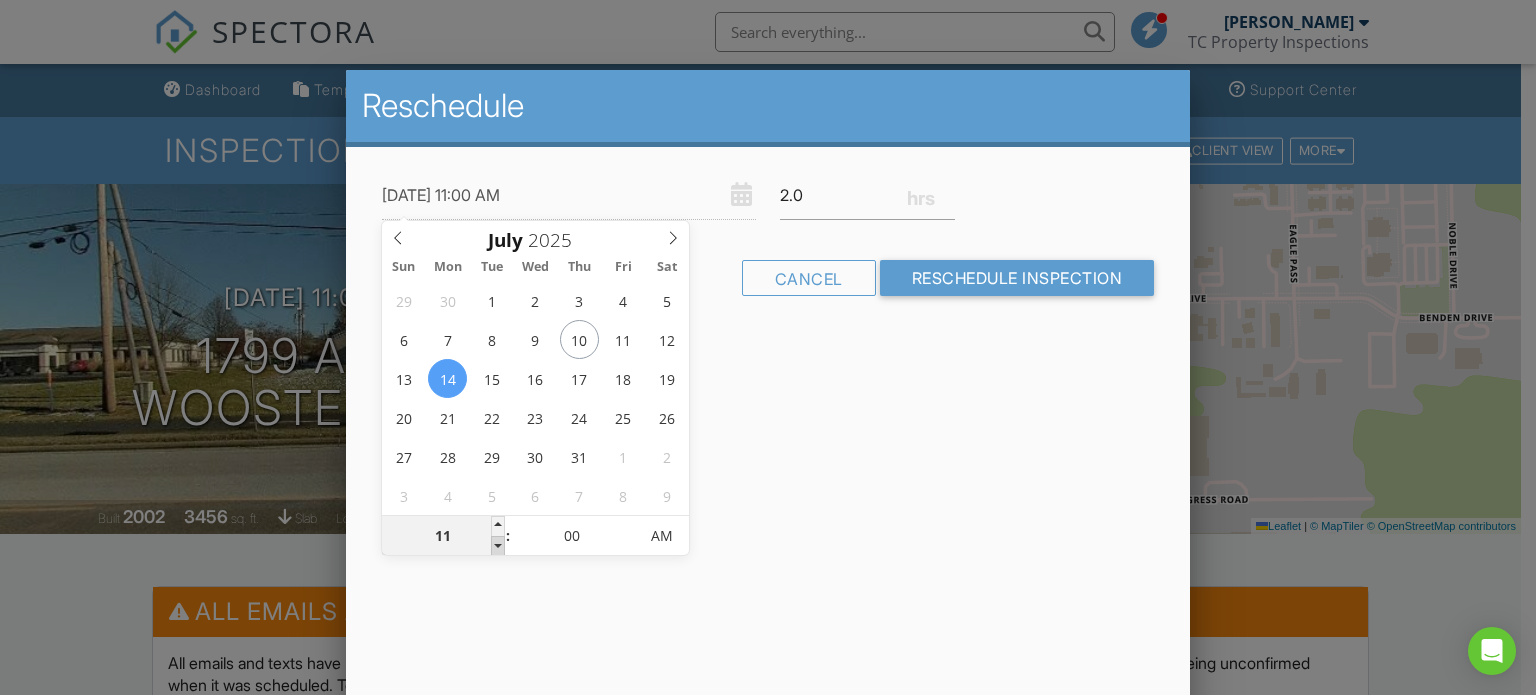 type on "07/14/2025 10:00 AM" 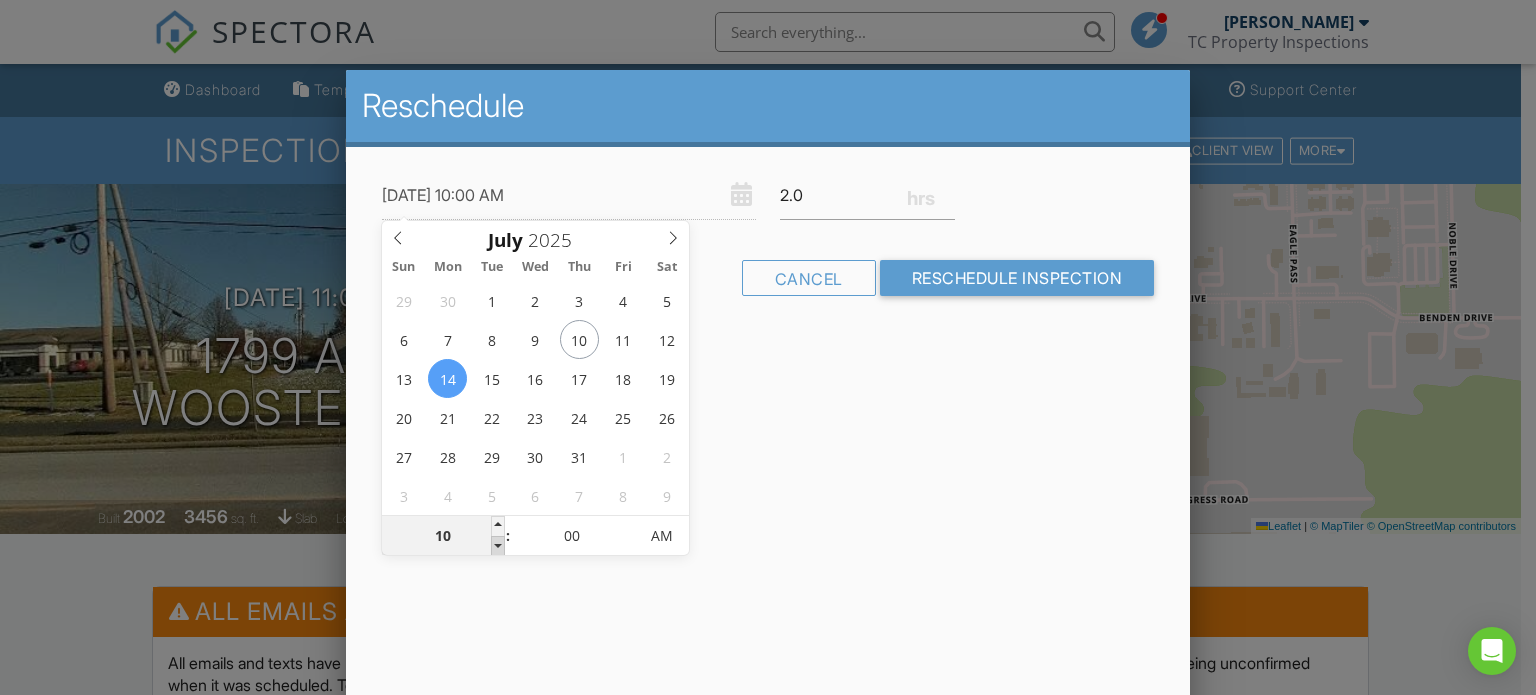 click at bounding box center [498, 546] 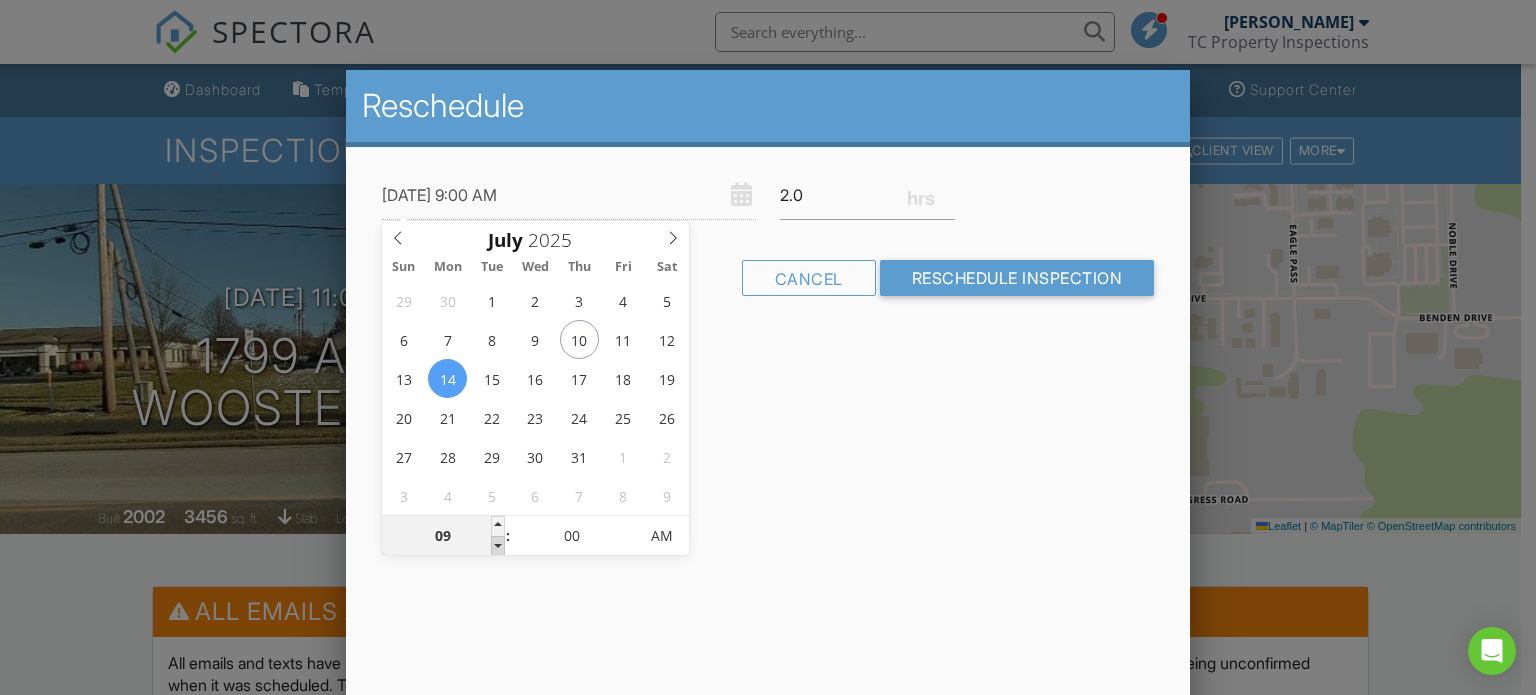 click at bounding box center [498, 546] 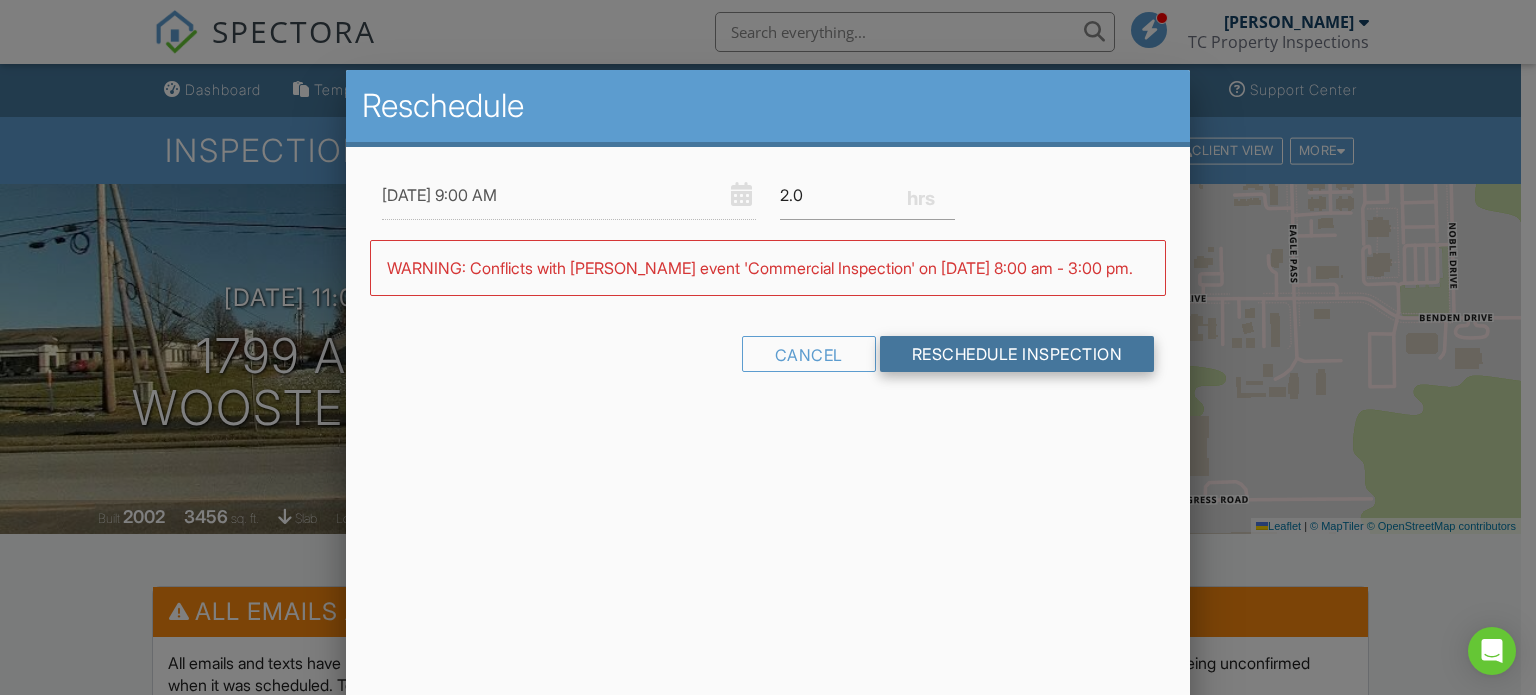click on "Reschedule Inspection" at bounding box center (1017, 354) 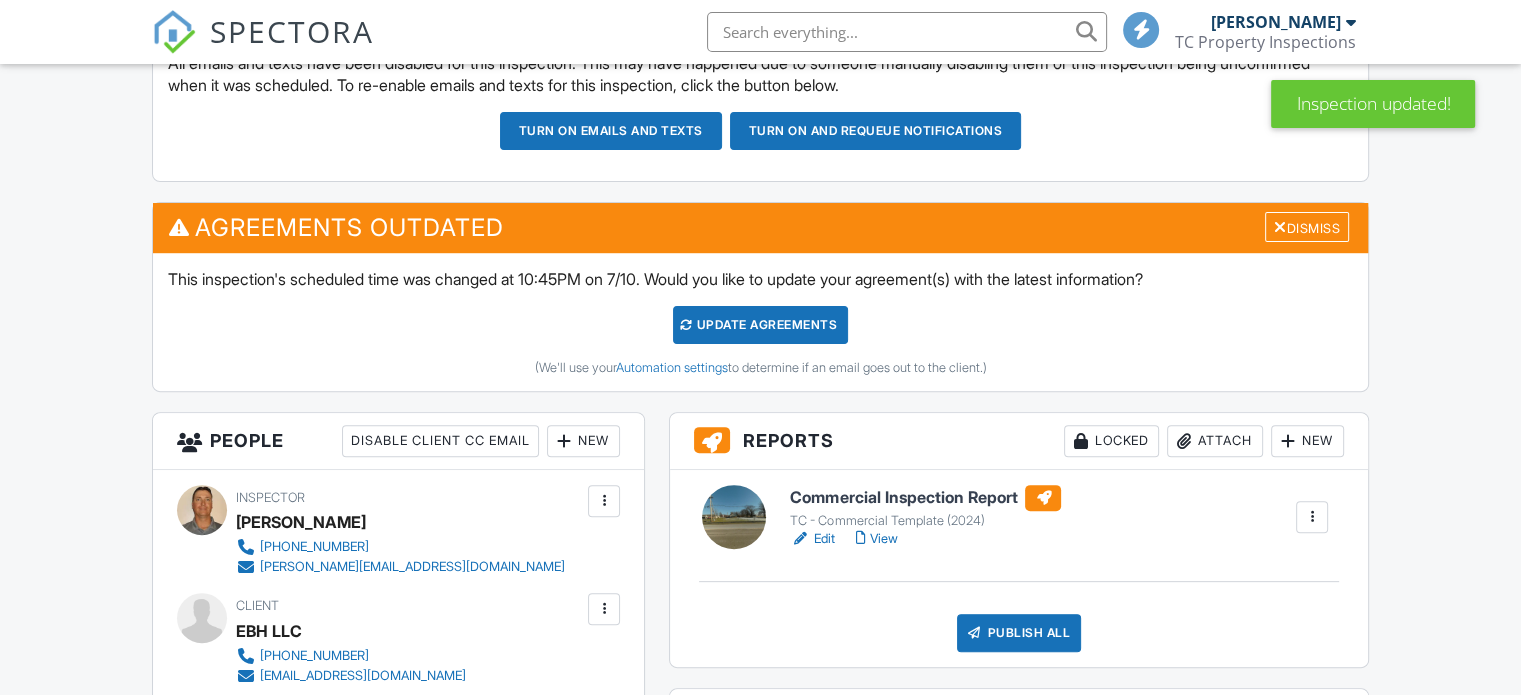 scroll, scrollTop: 898, scrollLeft: 0, axis: vertical 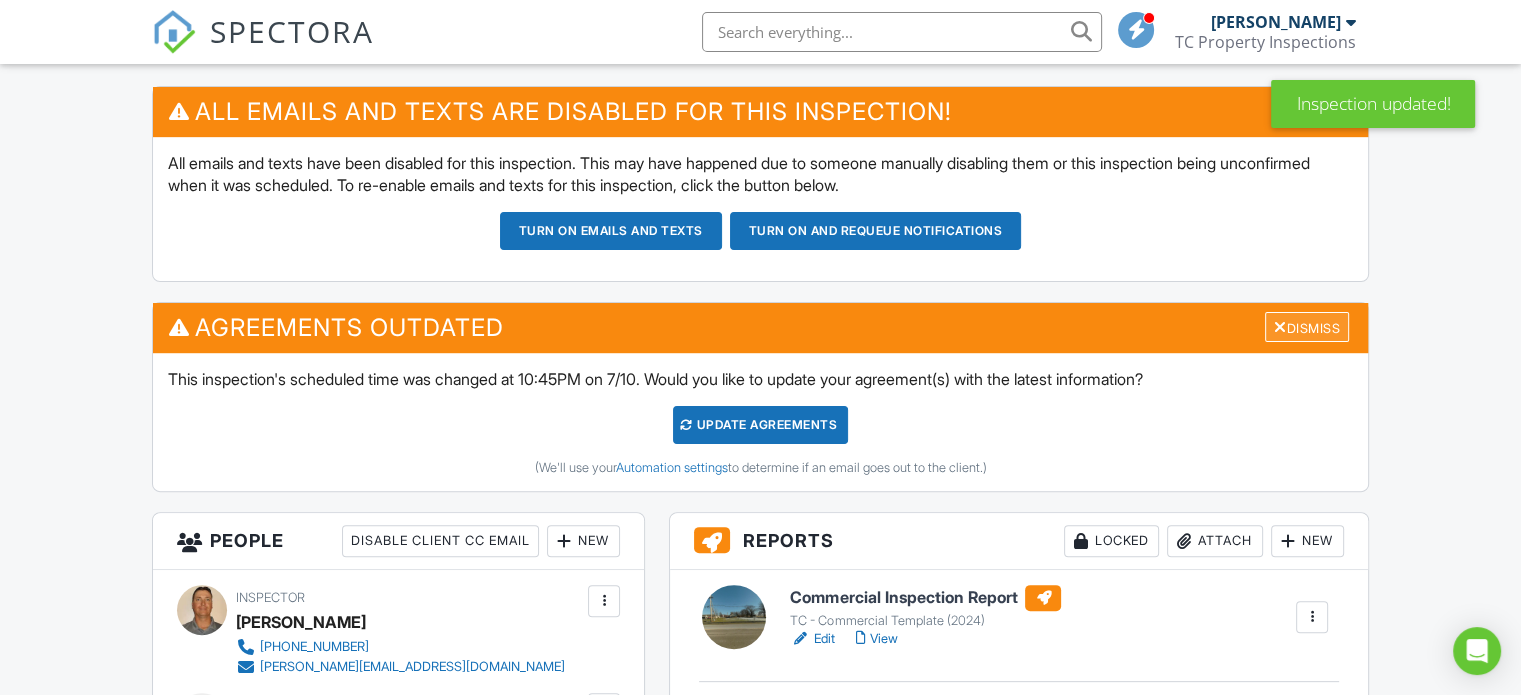 click on "Dismiss" at bounding box center [1307, 327] 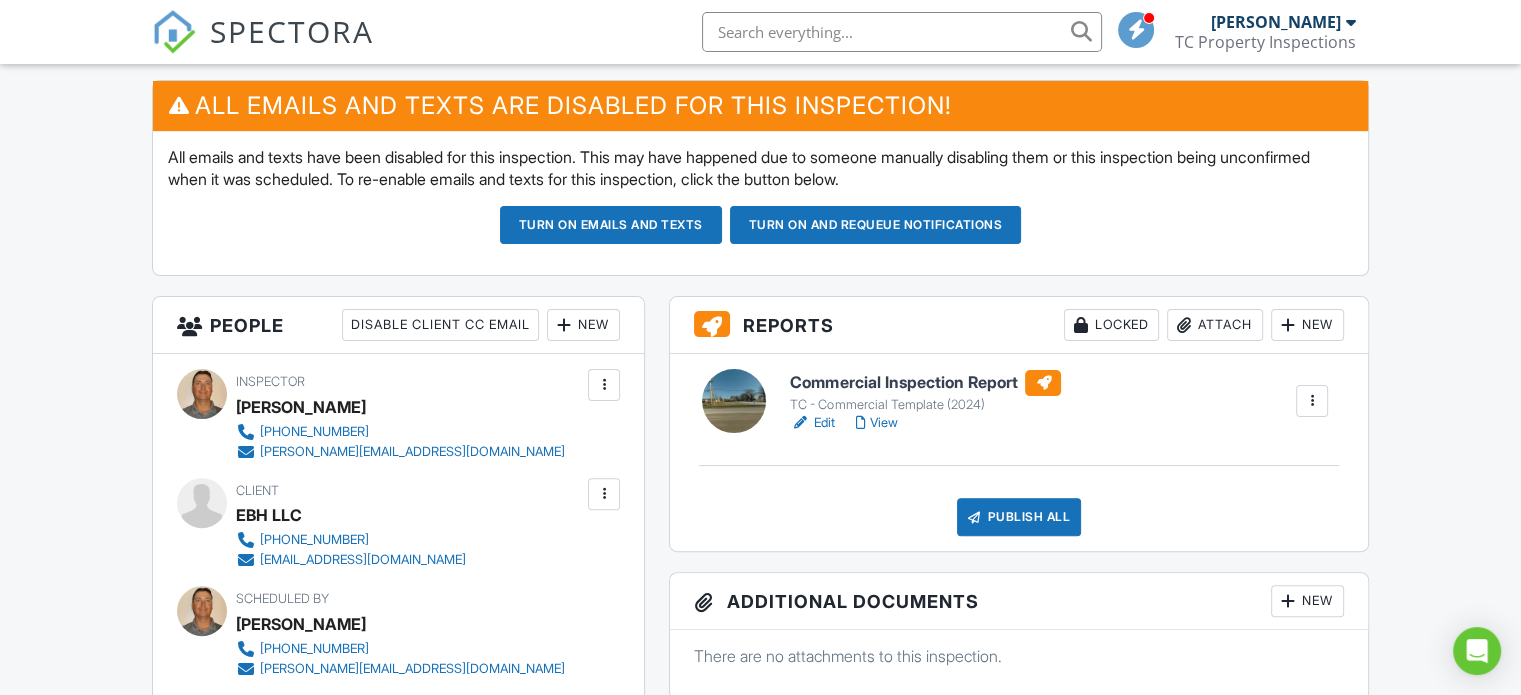 scroll, scrollTop: 0, scrollLeft: 0, axis: both 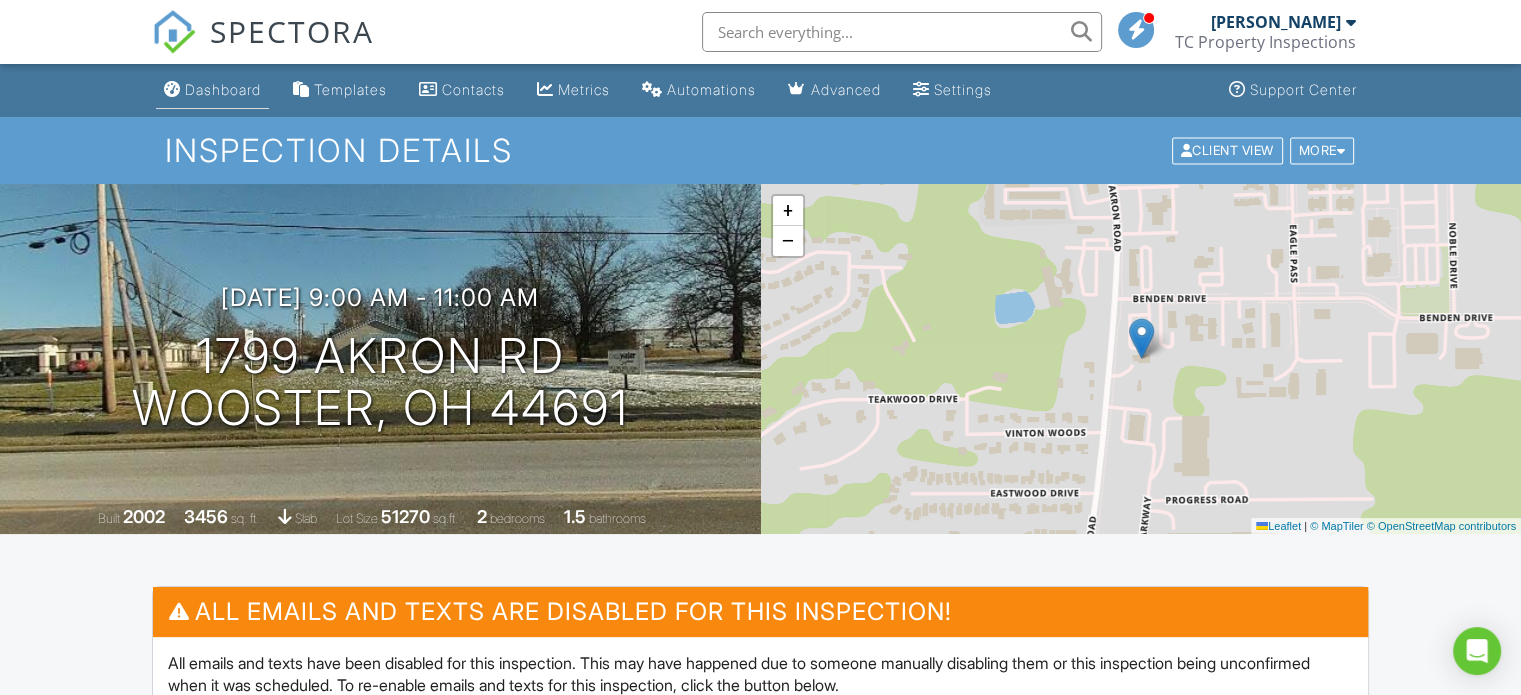click on "Dashboard" at bounding box center (223, 89) 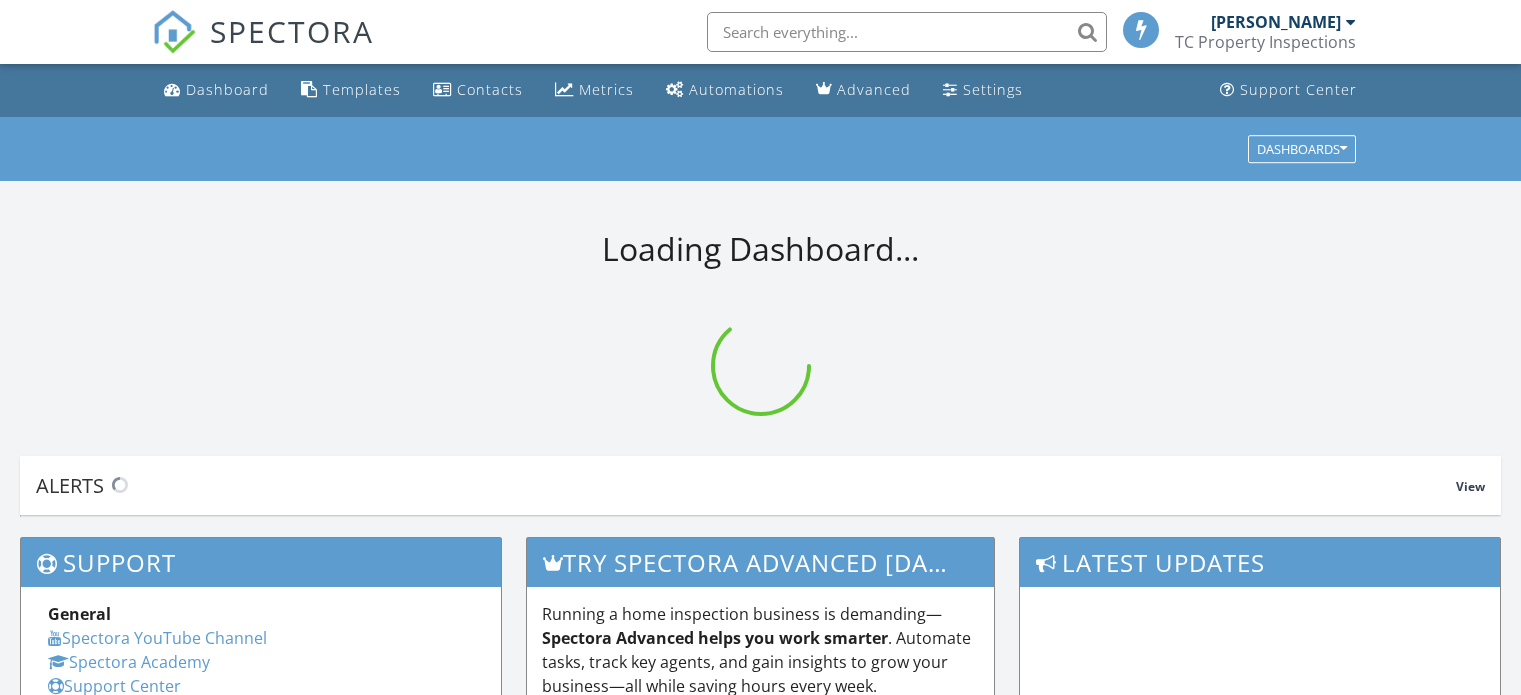 scroll, scrollTop: 0, scrollLeft: 0, axis: both 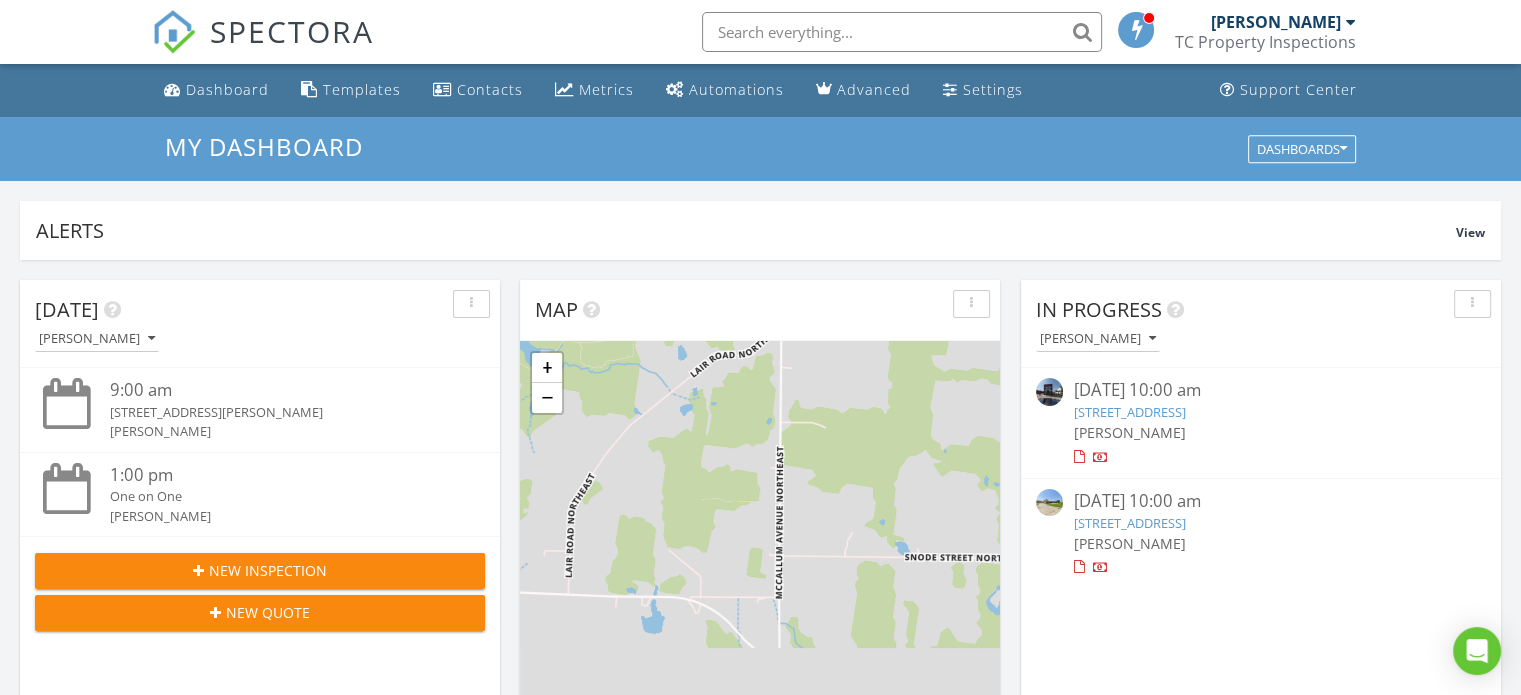 click on "TC Property Inspections" at bounding box center (1265, 42) 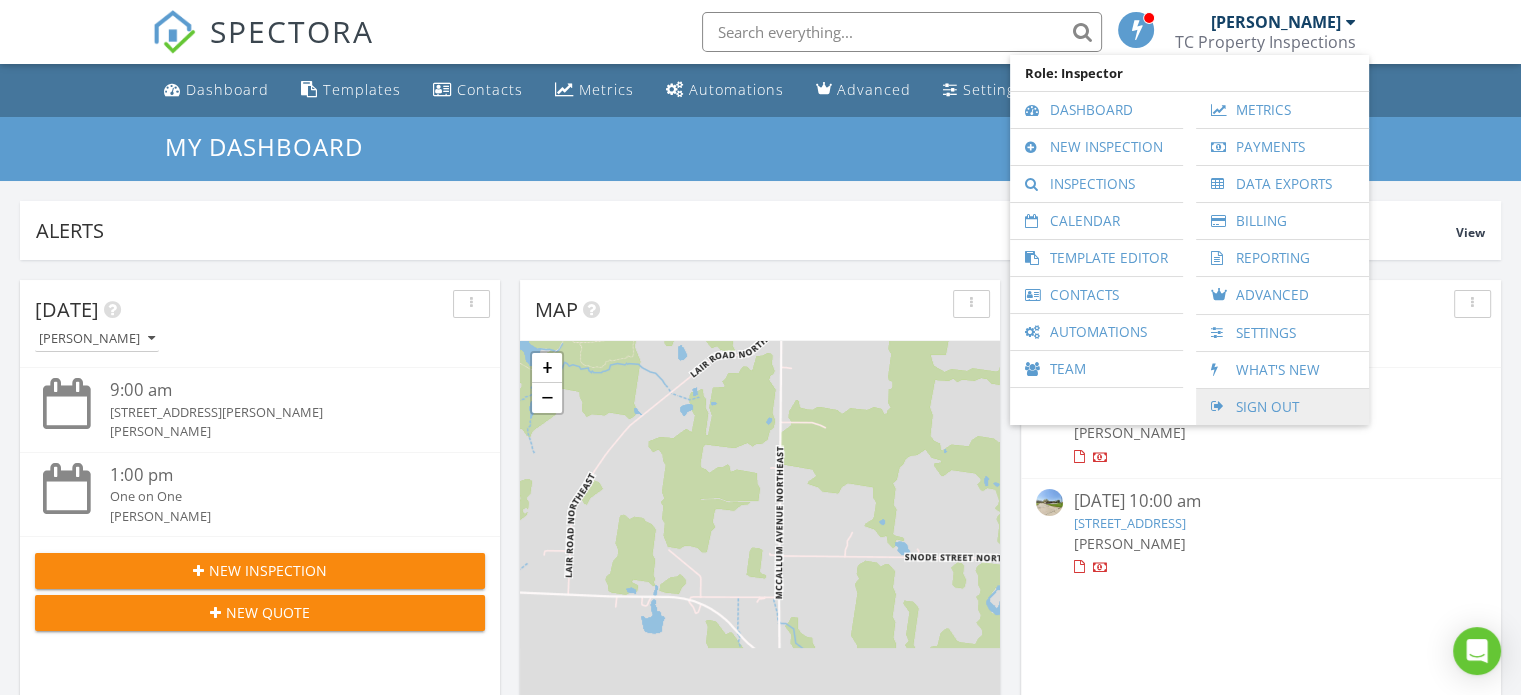 click on "Sign Out" at bounding box center [1282, 407] 